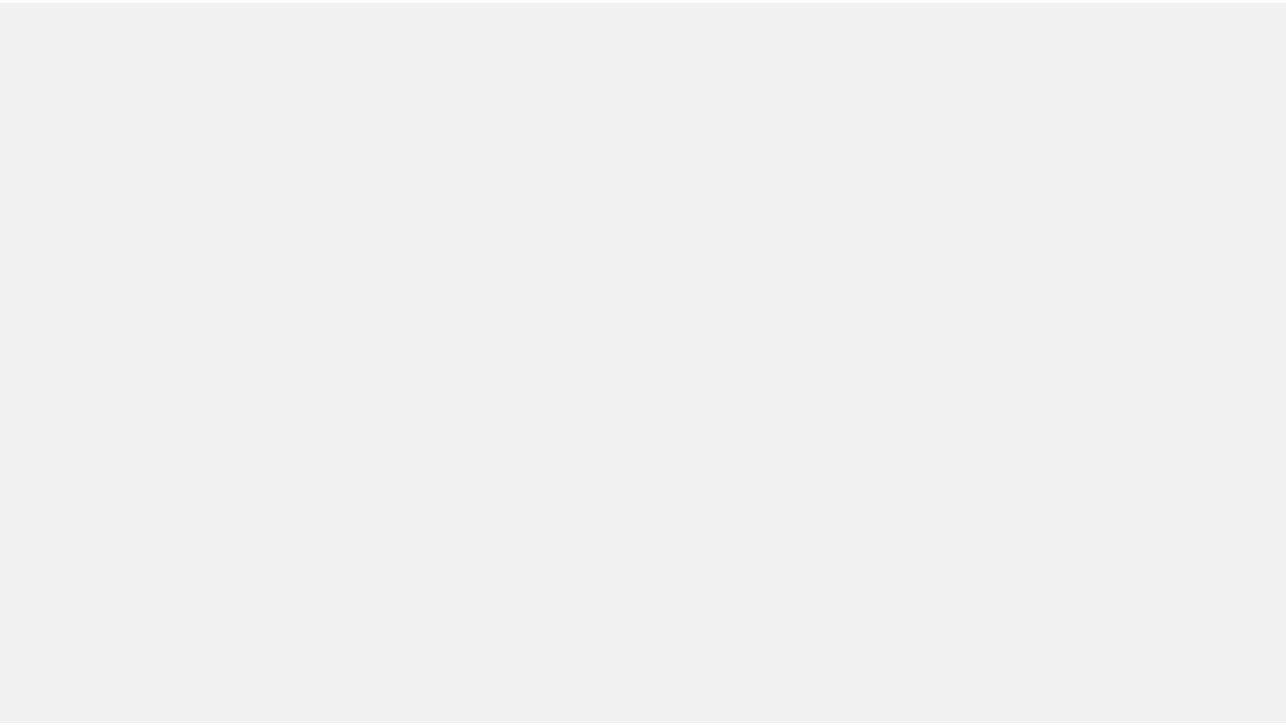 scroll, scrollTop: 0, scrollLeft: 0, axis: both 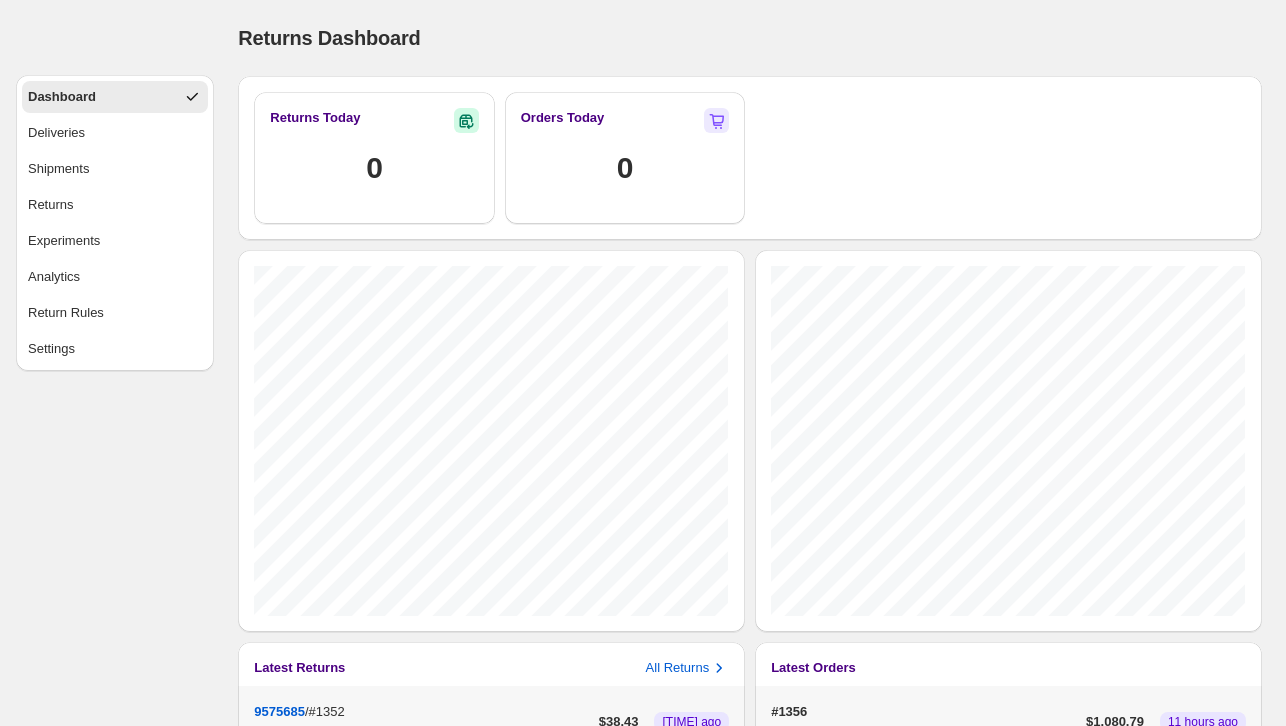 select on "********" 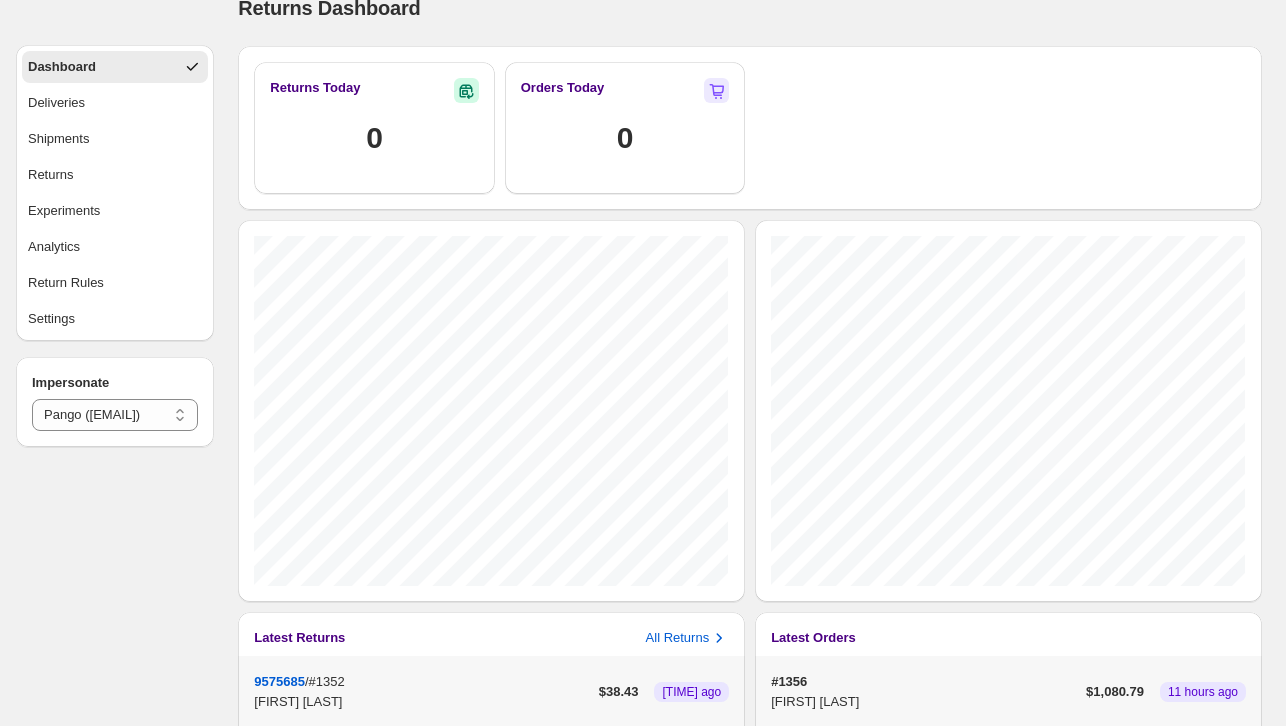 scroll, scrollTop: 0, scrollLeft: 0, axis: both 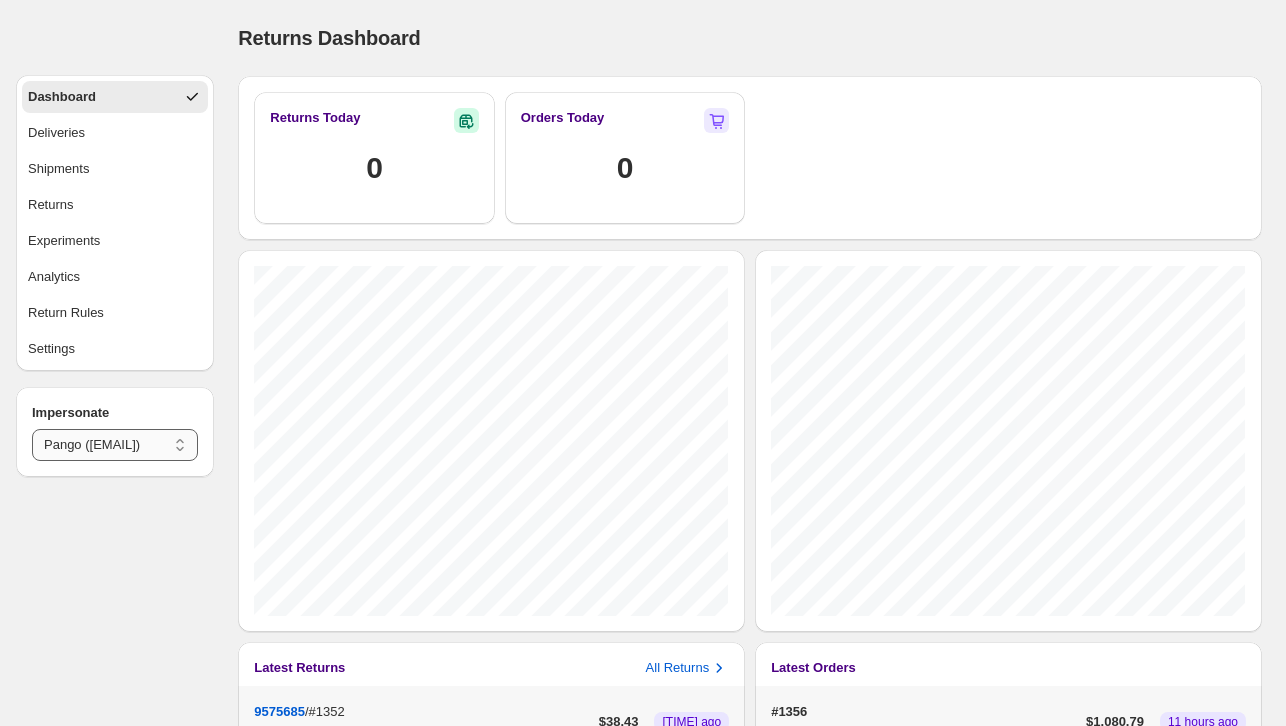 click on "**********" at bounding box center (115, 445) 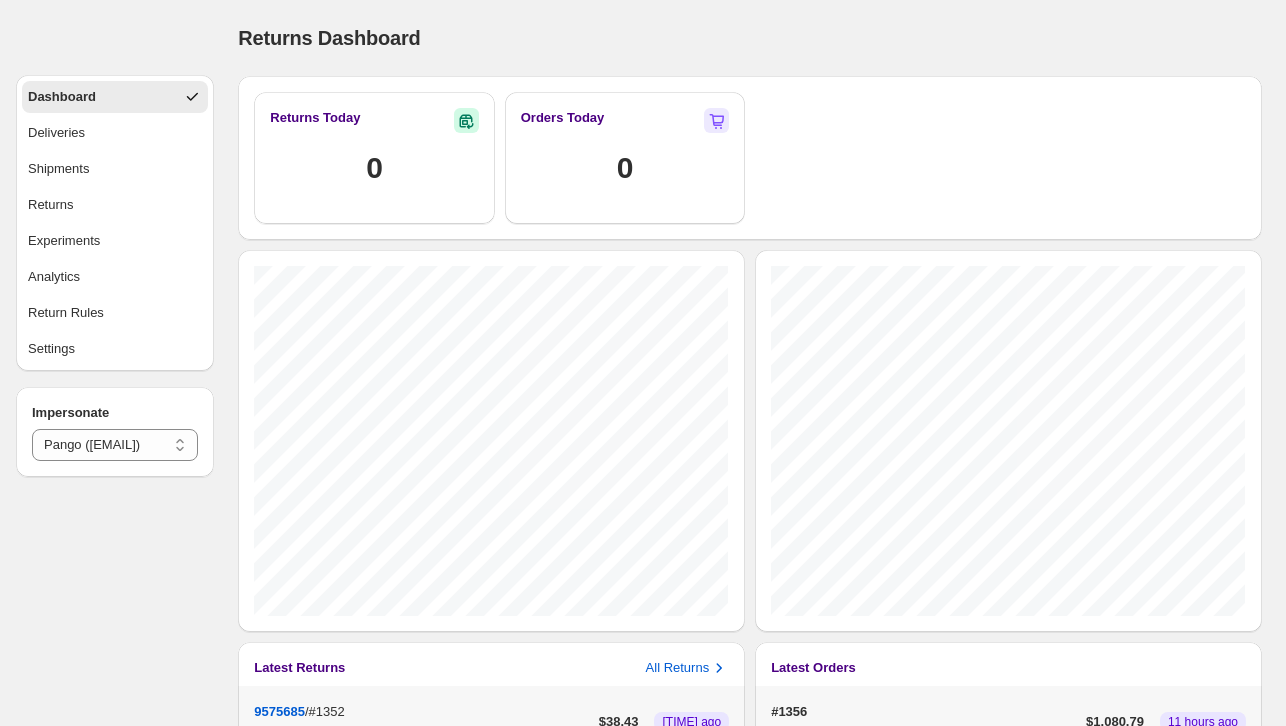 click on "**********" at bounding box center (107, 609) 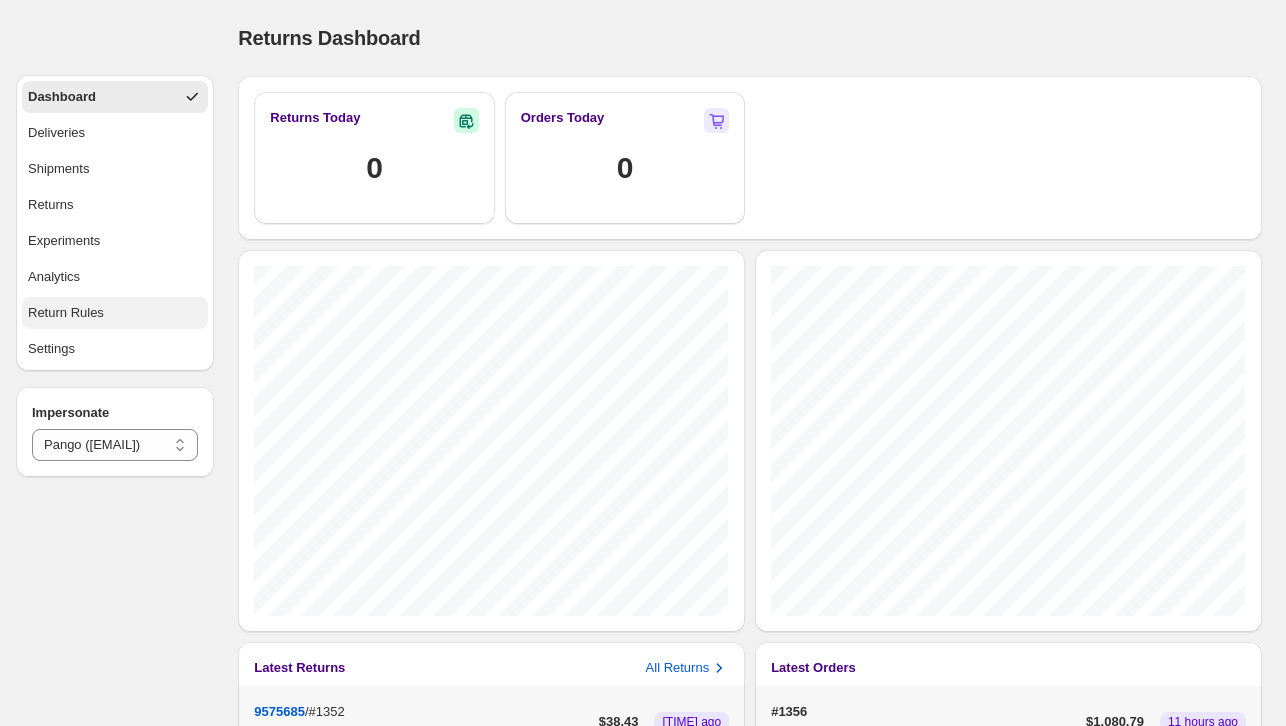 click on "Return Rules" at bounding box center [115, 313] 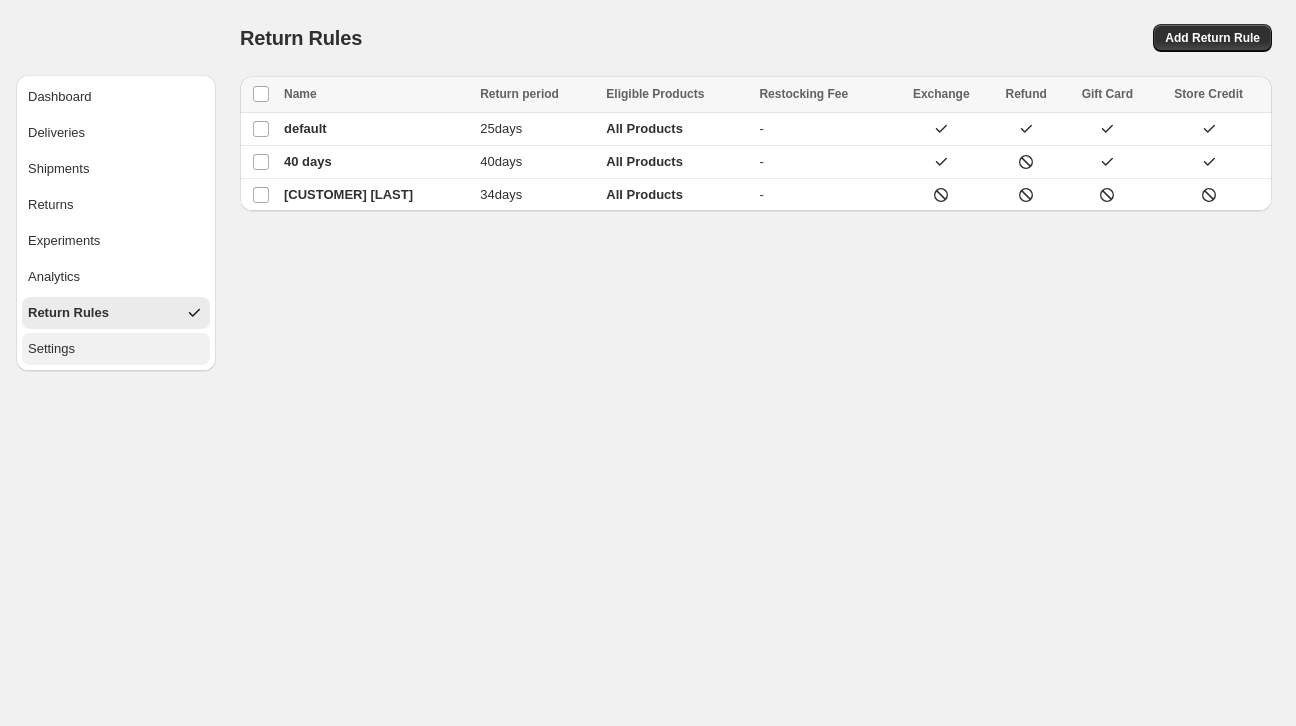 click on "Settings" at bounding box center (116, 349) 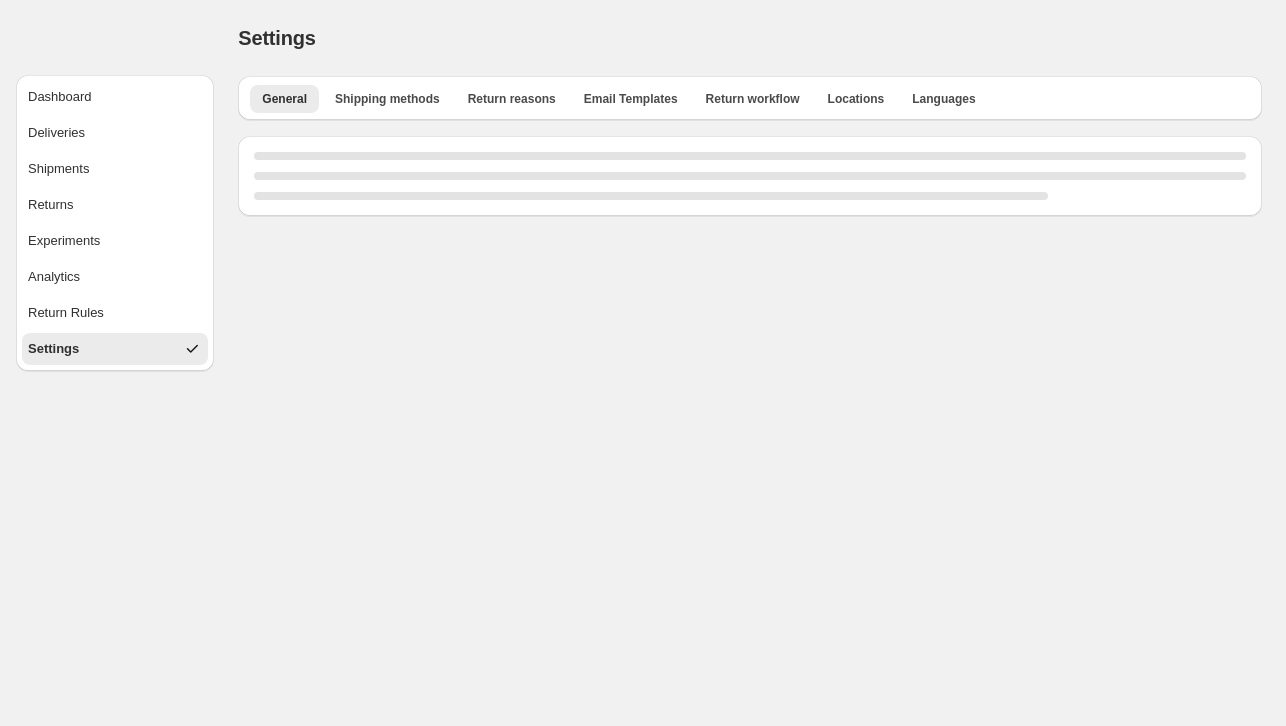 select on "**" 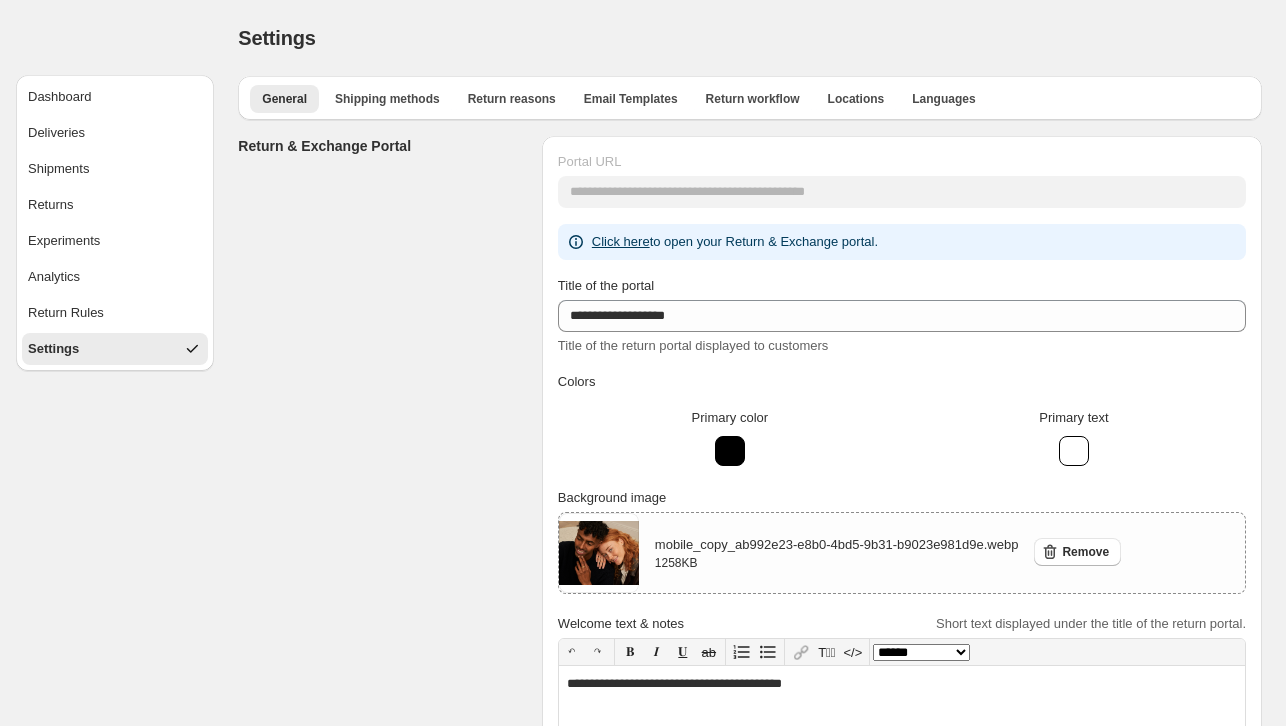 select on "********" 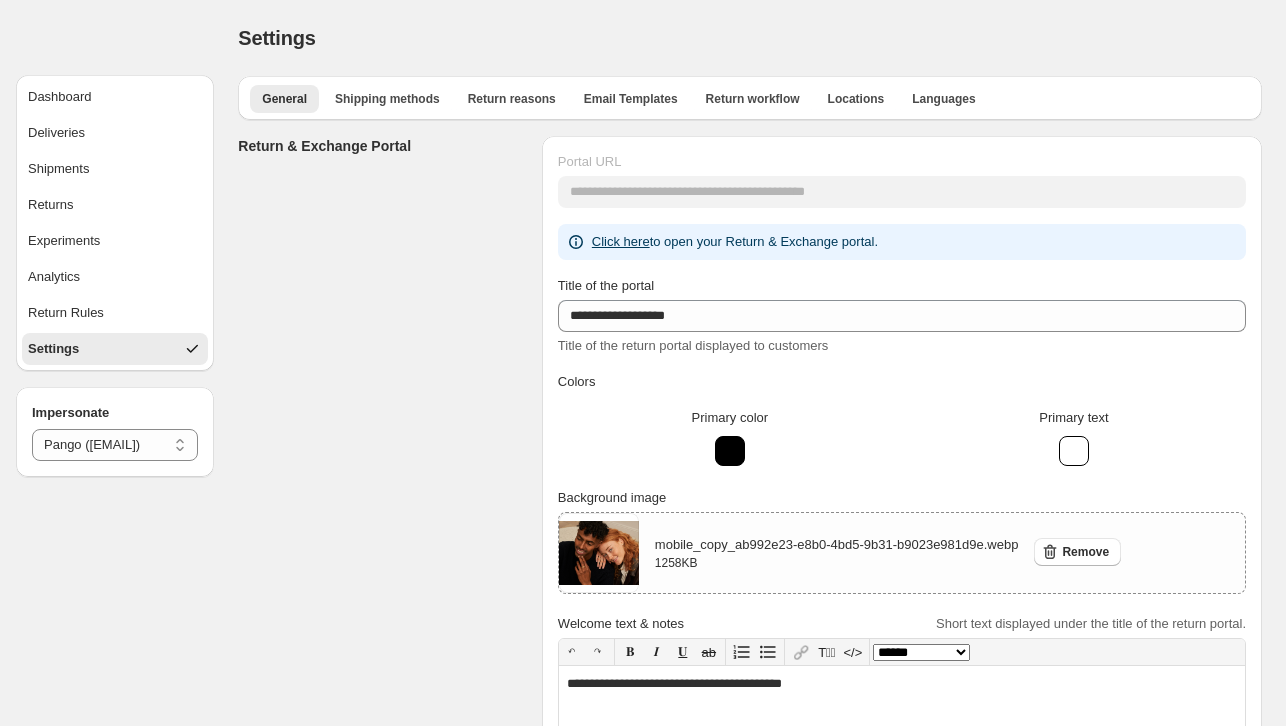click on "**********" at bounding box center (750, 626) 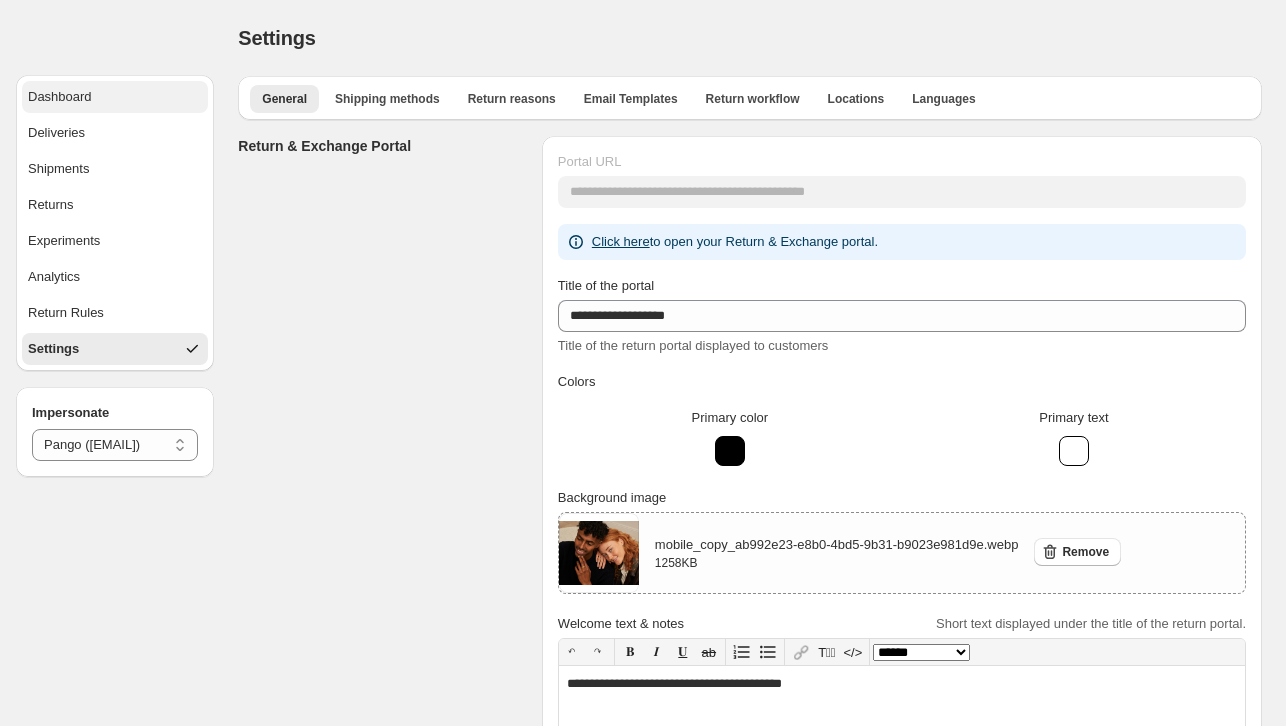click on "Dashboard" at bounding box center [115, 97] 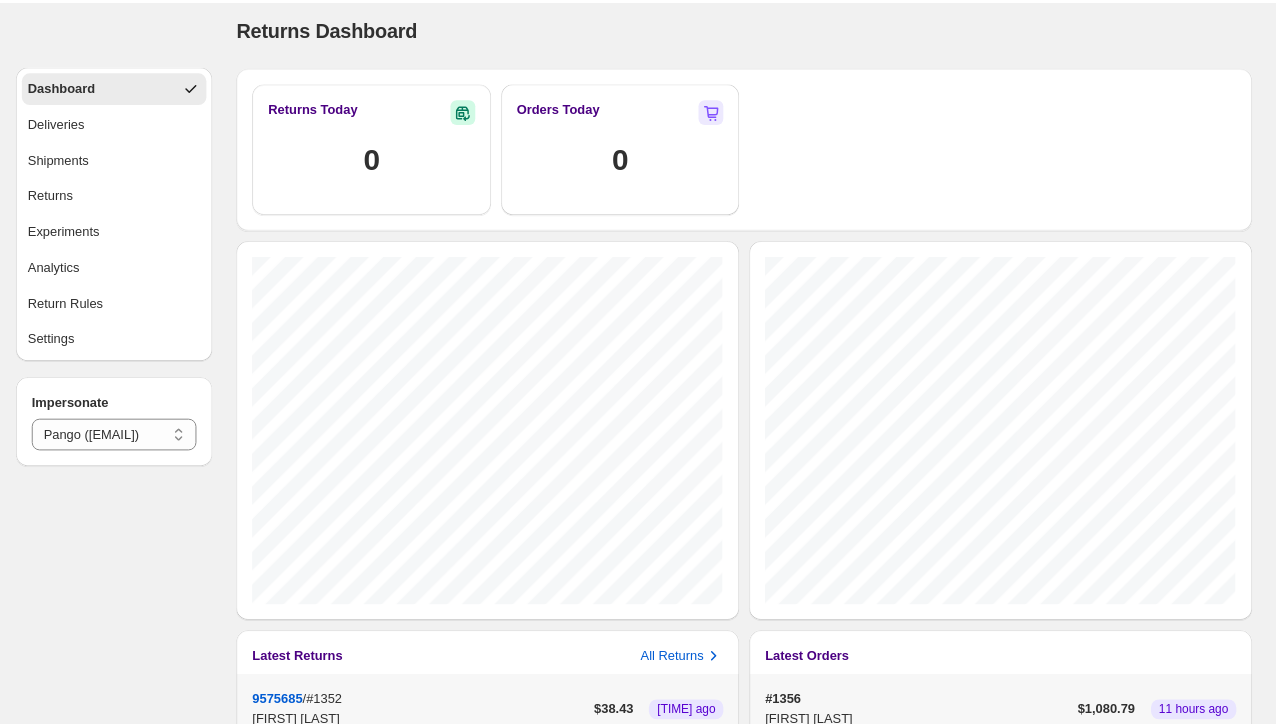 scroll, scrollTop: 0, scrollLeft: 0, axis: both 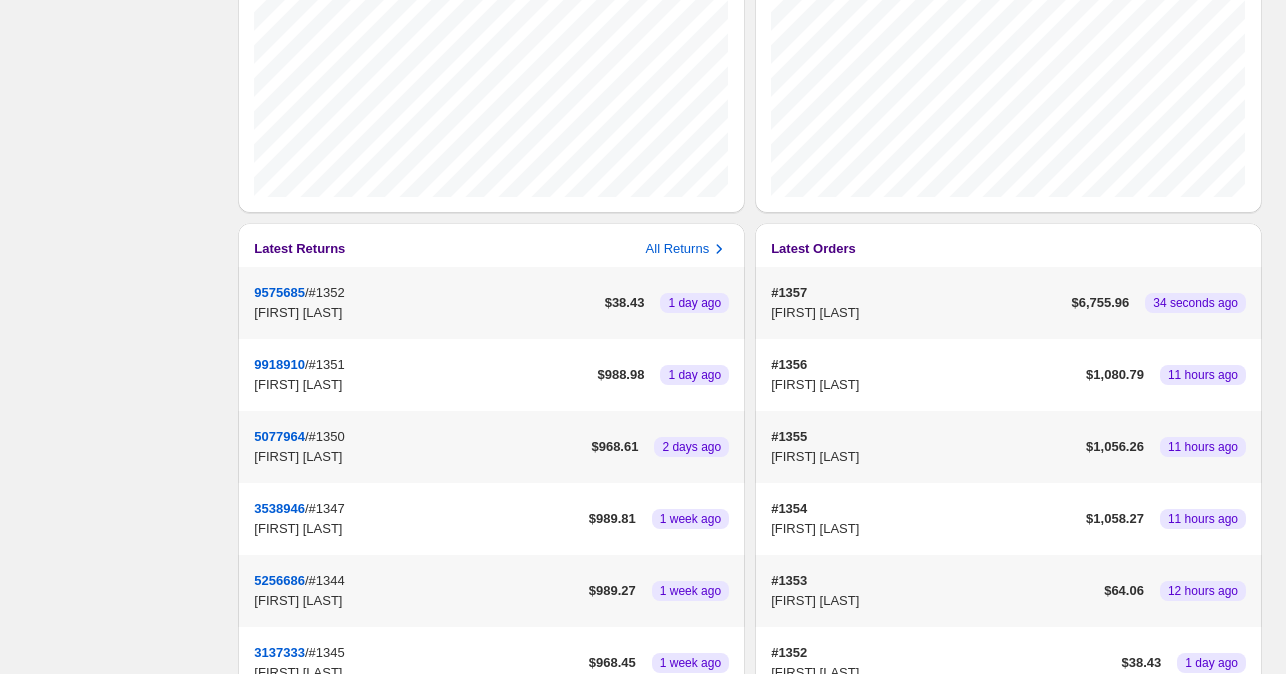 select on "********" 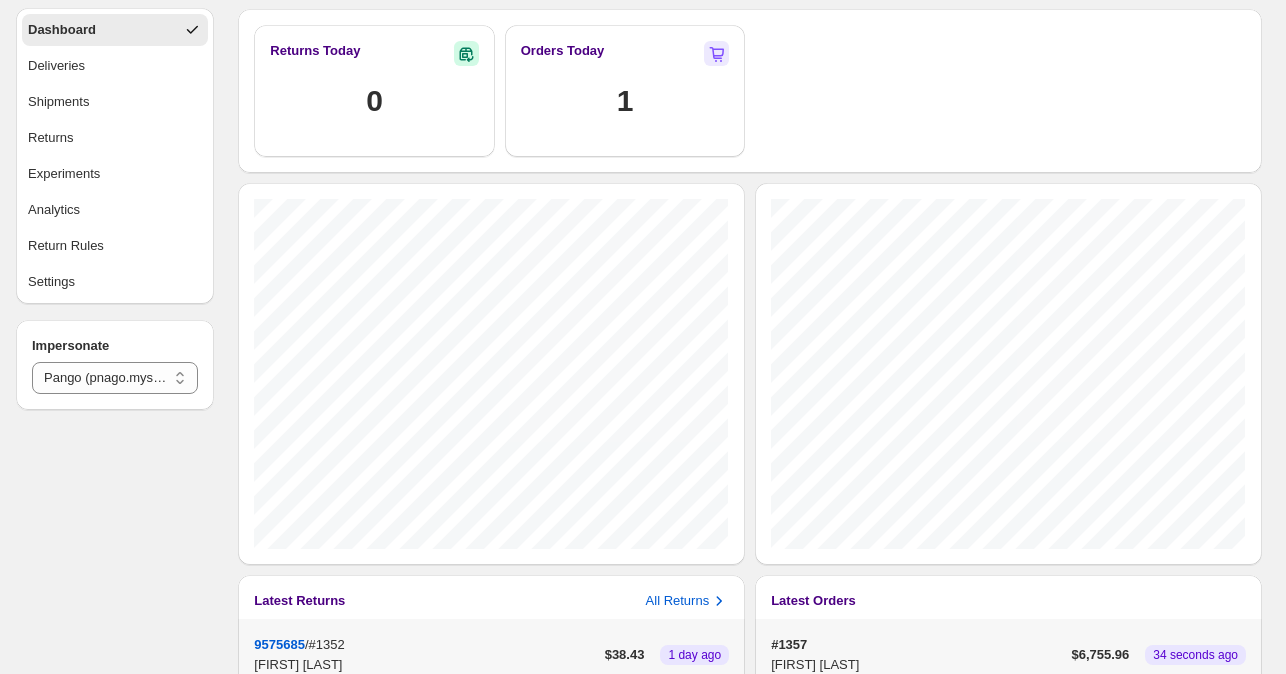 scroll, scrollTop: 66, scrollLeft: 0, axis: vertical 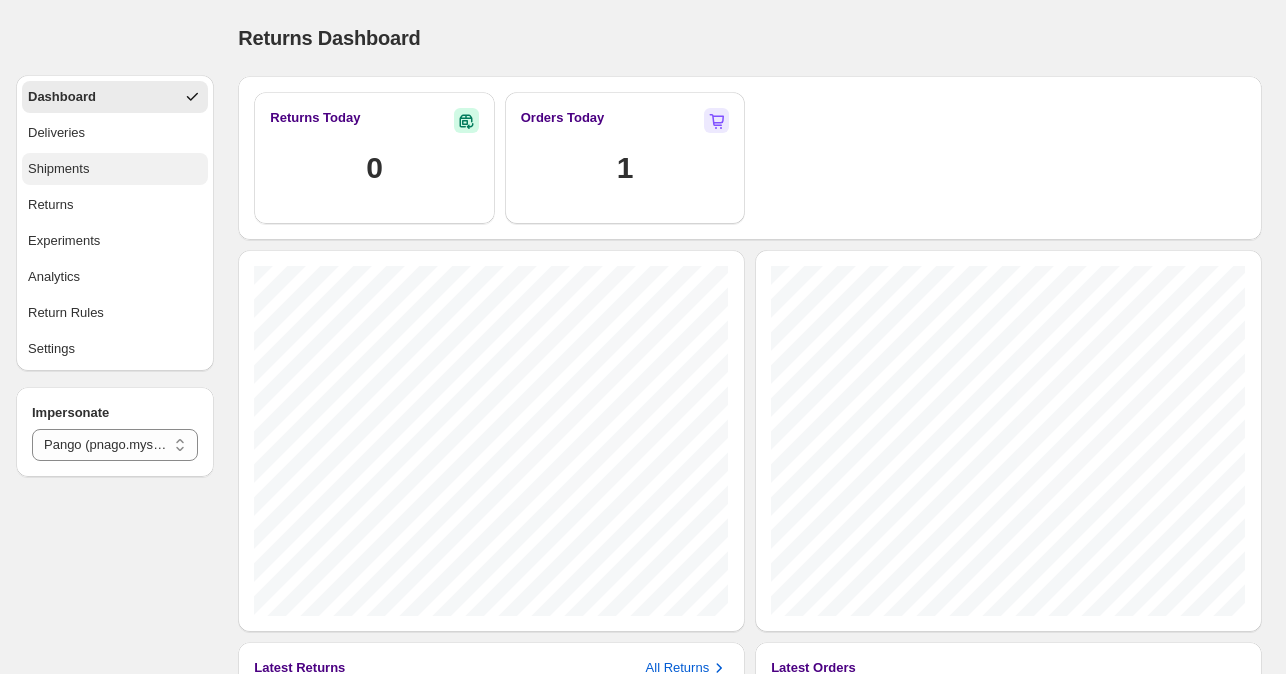 click on "Shipments" at bounding box center [58, 169] 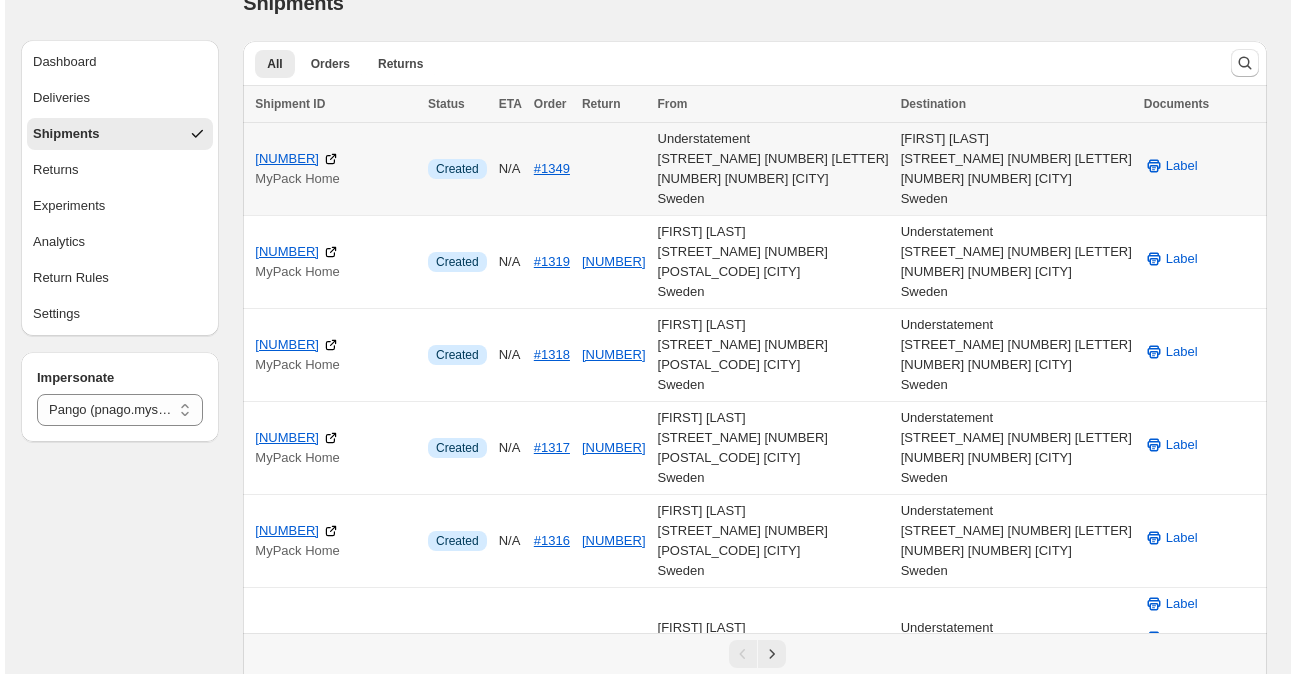 scroll, scrollTop: 0, scrollLeft: 0, axis: both 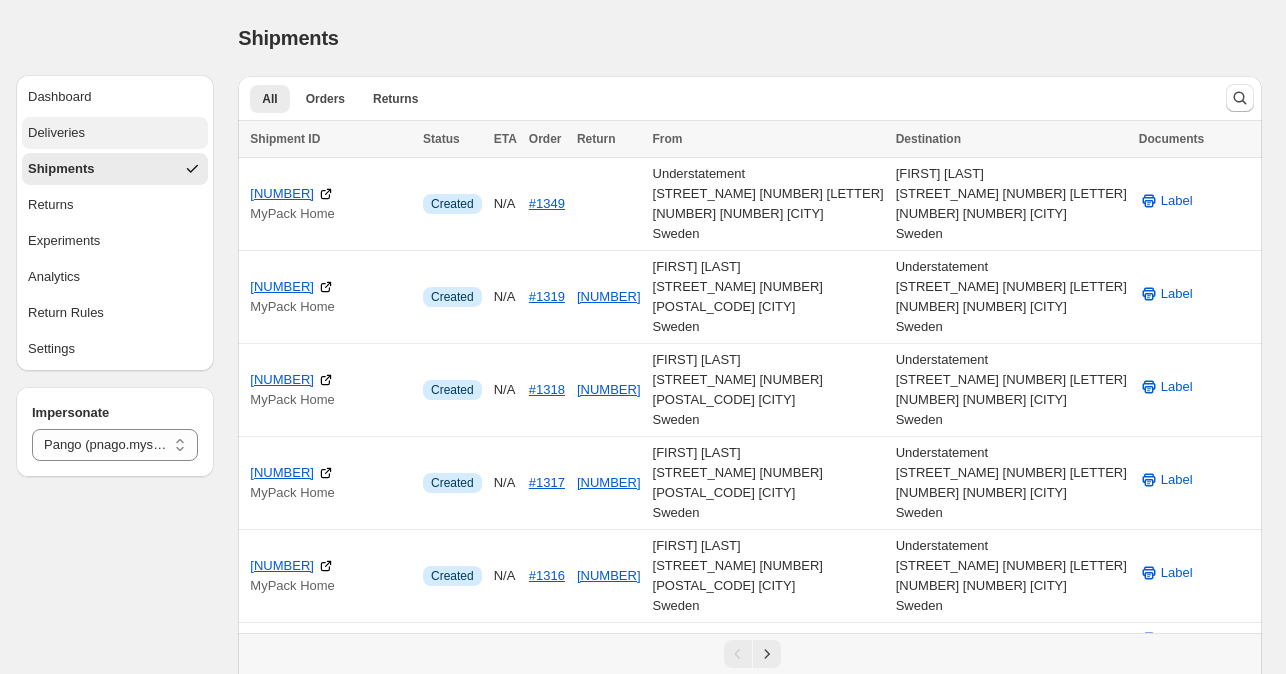 click on "Deliveries" at bounding box center (115, 133) 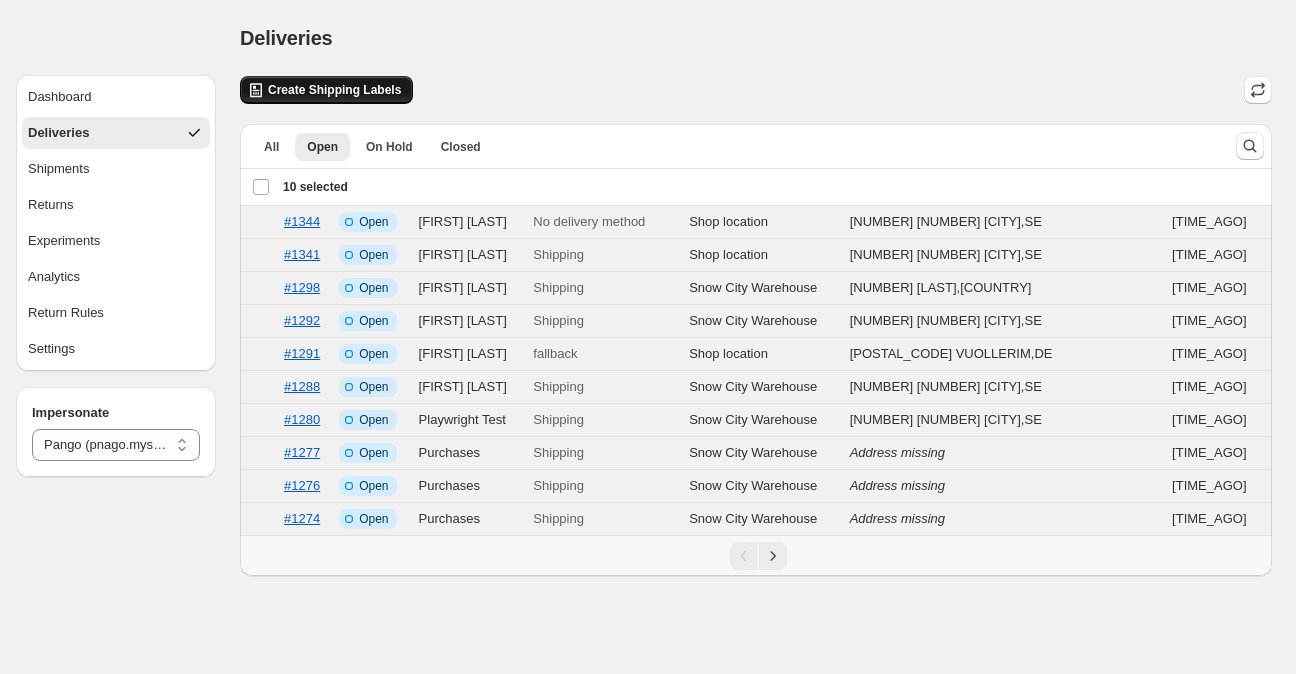 click on "Create Shipping Labels" at bounding box center [334, 90] 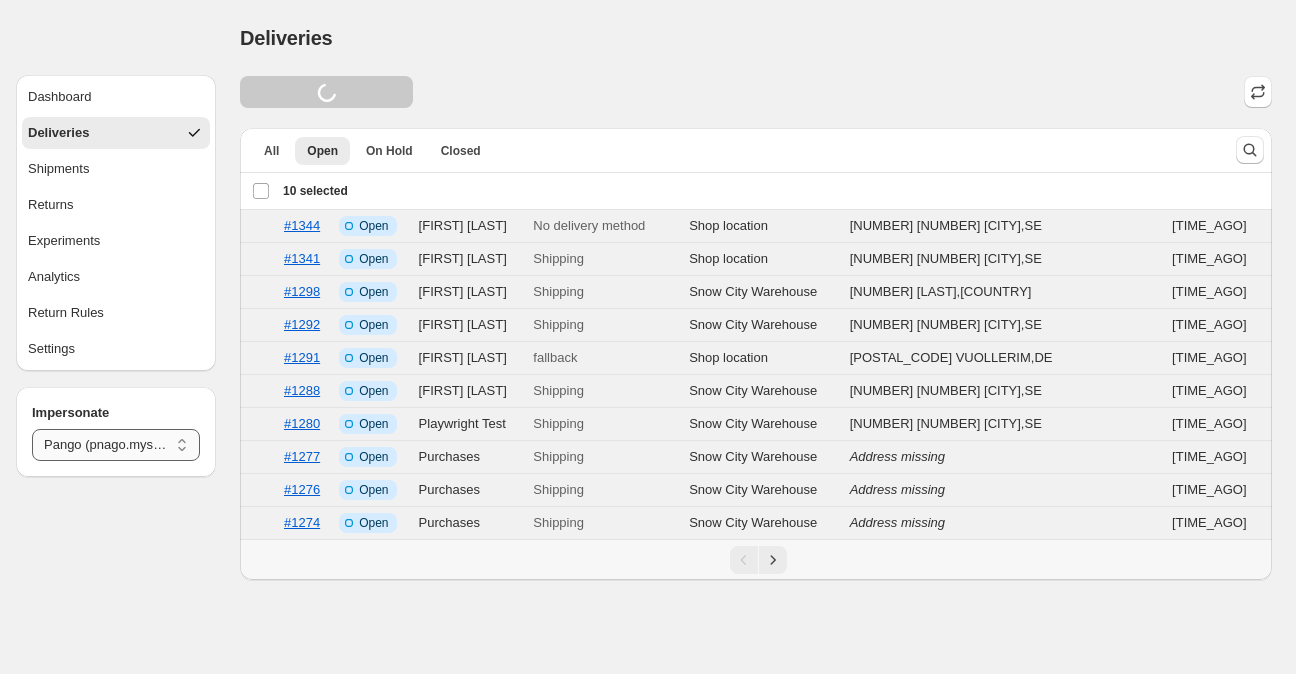 click on "**********" at bounding box center [116, 445] 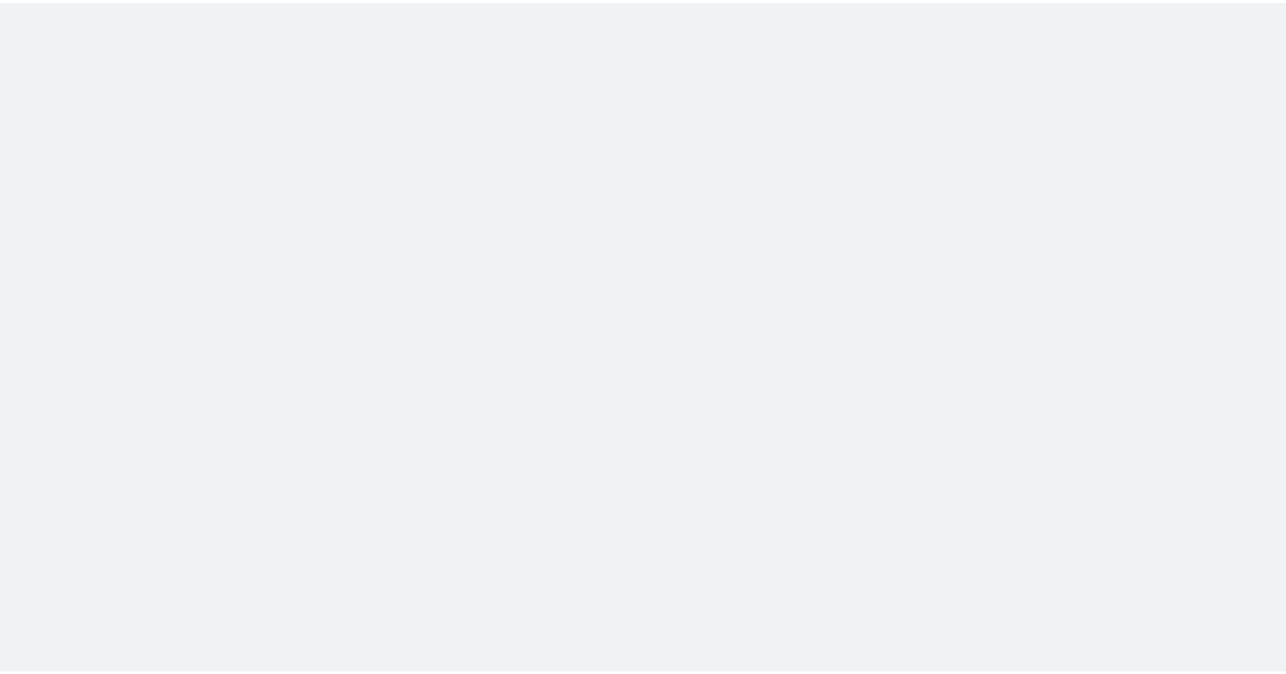 scroll, scrollTop: 0, scrollLeft: 0, axis: both 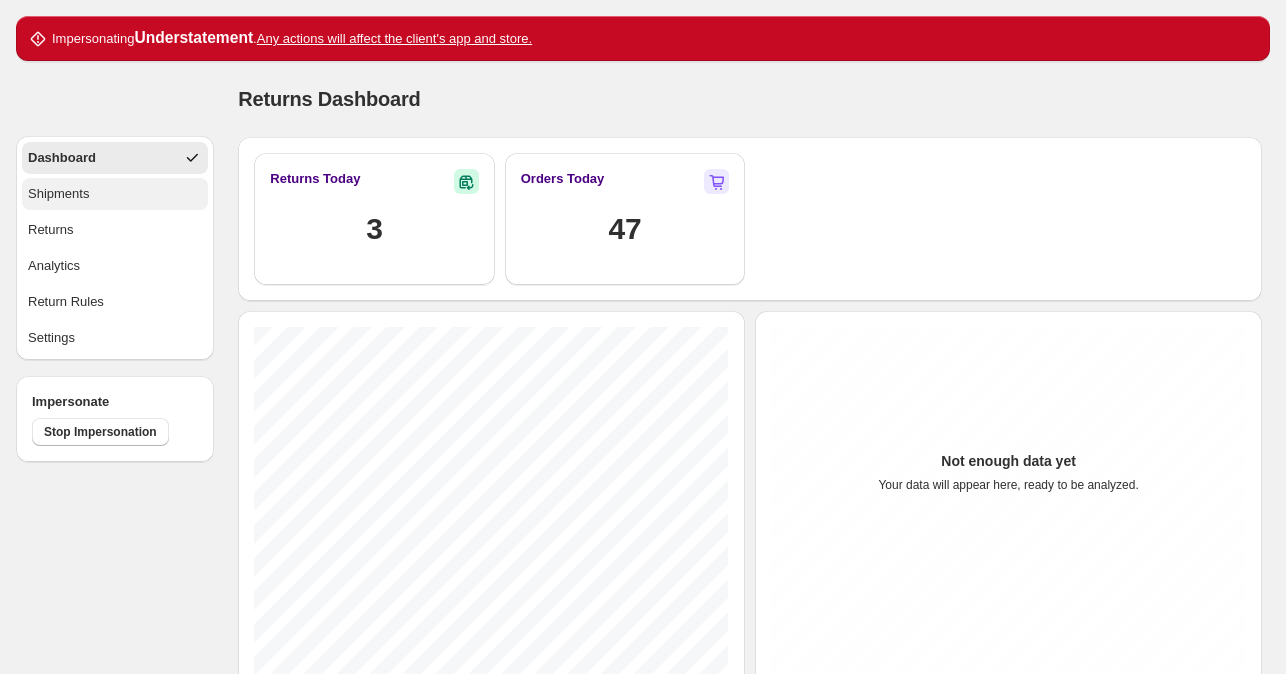 click on "Shipments" at bounding box center [58, 194] 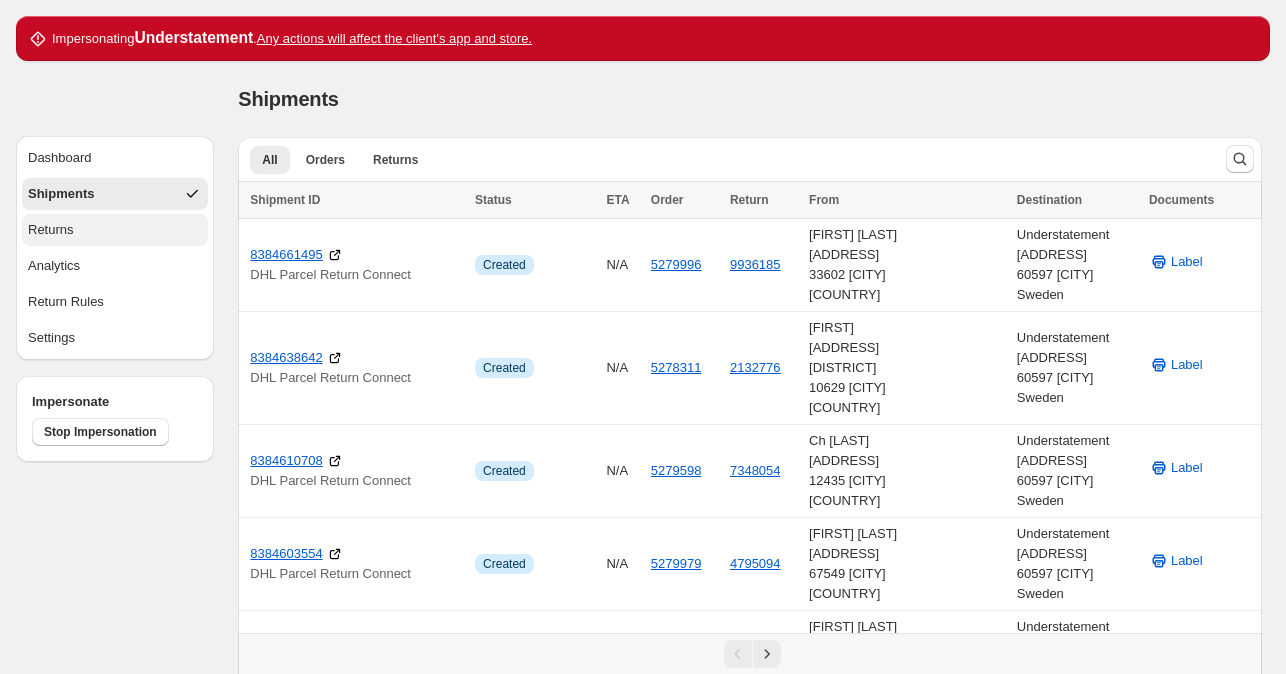 click on "Returns" at bounding box center [115, 230] 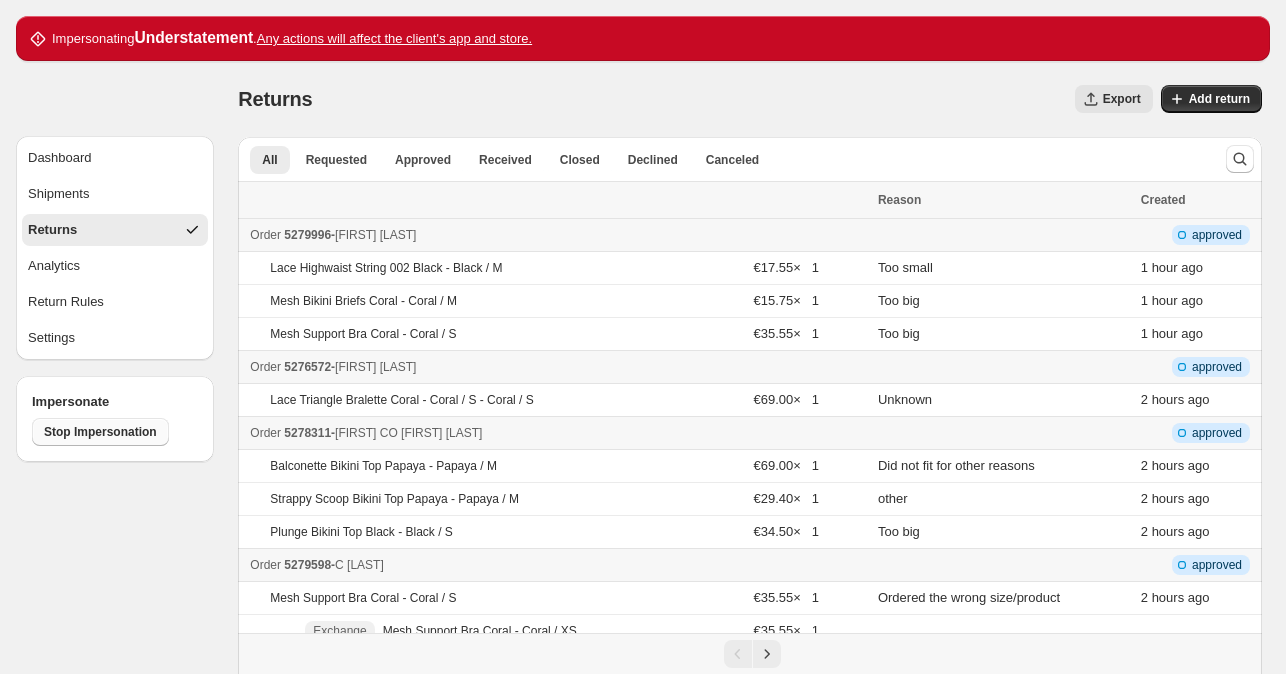 click on "Stop Impersonation" at bounding box center (100, 432) 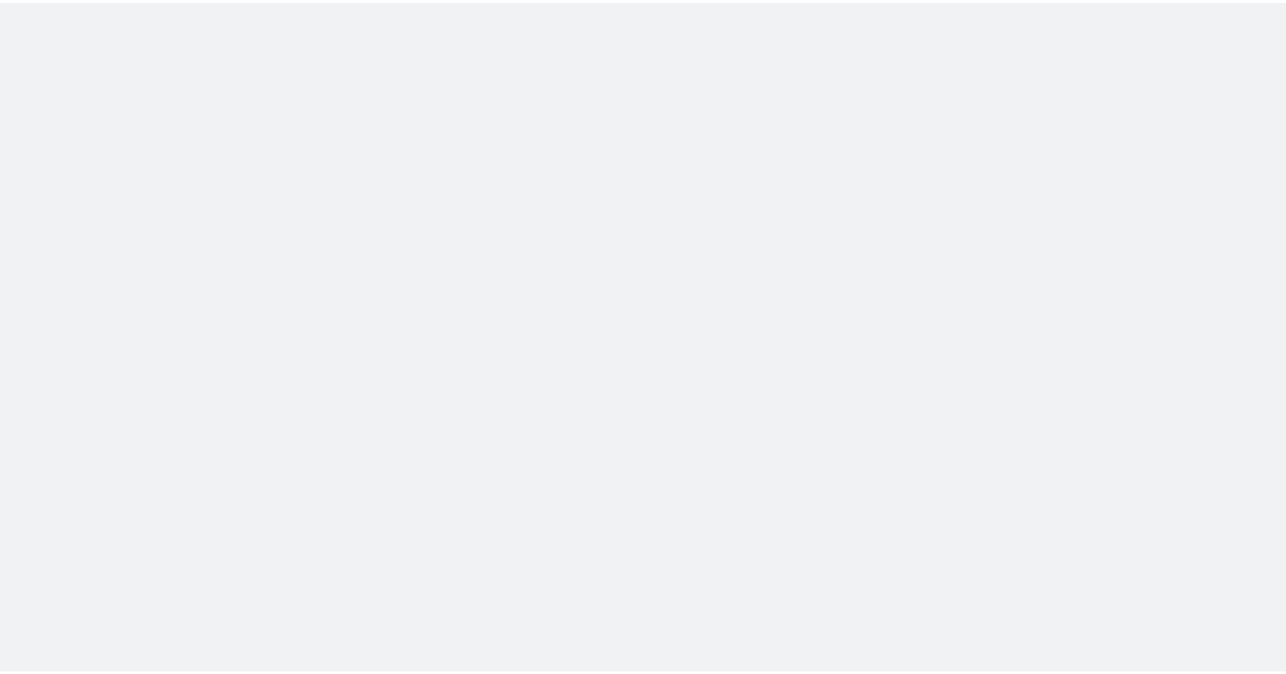 scroll, scrollTop: 0, scrollLeft: 0, axis: both 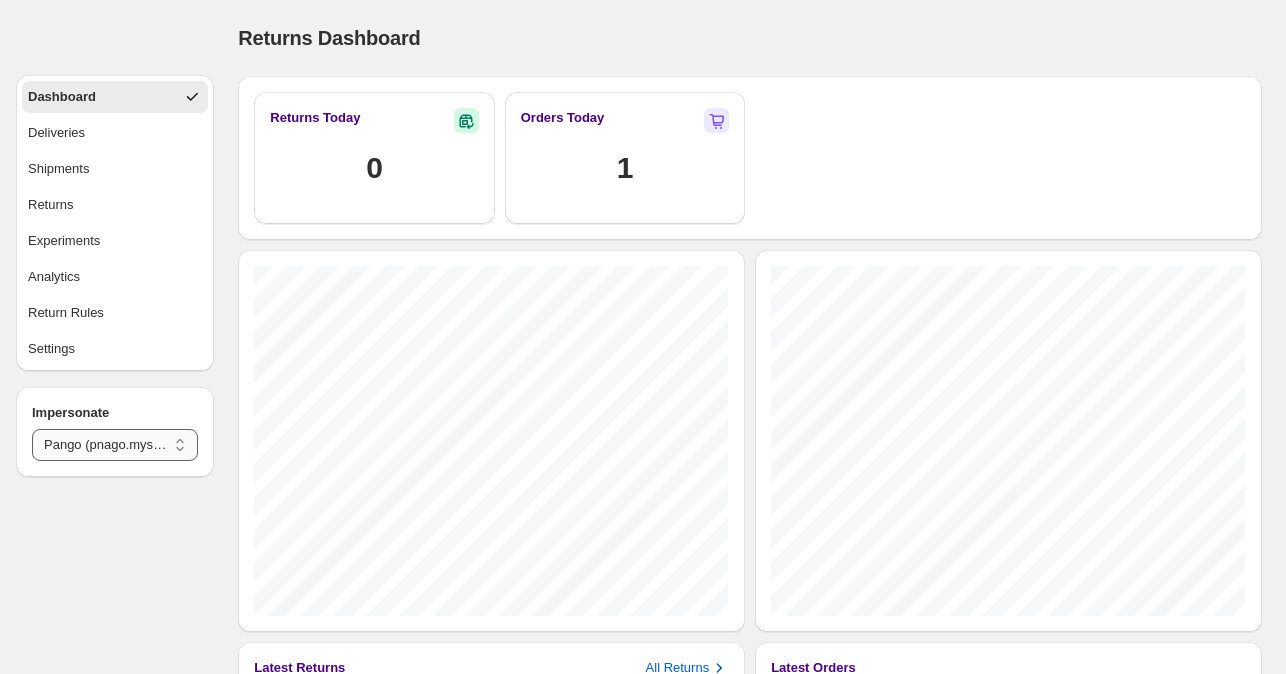 click on "**********" at bounding box center [115, 445] 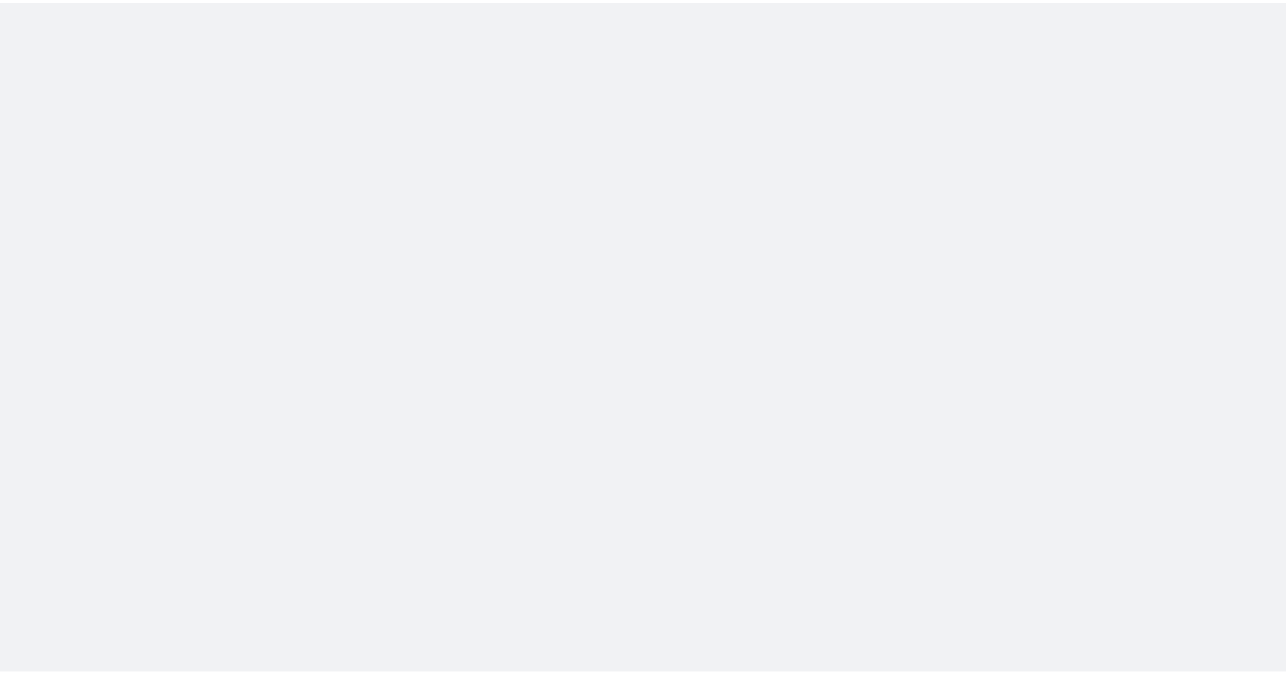 scroll, scrollTop: 0, scrollLeft: 0, axis: both 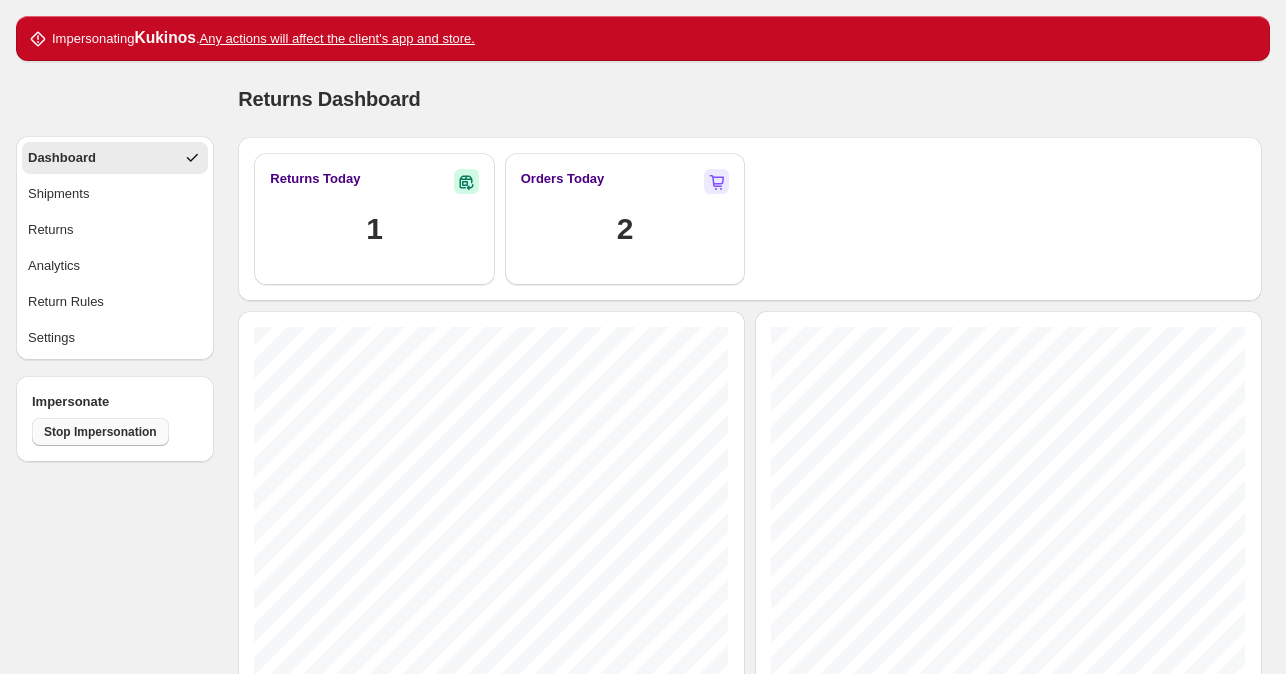 click on "Stop Impersonation" at bounding box center (100, 432) 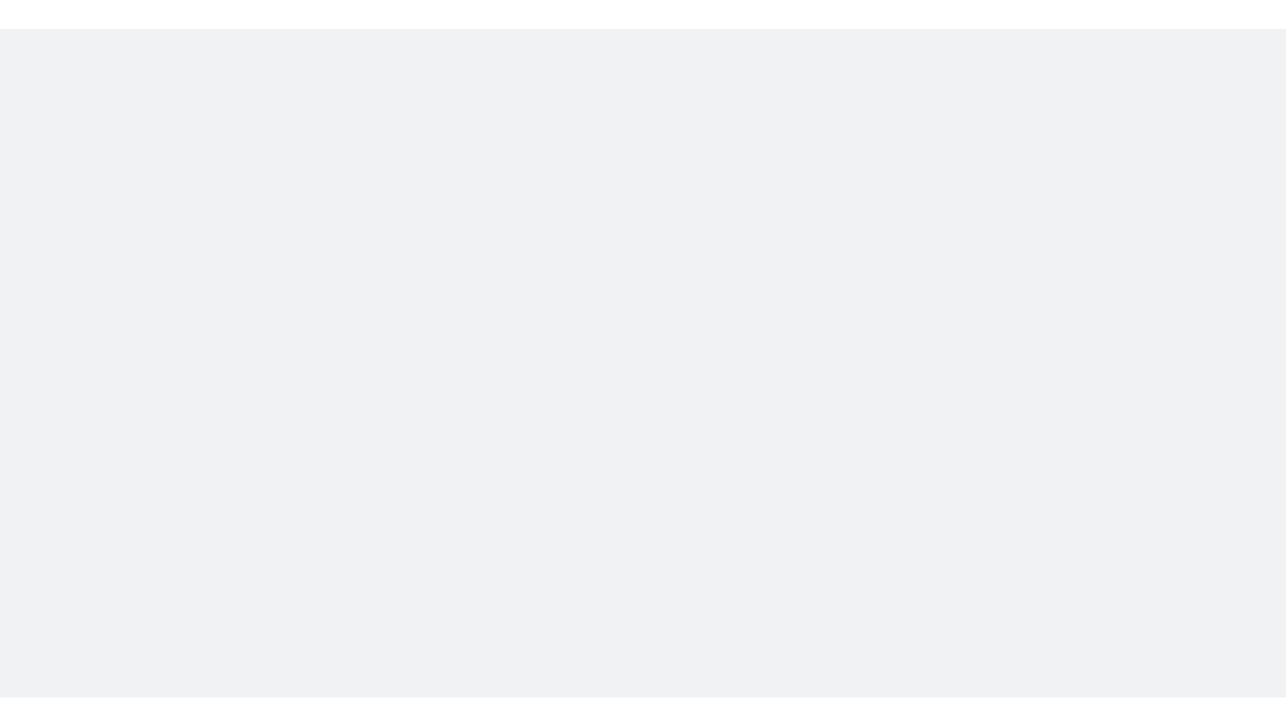 scroll, scrollTop: 0, scrollLeft: 0, axis: both 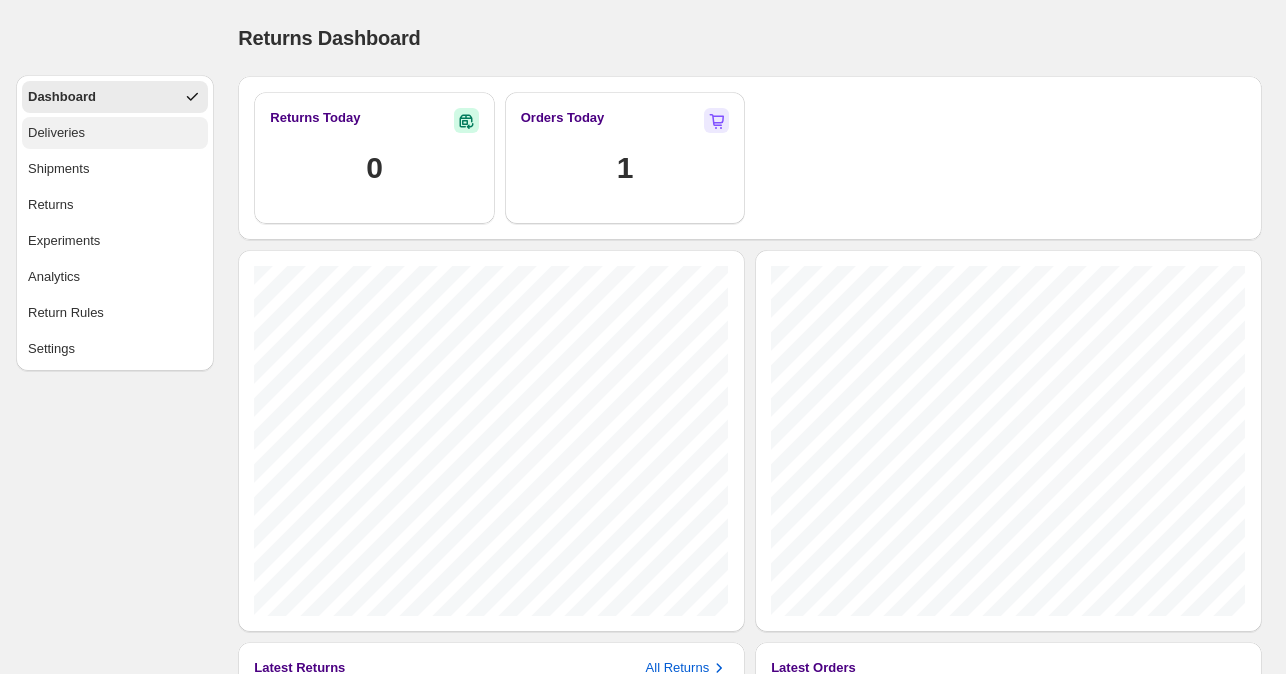 select on "********" 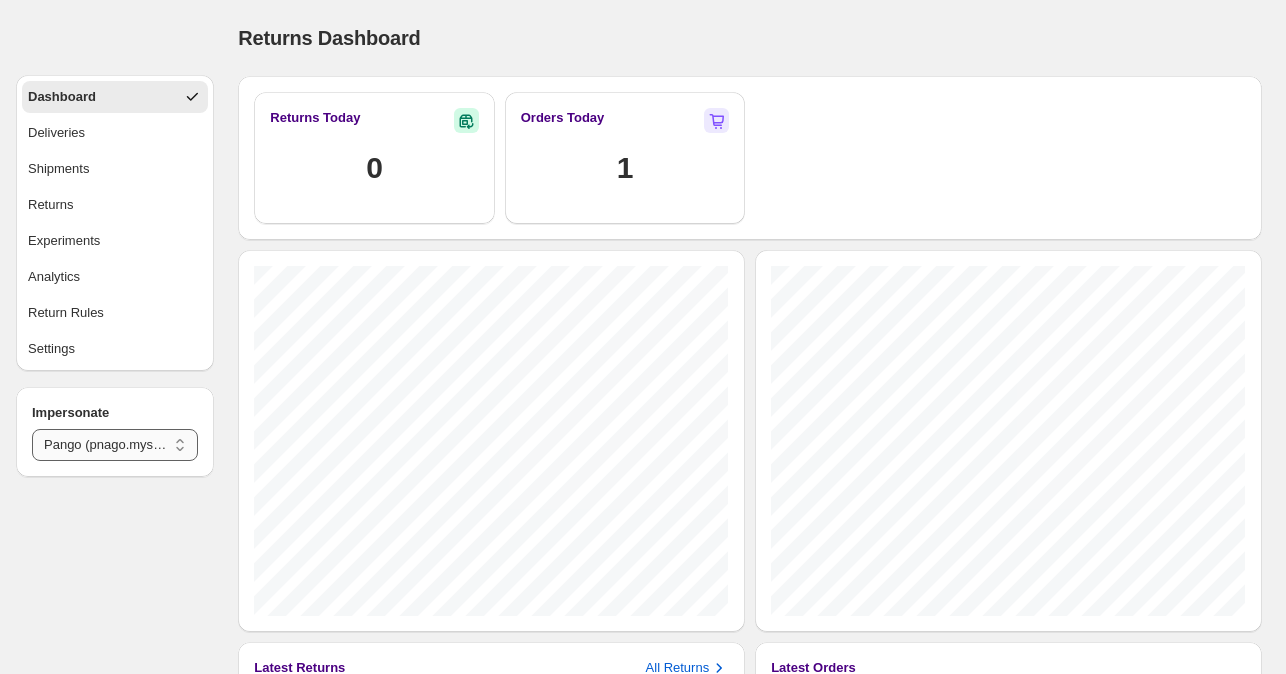 click on "**********" at bounding box center [115, 445] 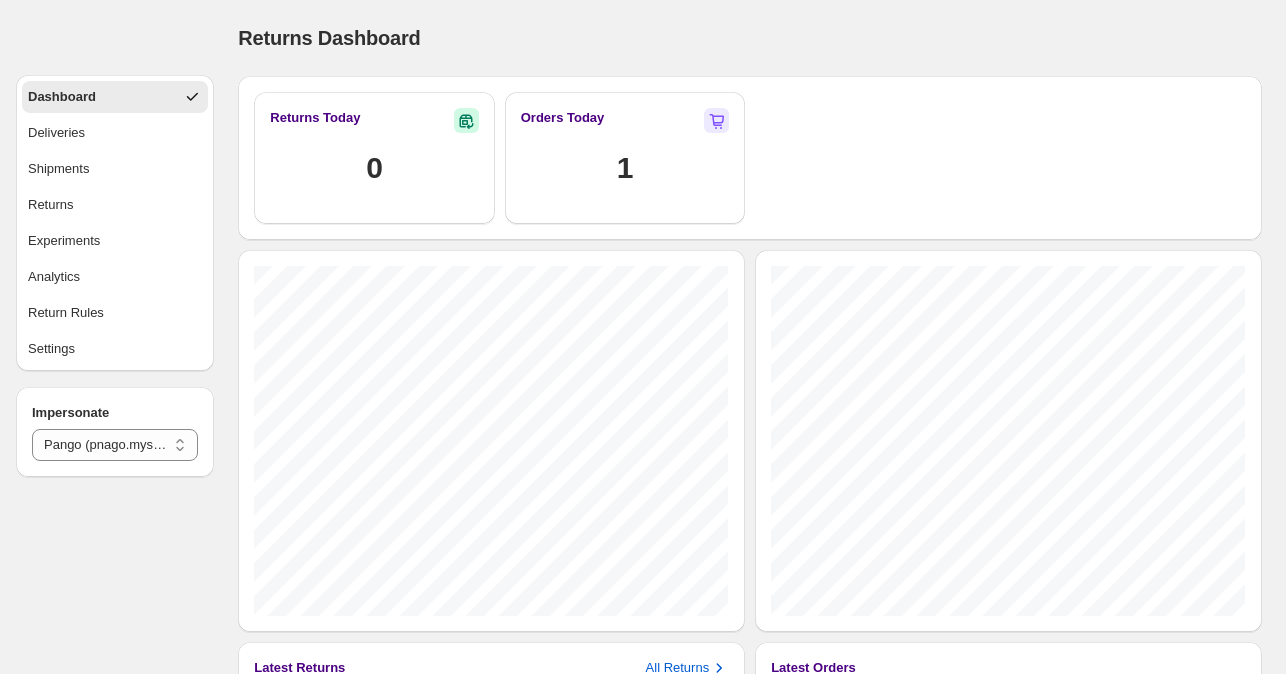 click on "**********" at bounding box center (107, 609) 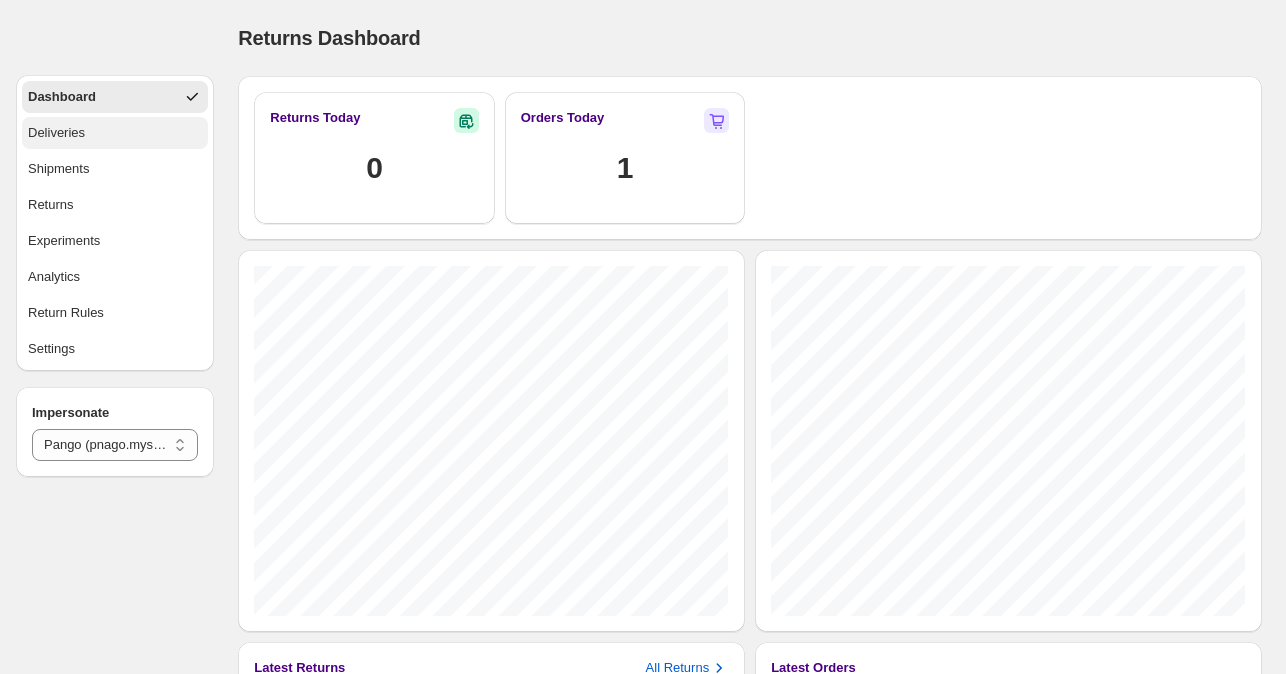 click on "Deliveries" at bounding box center (115, 133) 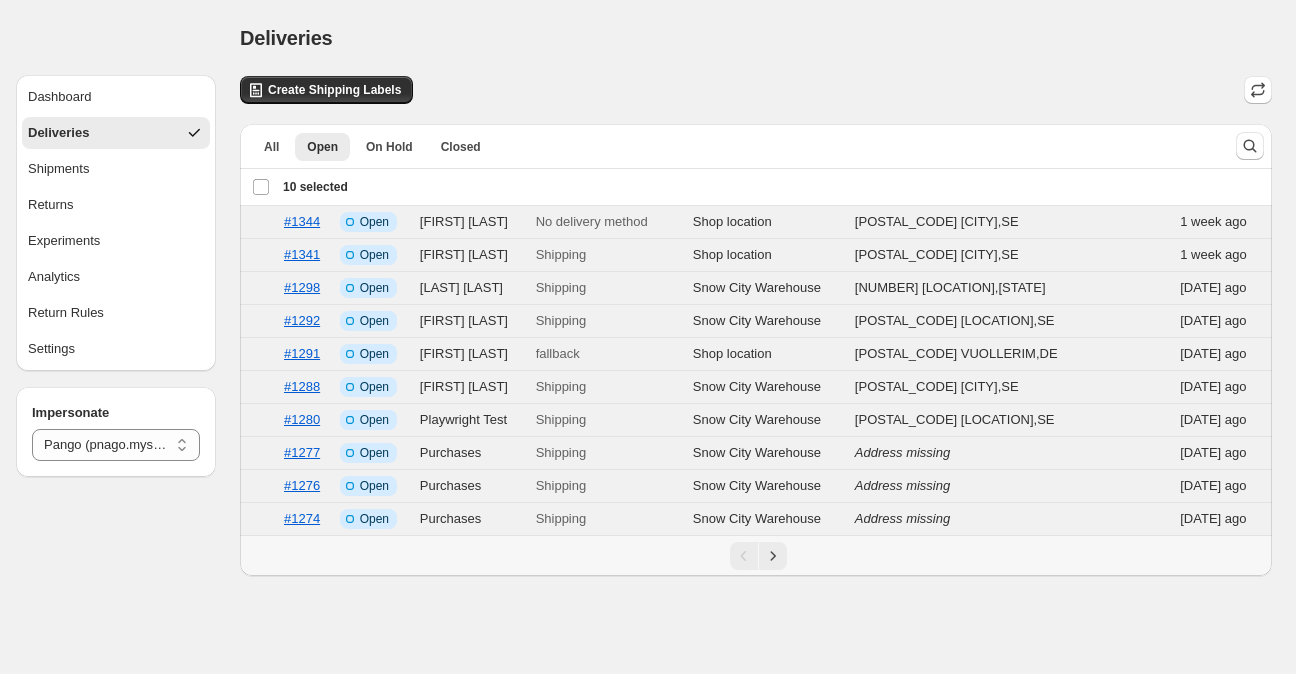 click on "Deselect all 10 orders 10 selected" at bounding box center (300, 187) 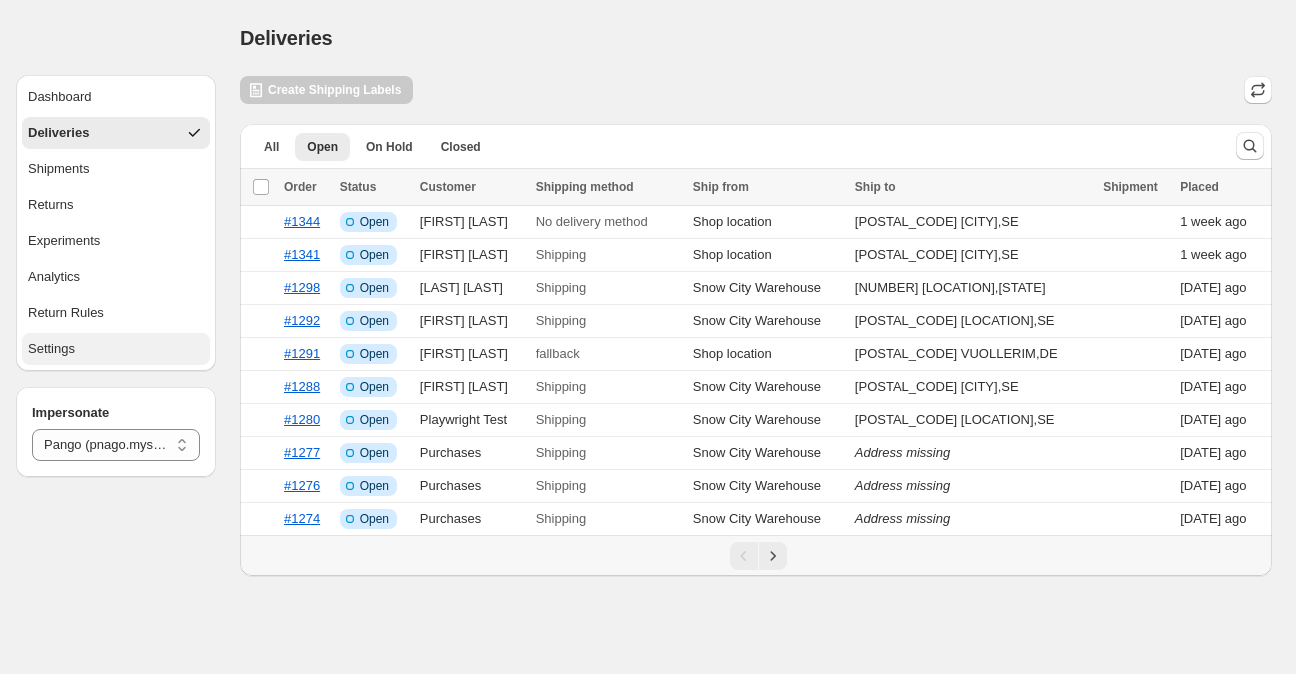 click on "Settings" at bounding box center (116, 349) 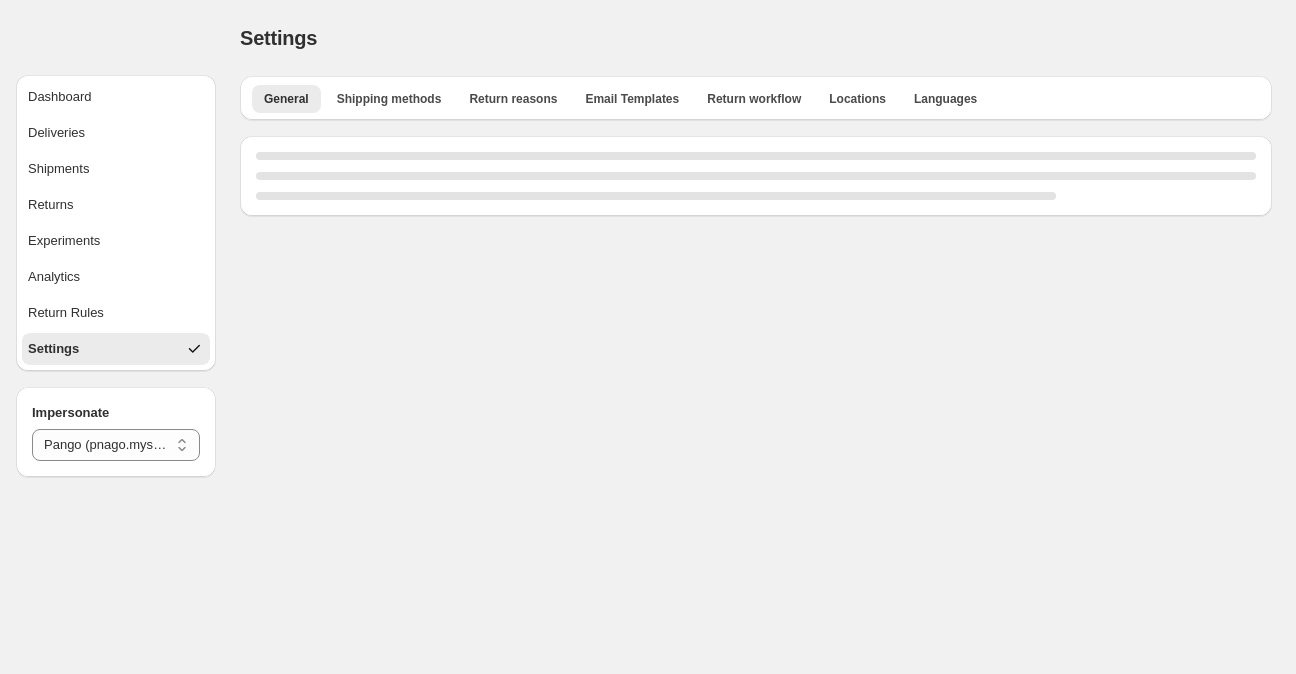 select on "**" 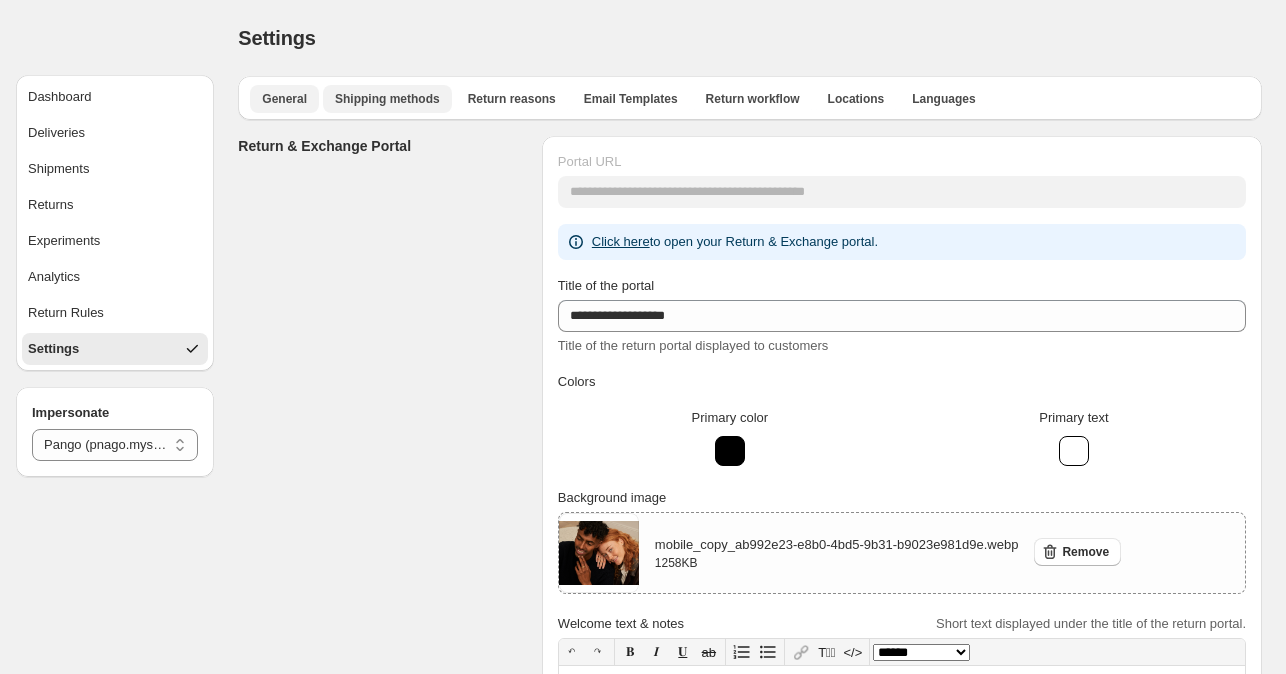 click on "Shipping methods" at bounding box center [387, 99] 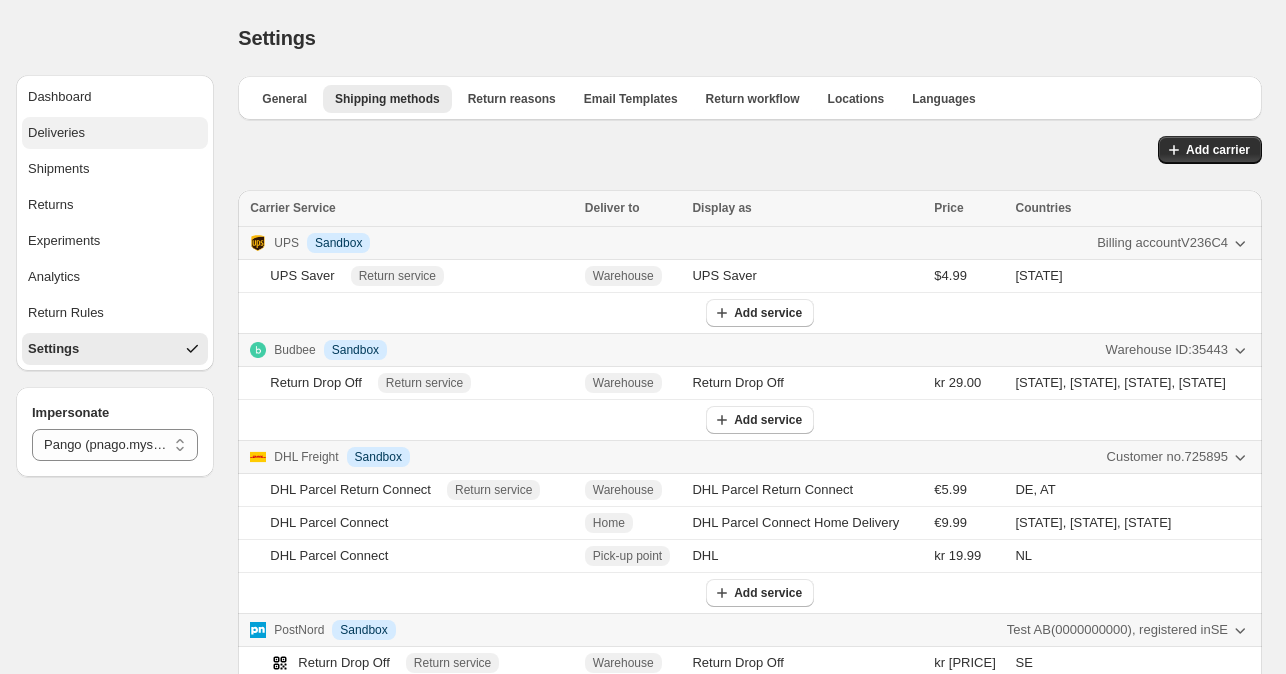 click on "Deliveries" at bounding box center [115, 133] 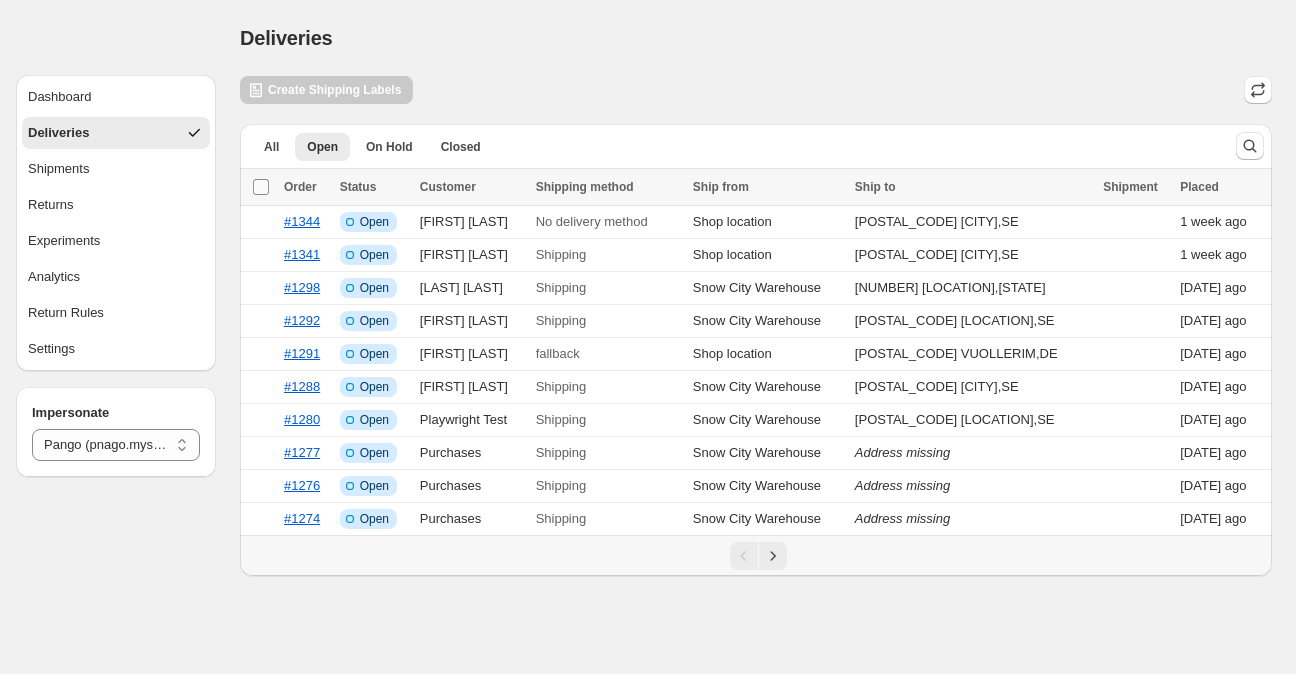 click at bounding box center [261, 187] 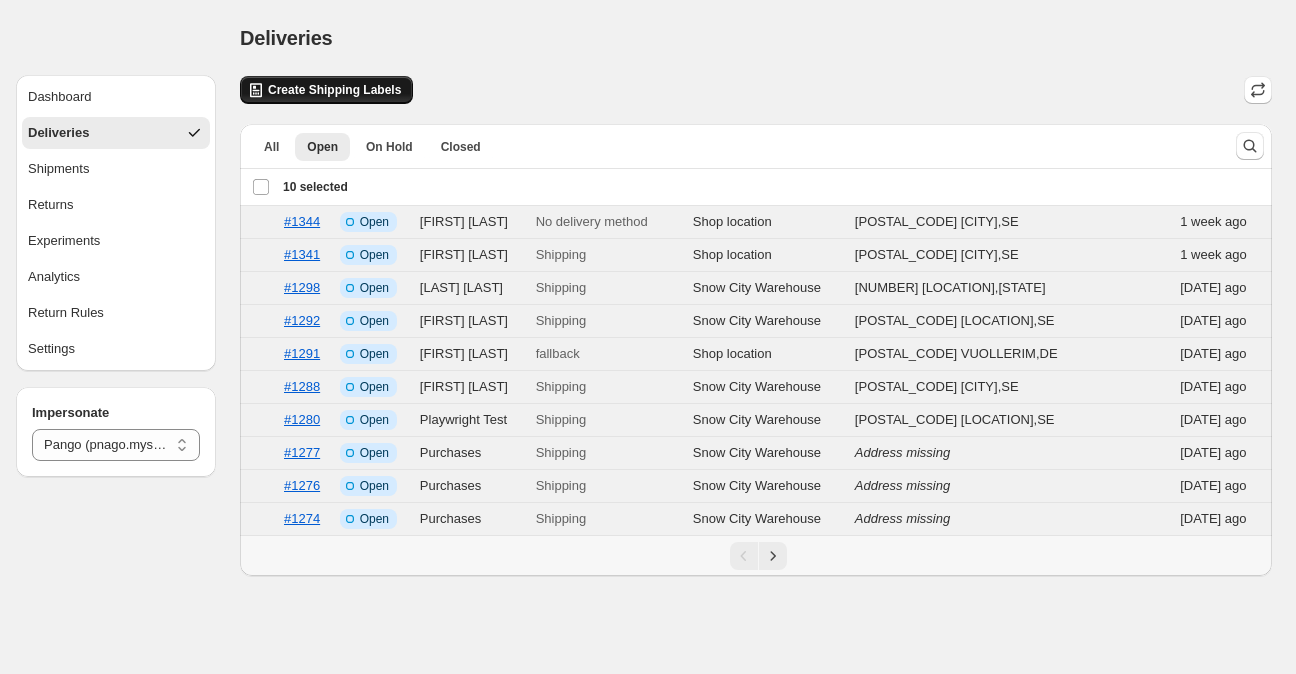 click on "Create Shipping Labels" at bounding box center (334, 90) 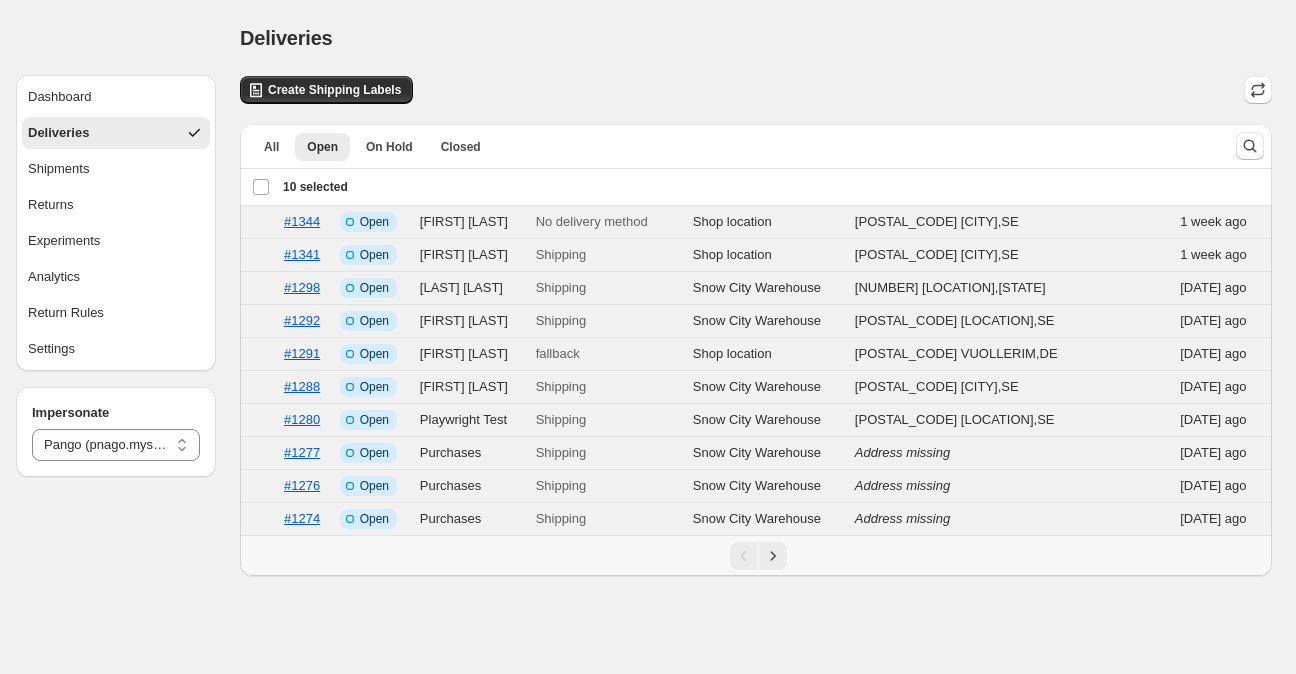 click on "Deselect all 10 orders 10 selected" at bounding box center (300, 187) 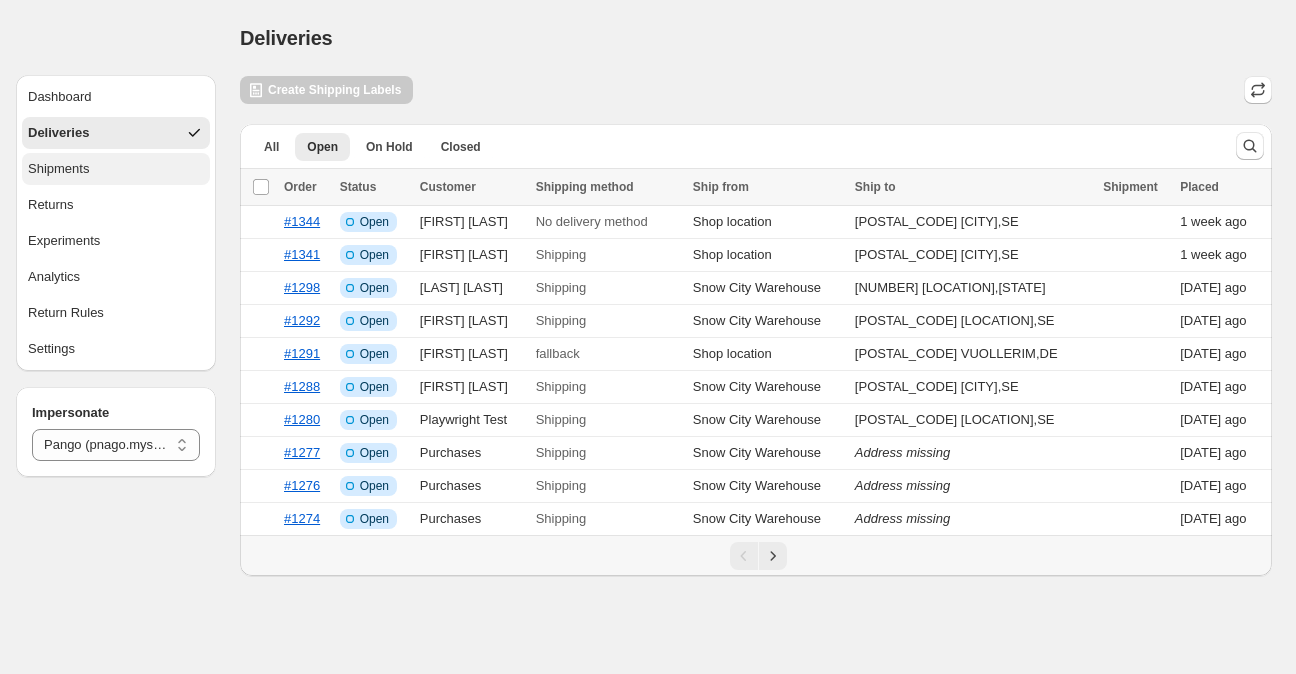 click on "Shipments" at bounding box center [116, 169] 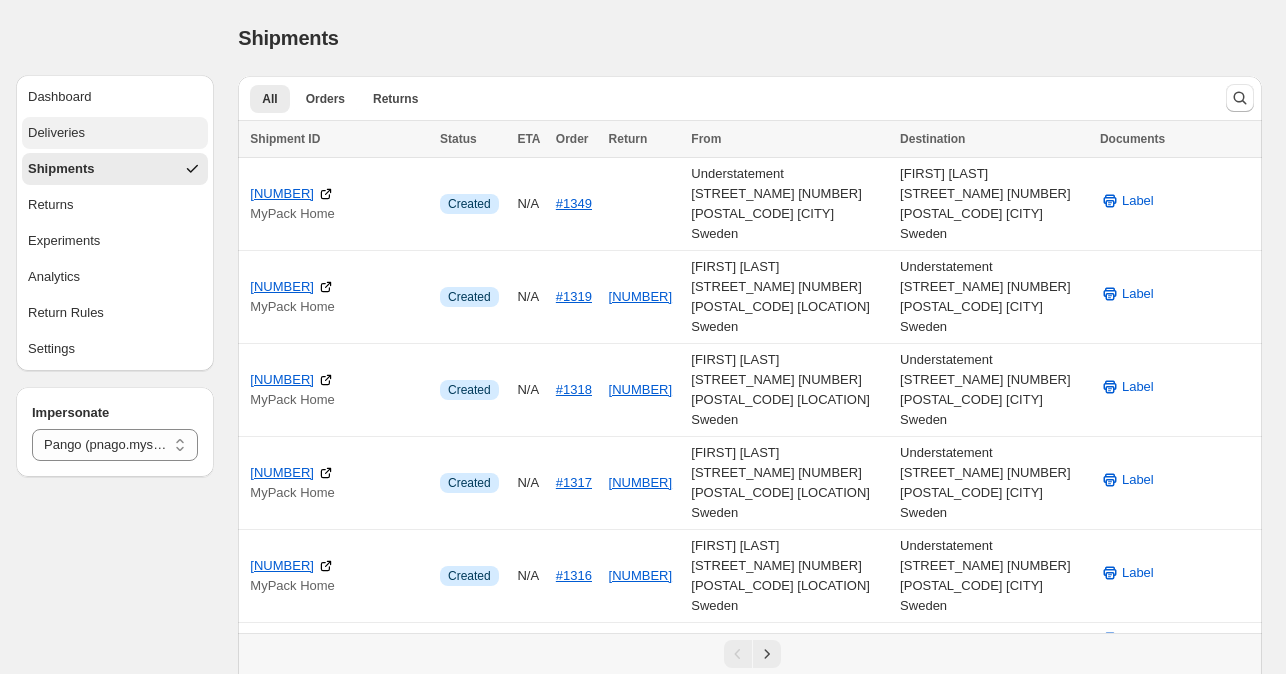 click on "Deliveries" at bounding box center [115, 133] 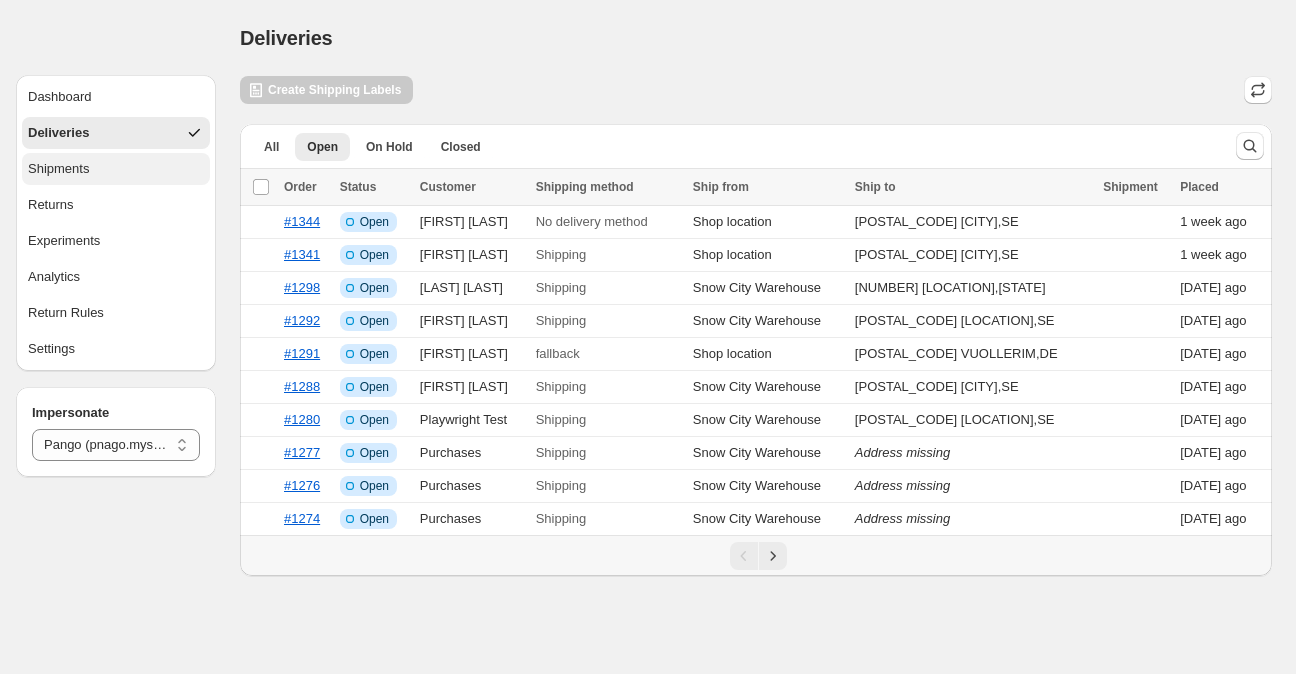 click on "Shipments" at bounding box center (116, 169) 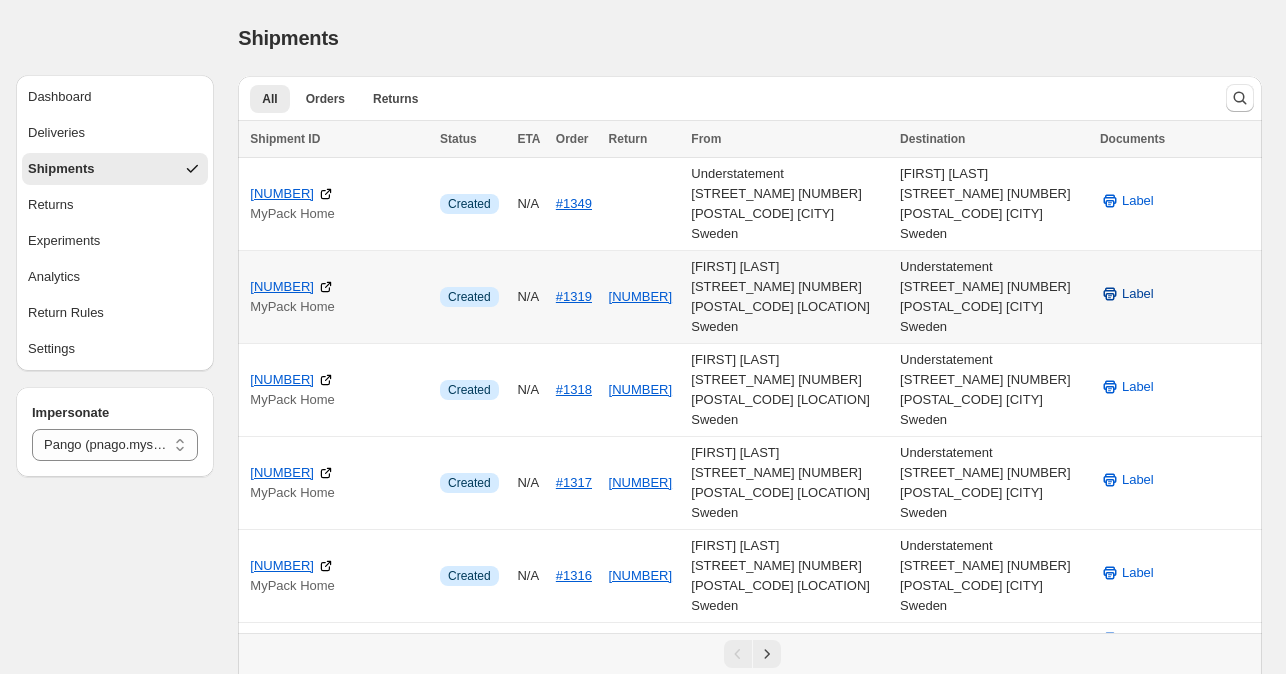 click on "Label" at bounding box center [1138, 294] 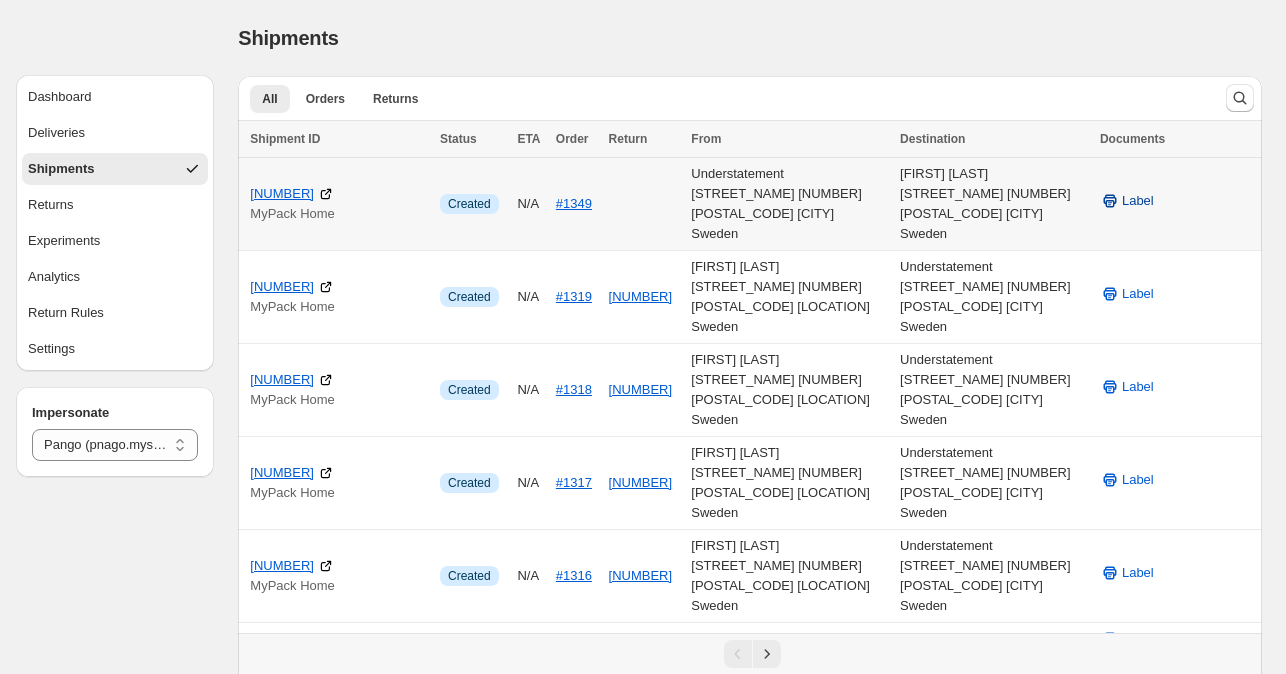 click on "Label" at bounding box center (1138, 201) 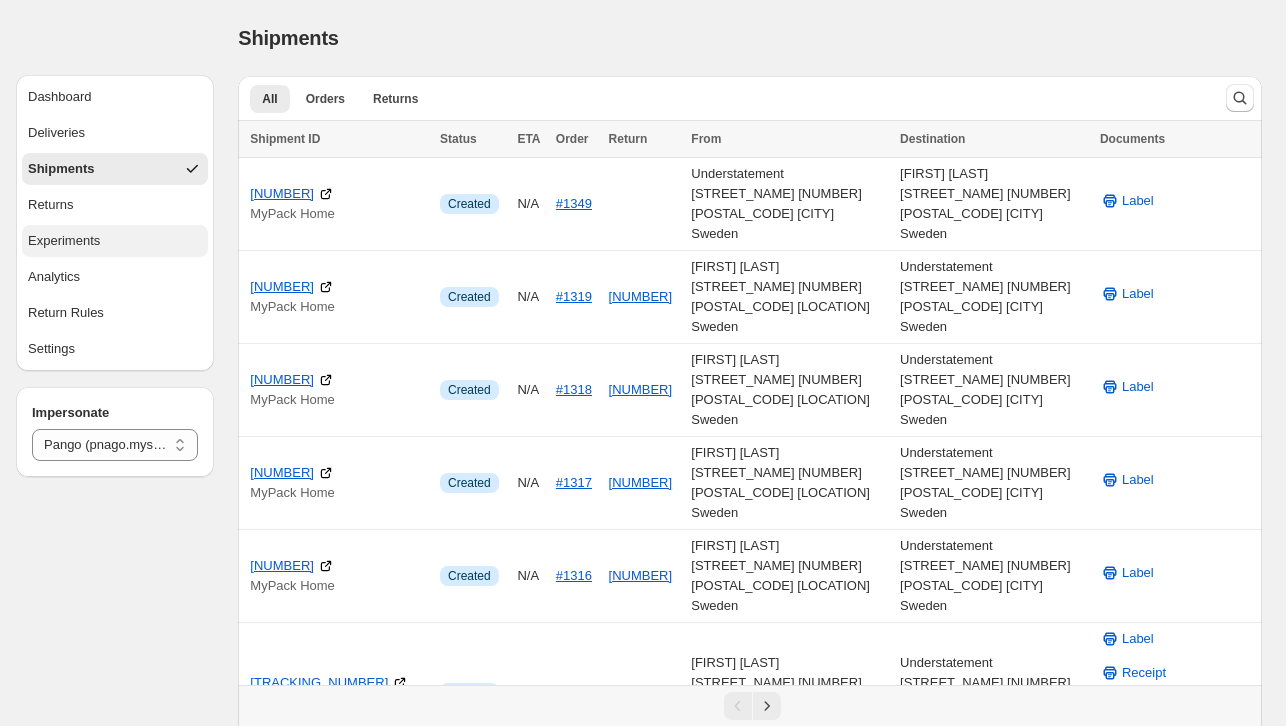 click on "Experiments" at bounding box center (64, 241) 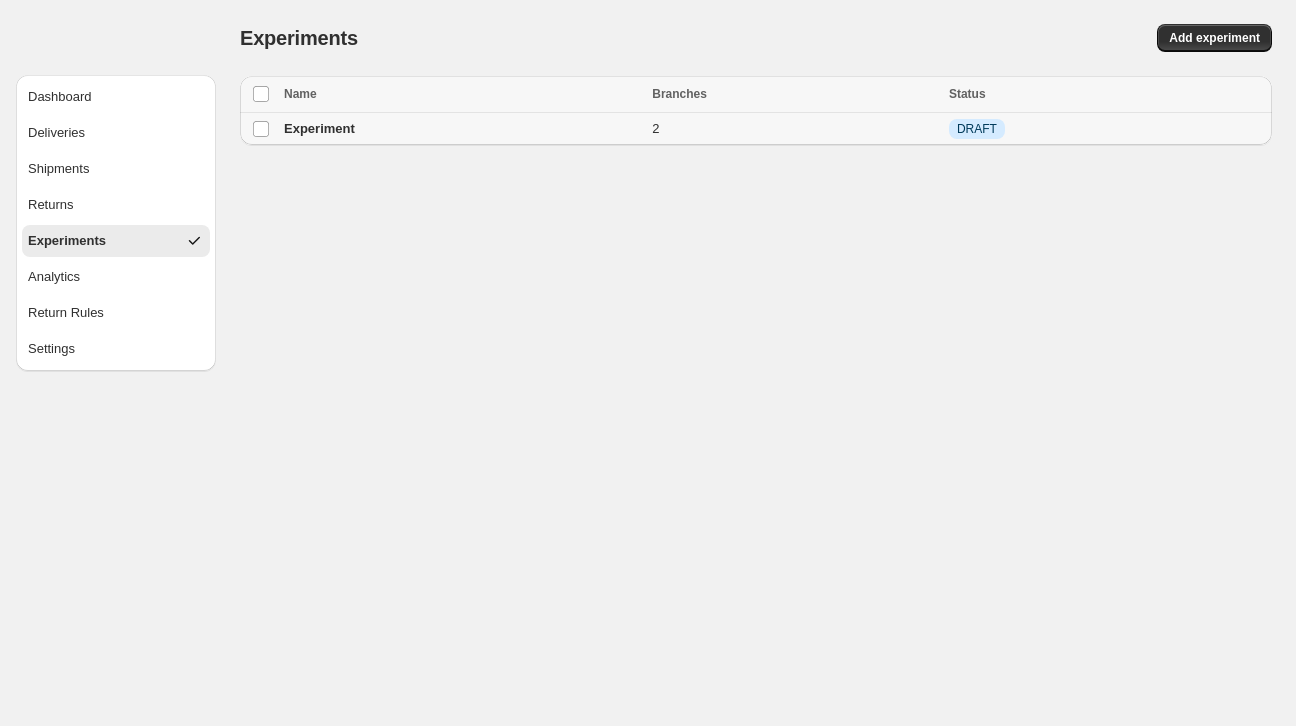 click on "Experiment" at bounding box center (319, 128) 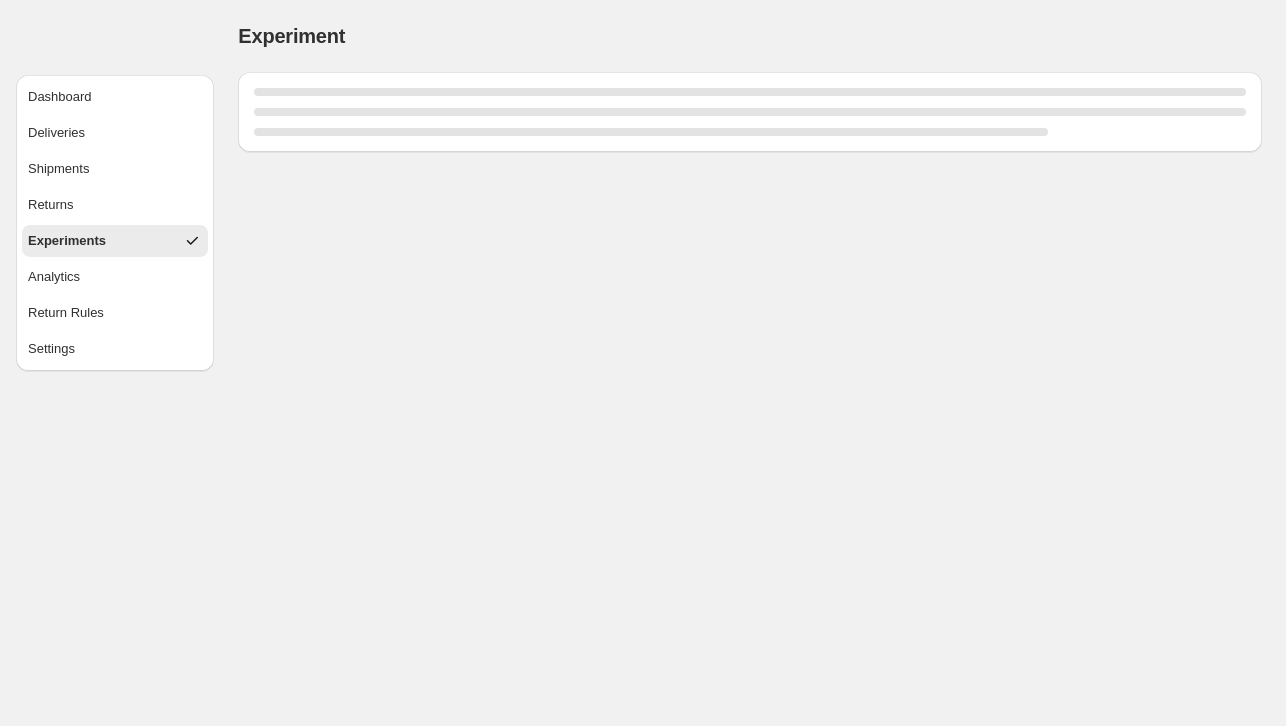 select on "********" 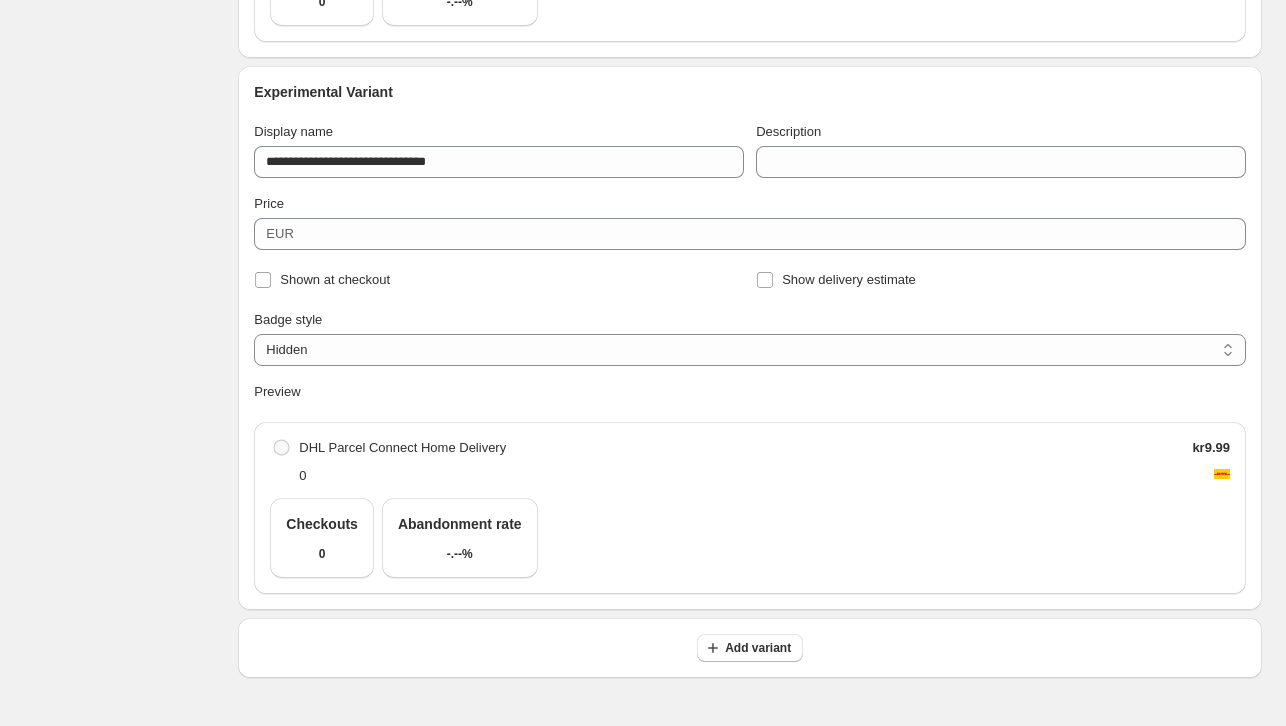 scroll, scrollTop: 665, scrollLeft: 0, axis: vertical 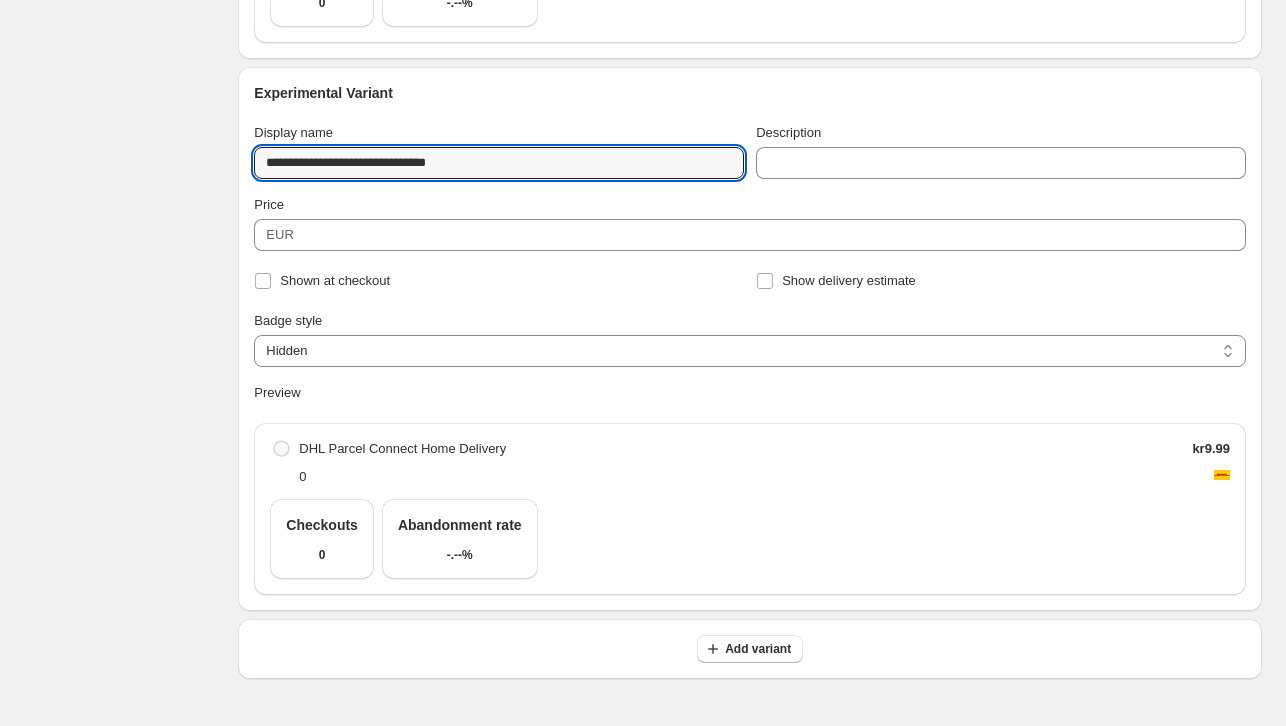 drag, startPoint x: 490, startPoint y: 169, endPoint x: 205, endPoint y: 152, distance: 285.50656 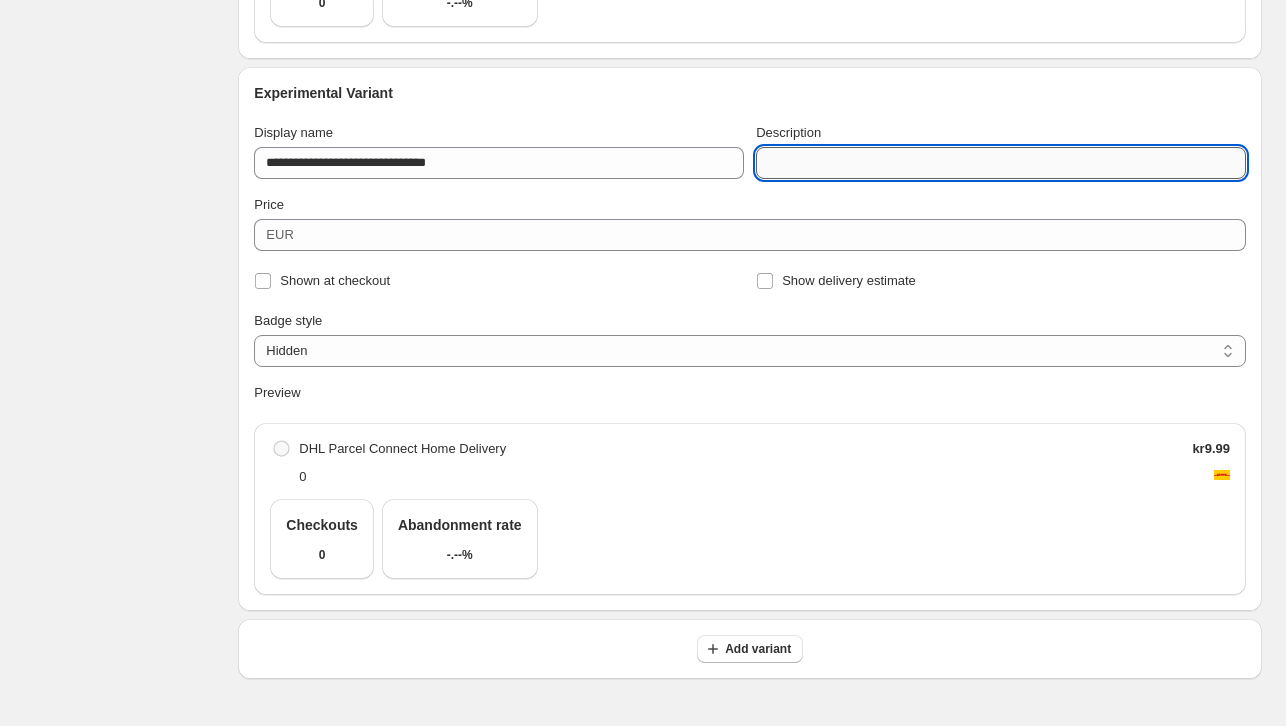 click on "Description" at bounding box center (1001, 163) 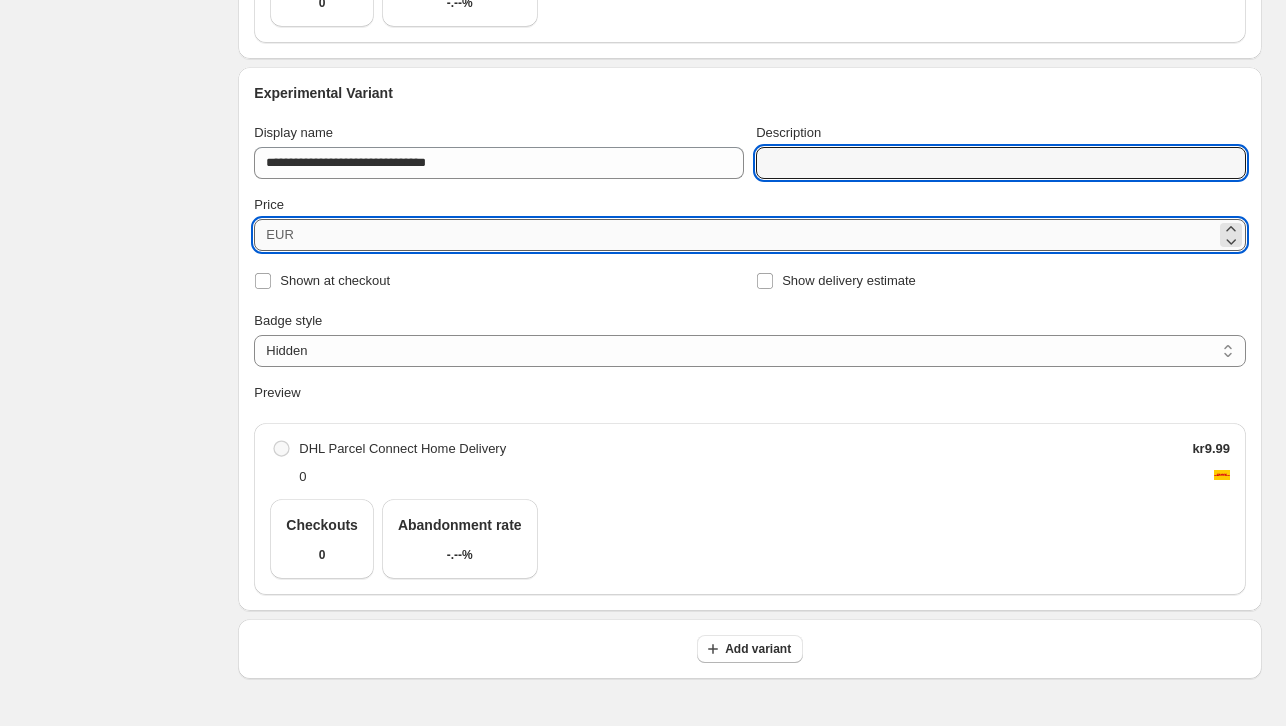 click on "****" at bounding box center (758, 235) 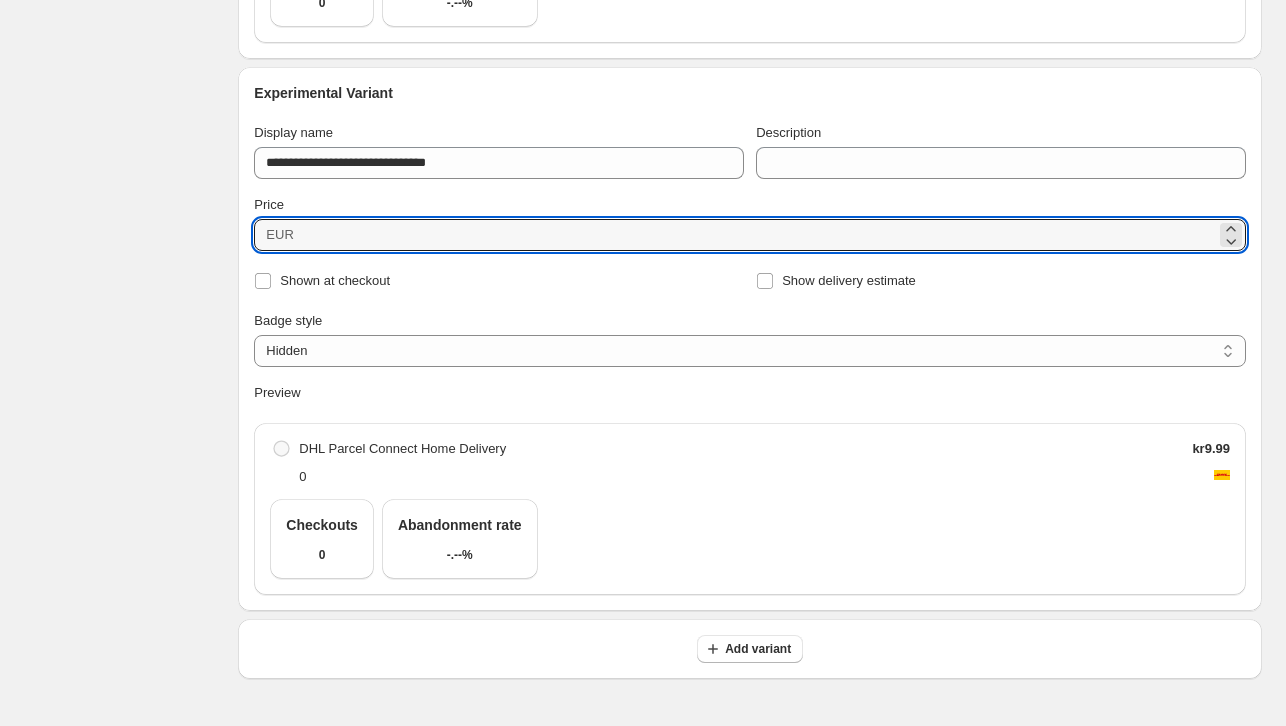 drag, startPoint x: 392, startPoint y: 230, endPoint x: 237, endPoint y: 229, distance: 155.00322 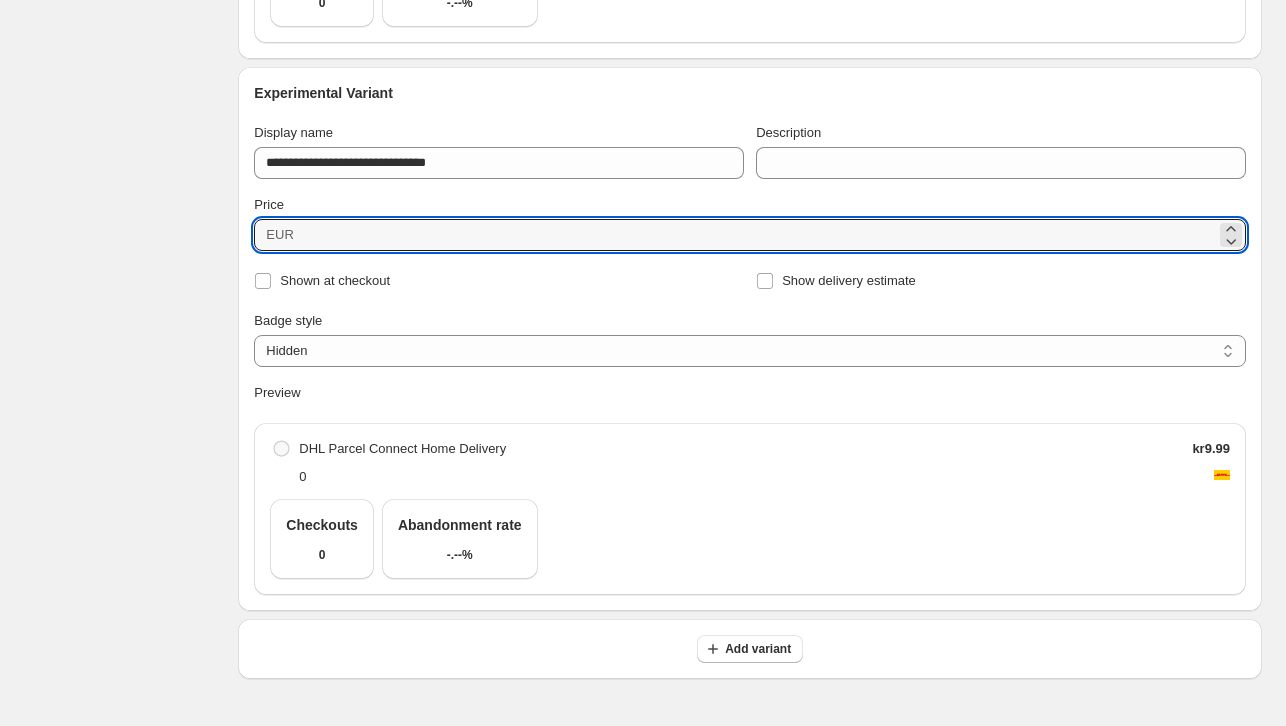 click on "**********" at bounding box center [107, 31] 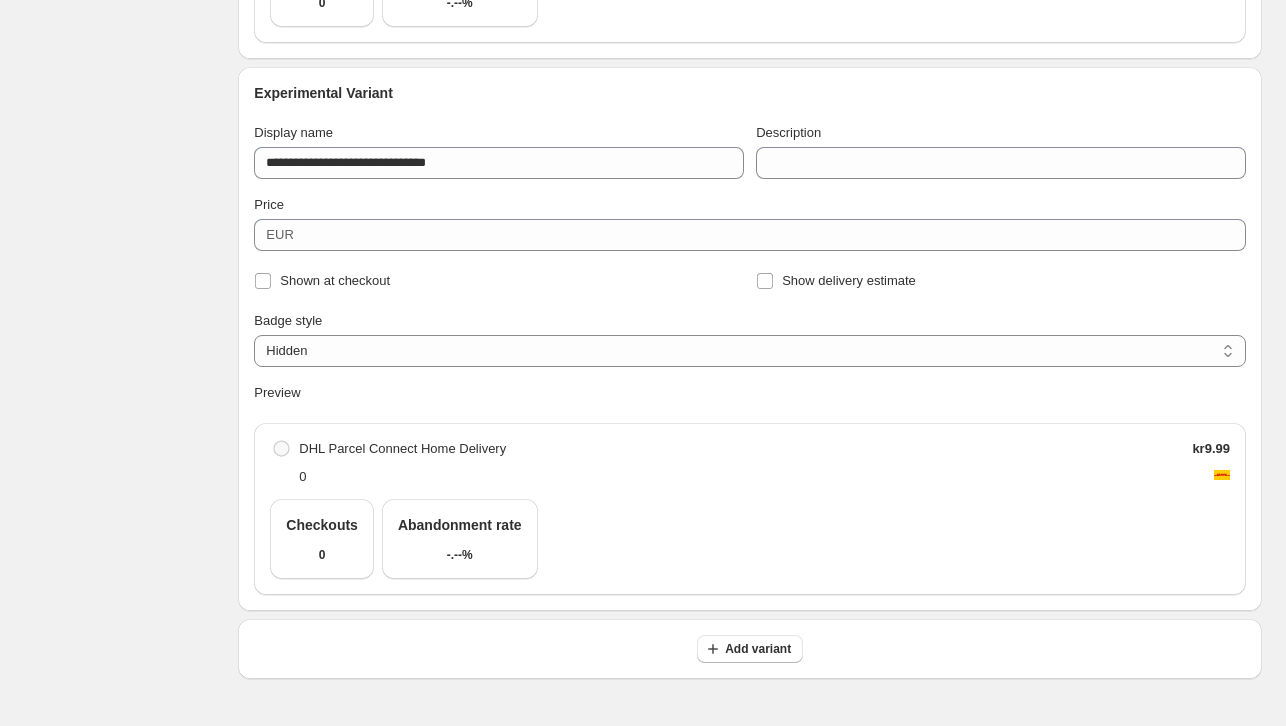 scroll, scrollTop: 666, scrollLeft: 0, axis: vertical 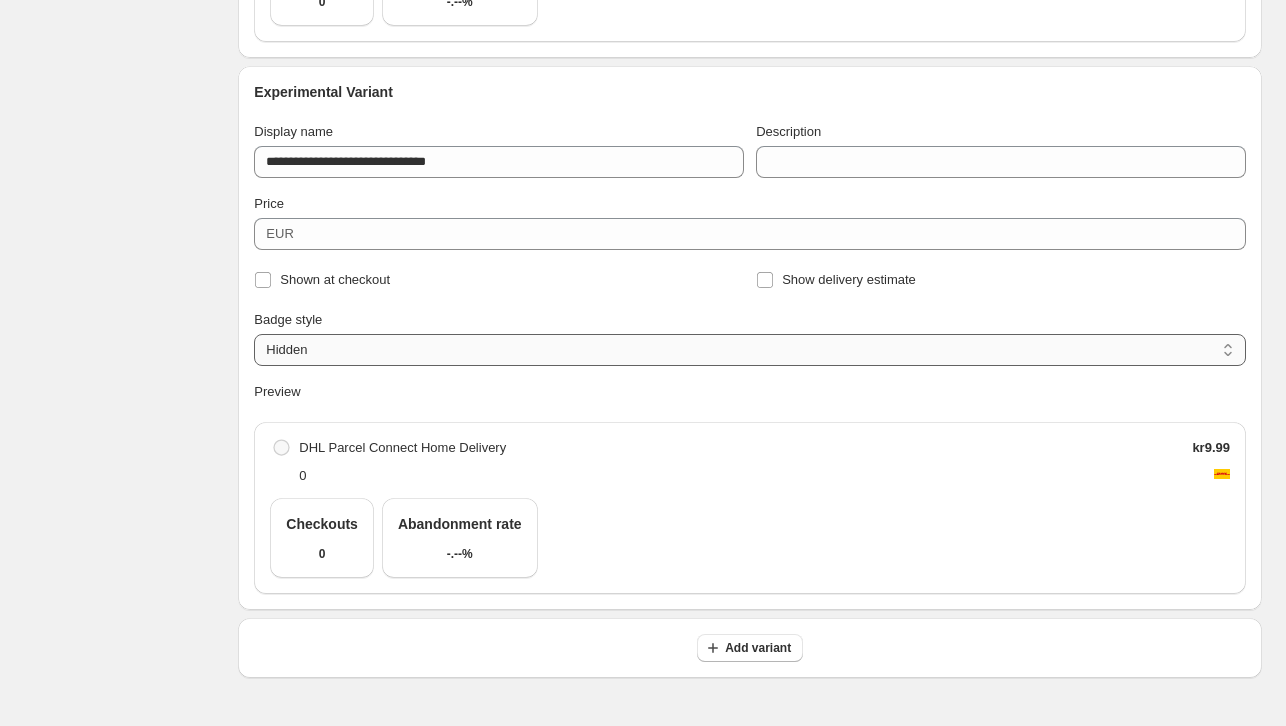 click on "**********" at bounding box center [750, 350] 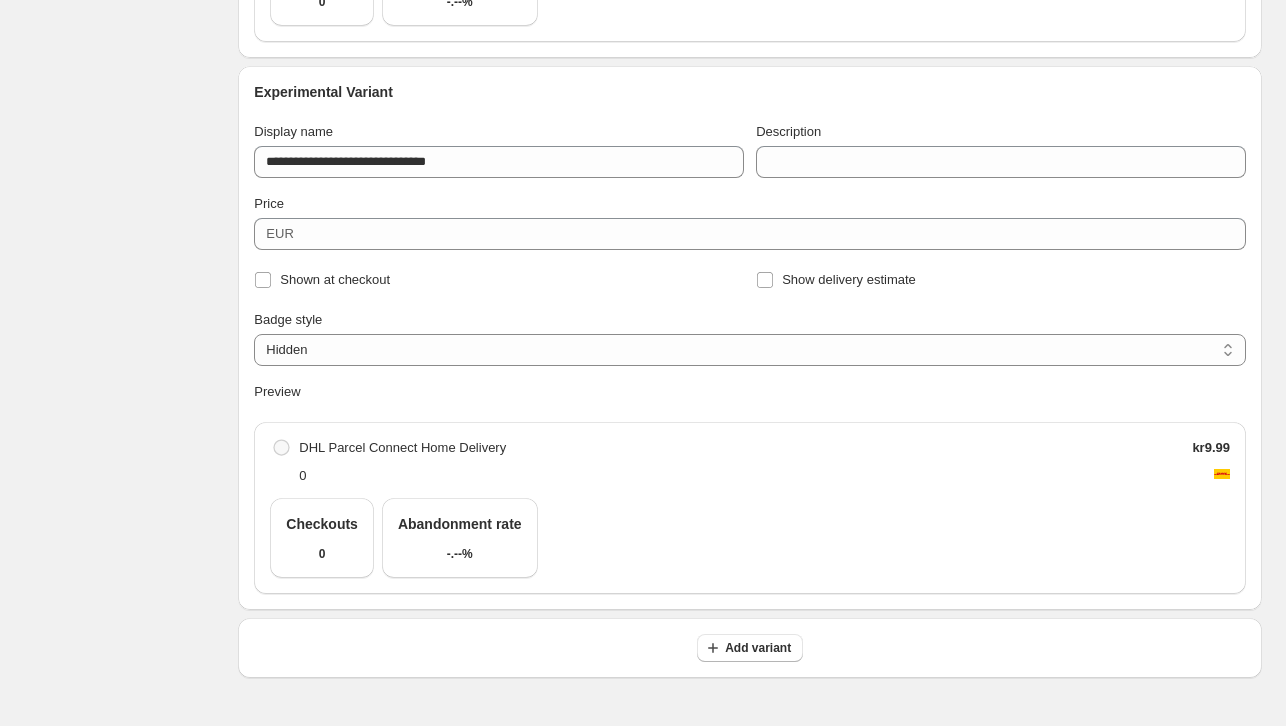 click on "**********" at bounding box center (107, 30) 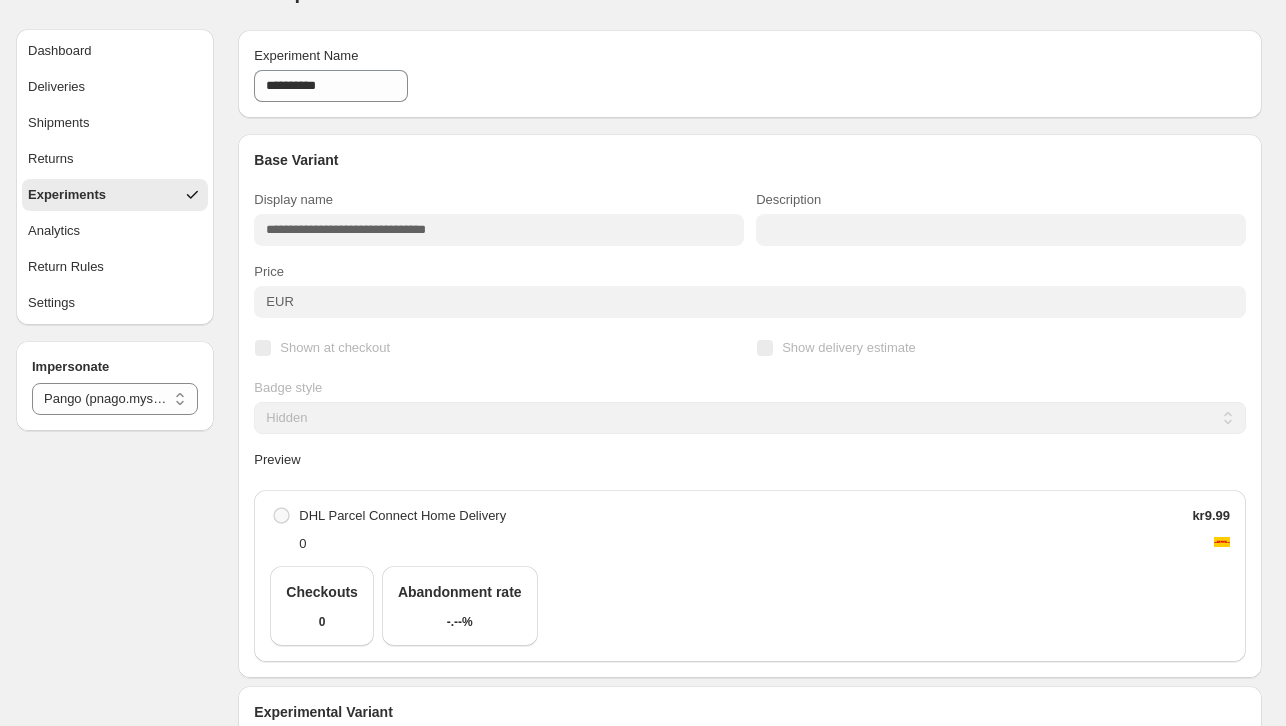 scroll, scrollTop: 0, scrollLeft: 0, axis: both 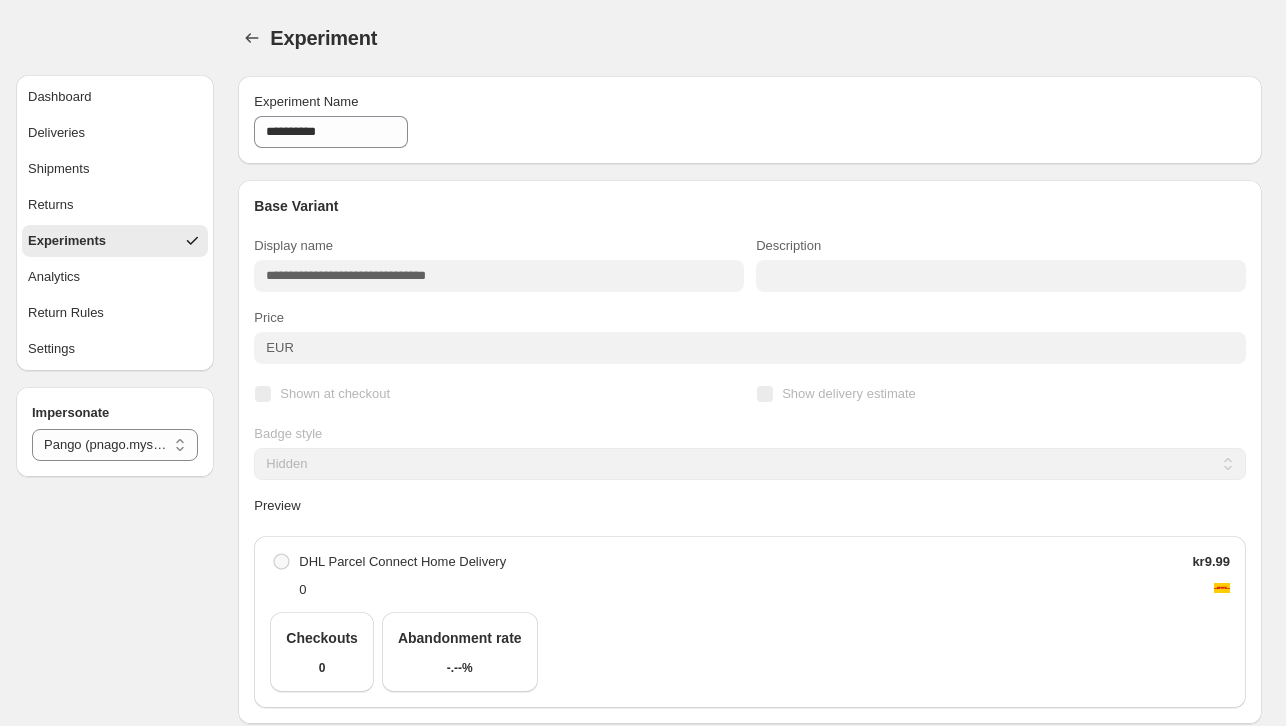 click on "Experiments" at bounding box center (115, 241) 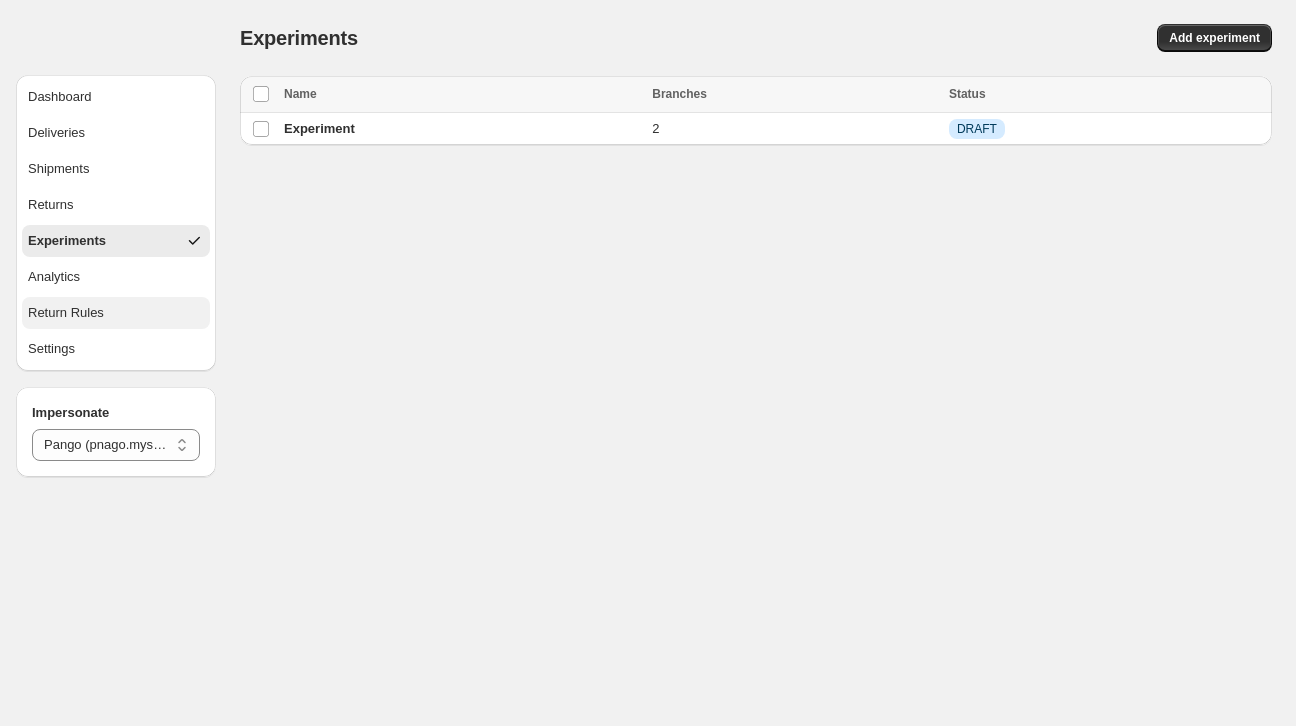click on "Return Rules" at bounding box center [116, 313] 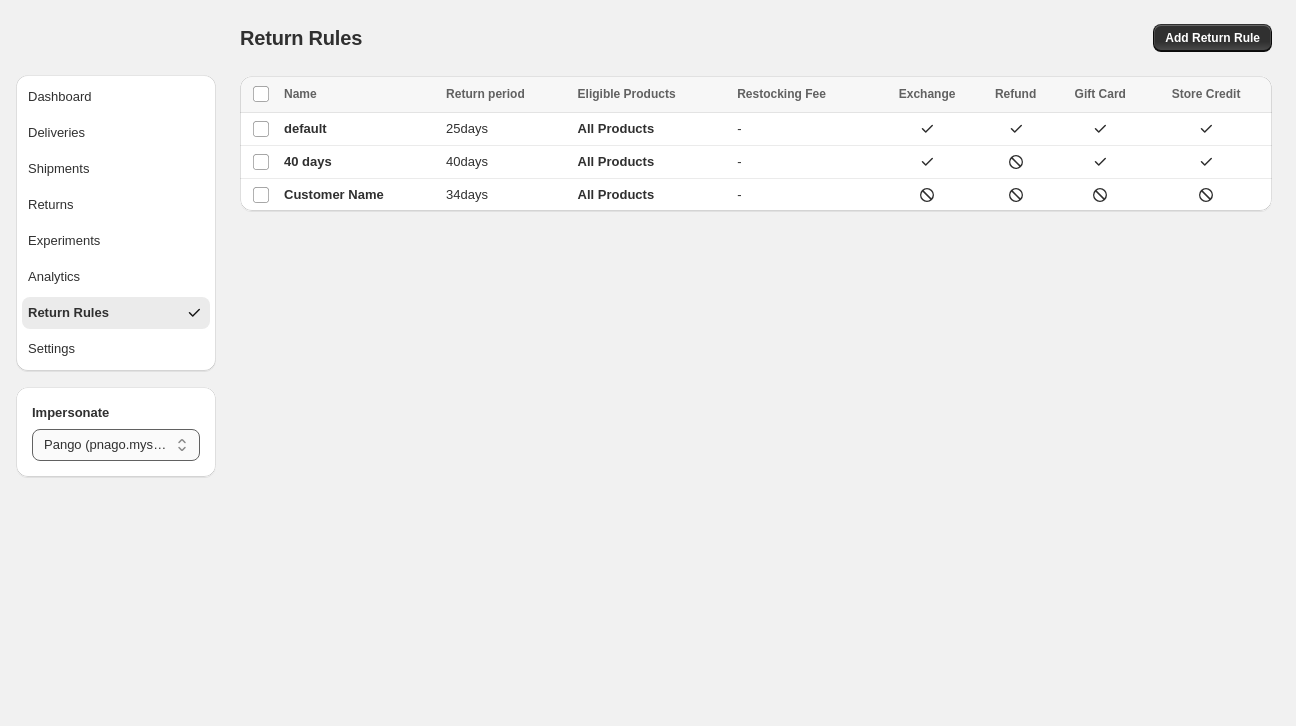 click on "**********" at bounding box center [116, 445] 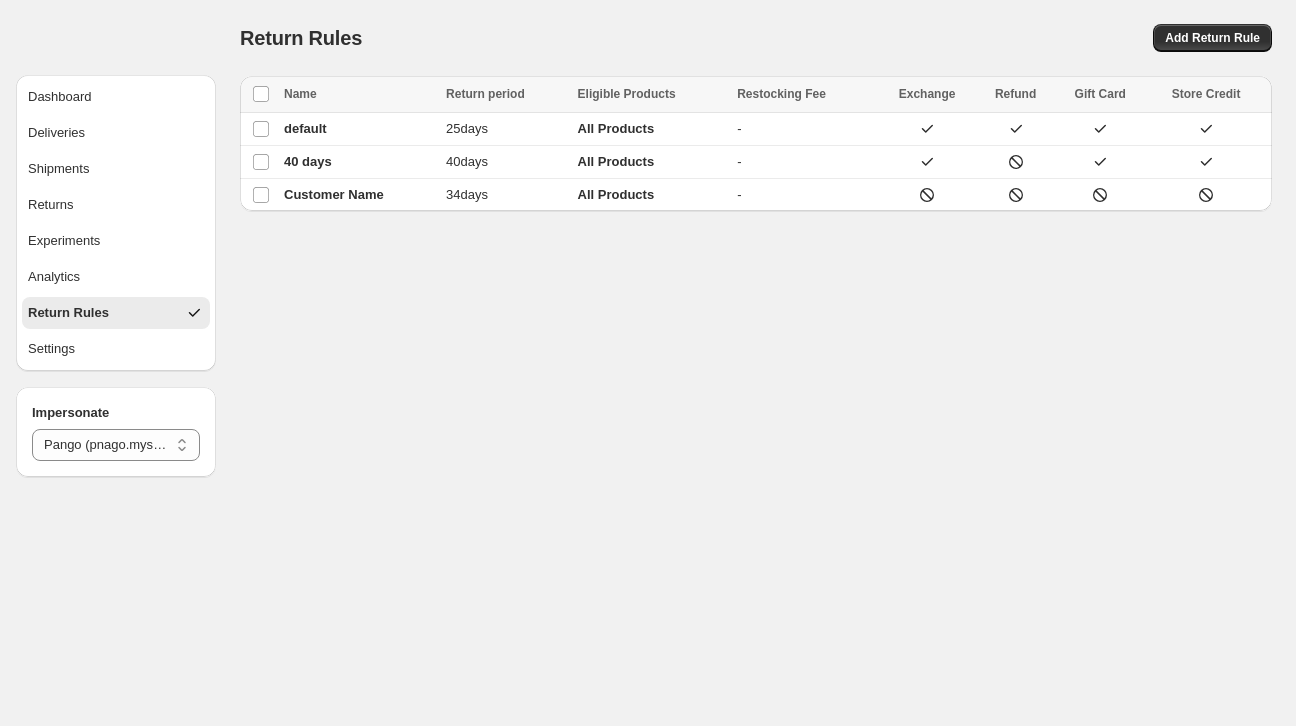 click on "Return Rules. This page is ready Return Rules Add Return Rule Loading returnrules… Loading returnrules… Select all returnRules Name Return period Eligible Products Restocking Fee Exchange Refund Gift Card Store Credit Select all 3 returnRules 0 selected Select all returnRules Name Return period Eligible Products Restocking Fee Exchange Refund Gift Card Store Credit Select returnRule default 25  days All Products - Select returnRule 40 days 40  days All Products - Select returnRule Customer Name 34  days All Products -" at bounding box center [756, 238] 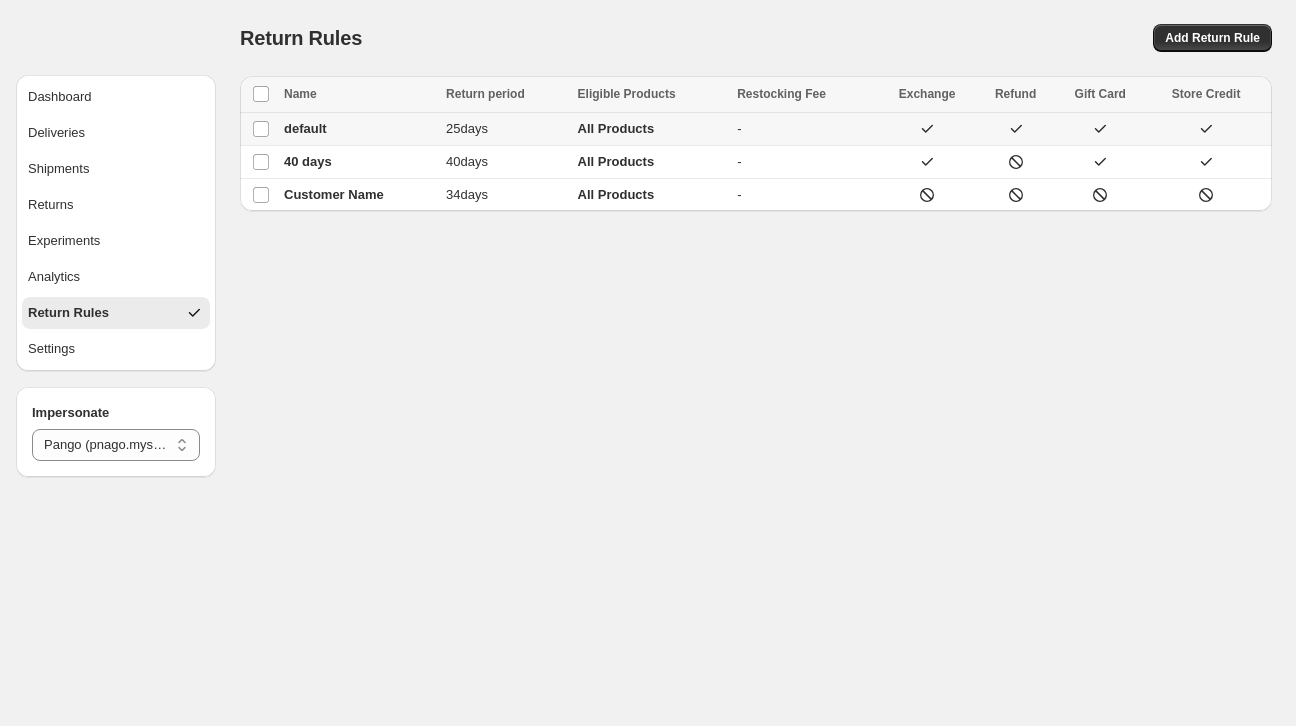 click on "default" at bounding box center (359, 129) 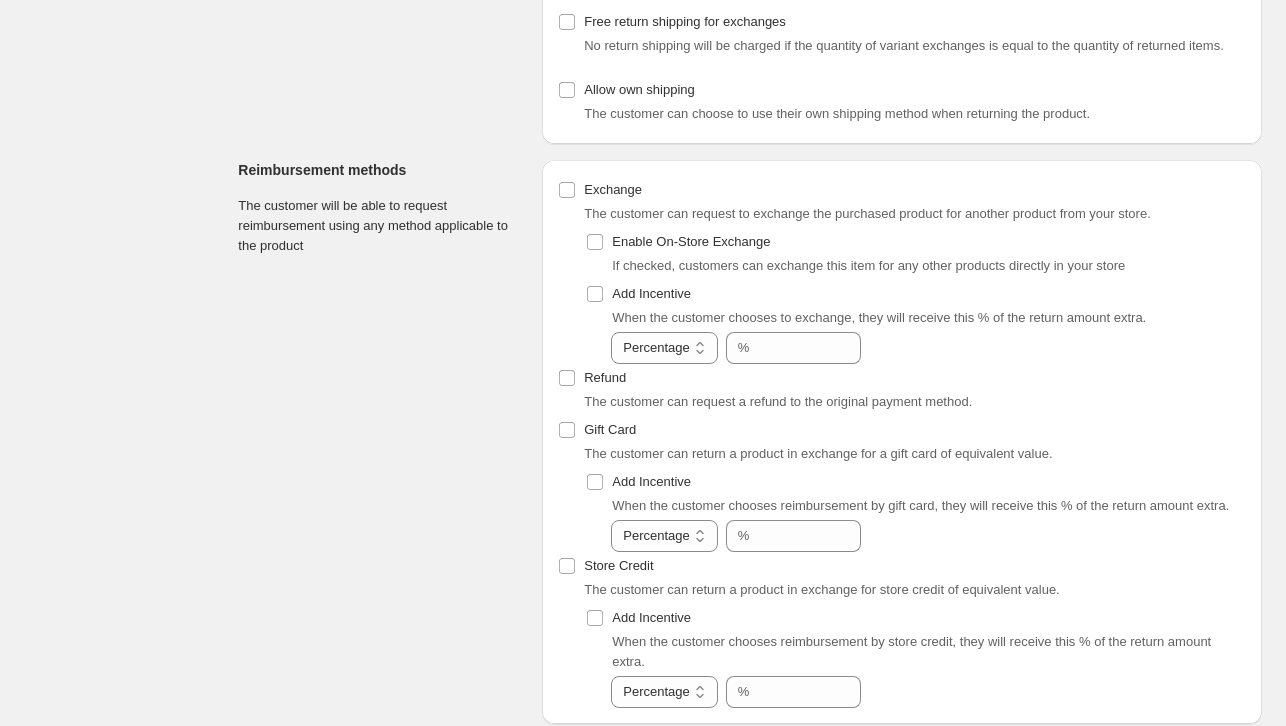 scroll, scrollTop: 825, scrollLeft: 0, axis: vertical 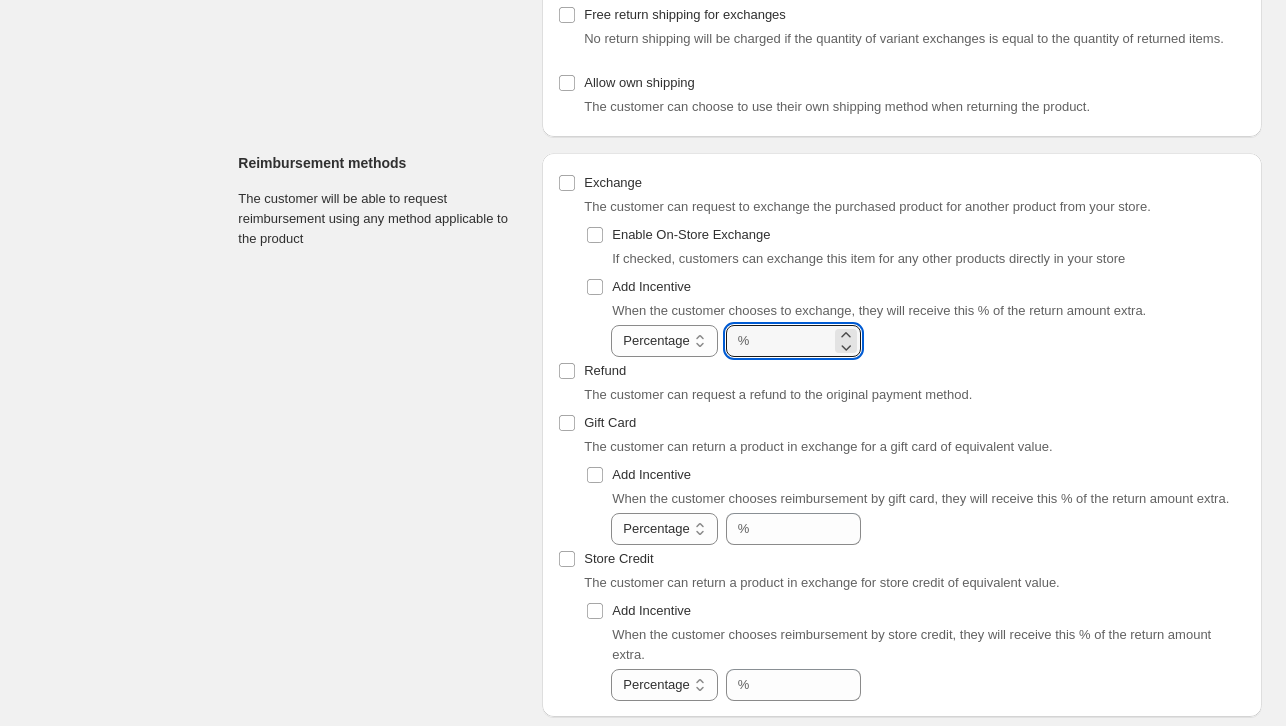 drag, startPoint x: 800, startPoint y: 346, endPoint x: 717, endPoint y: 346, distance: 83 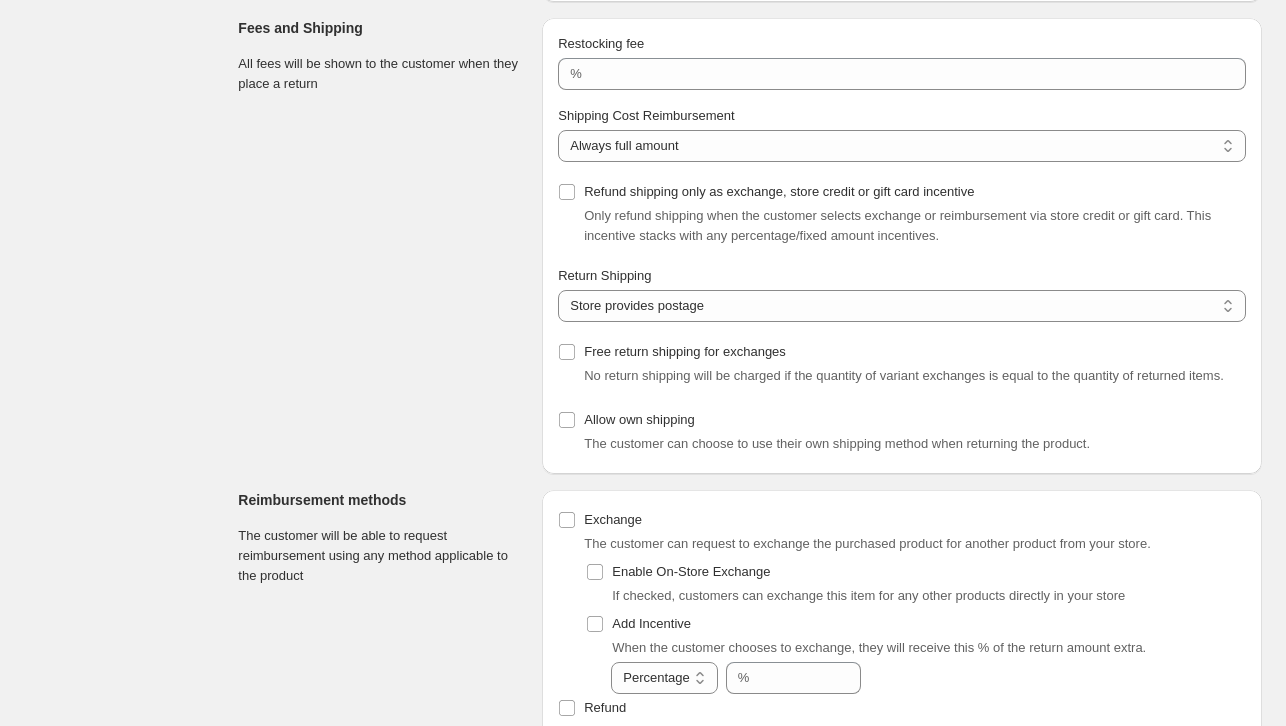 scroll, scrollTop: 0, scrollLeft: 0, axis: both 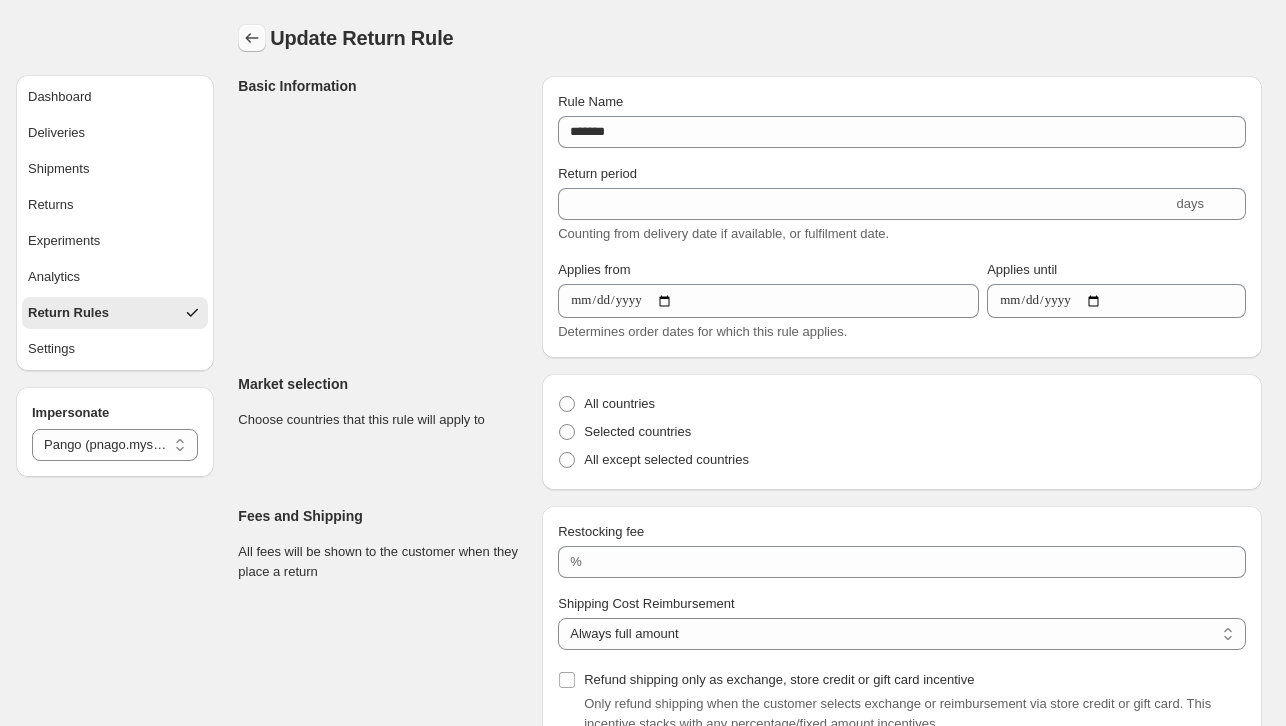 click 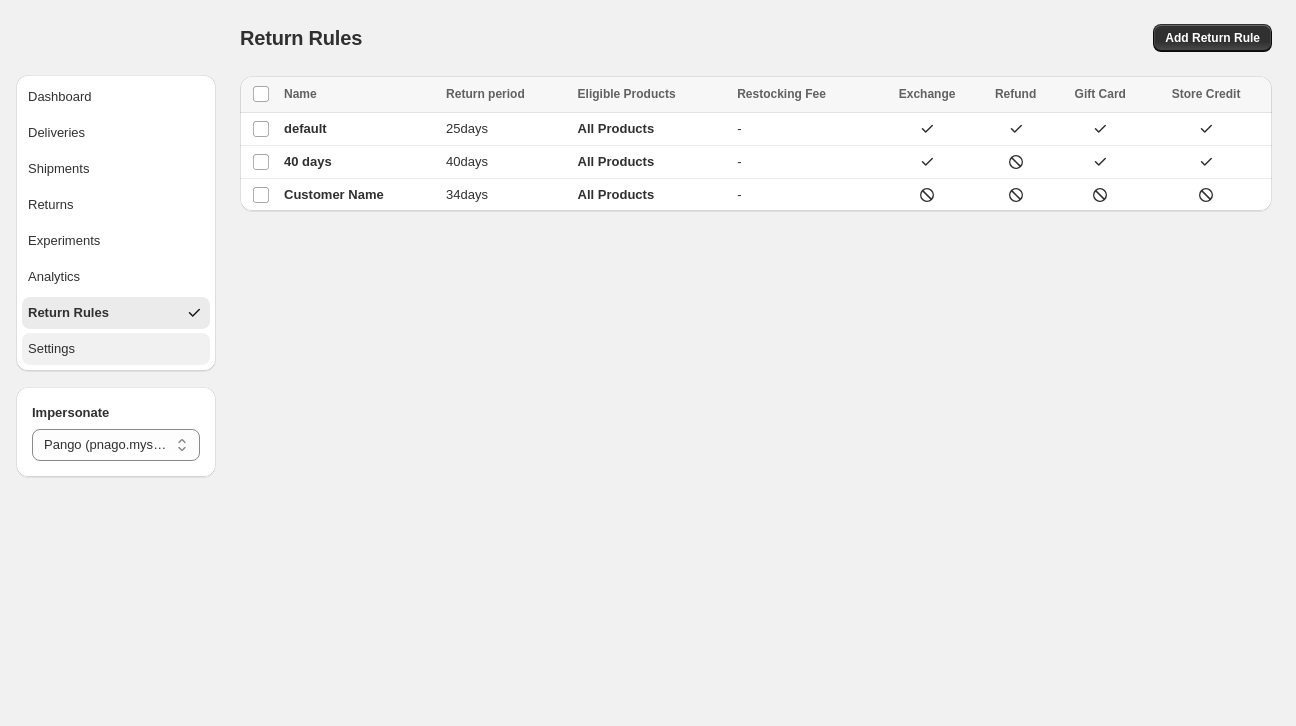 click on "Settings" at bounding box center [51, 349] 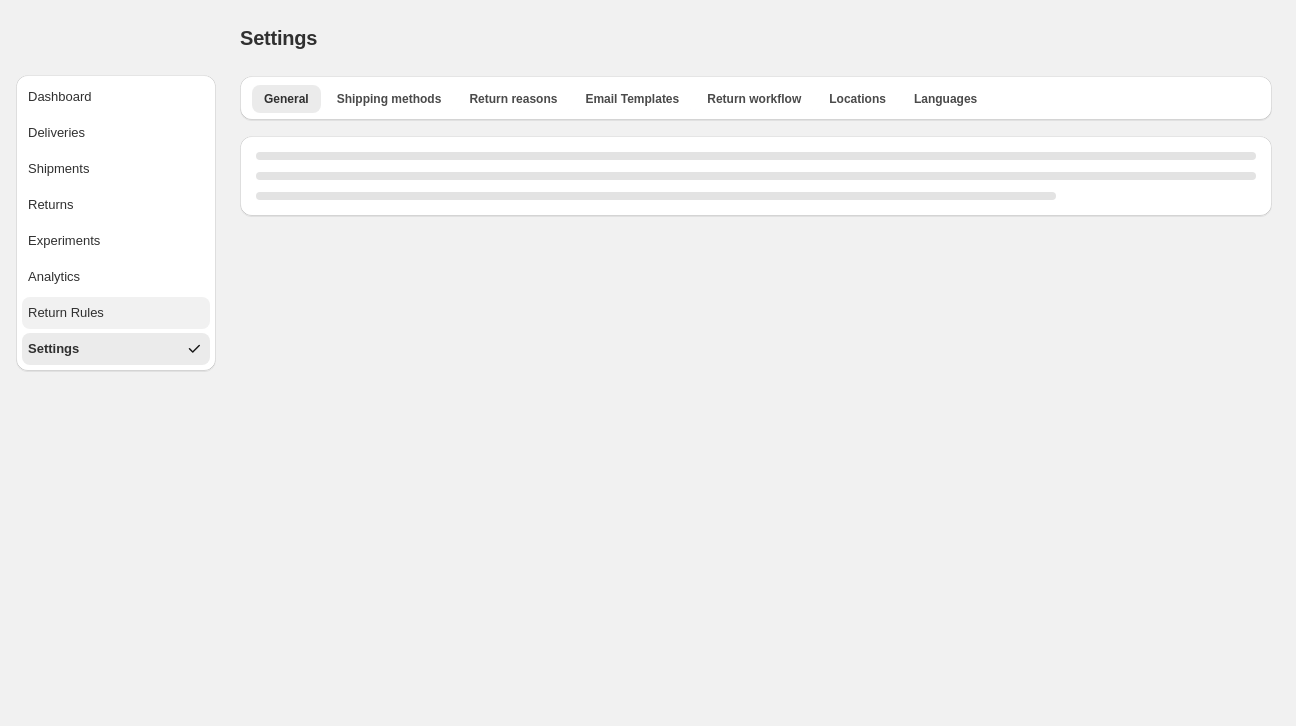select on "**" 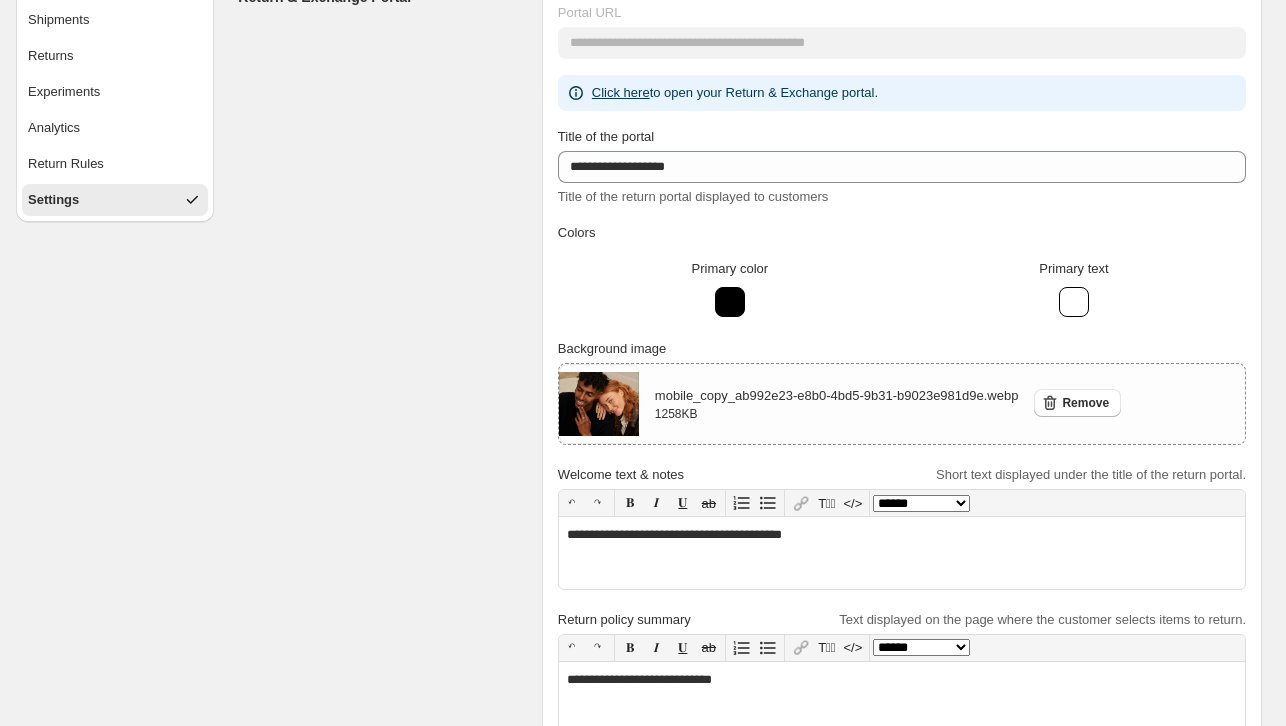 select on "********" 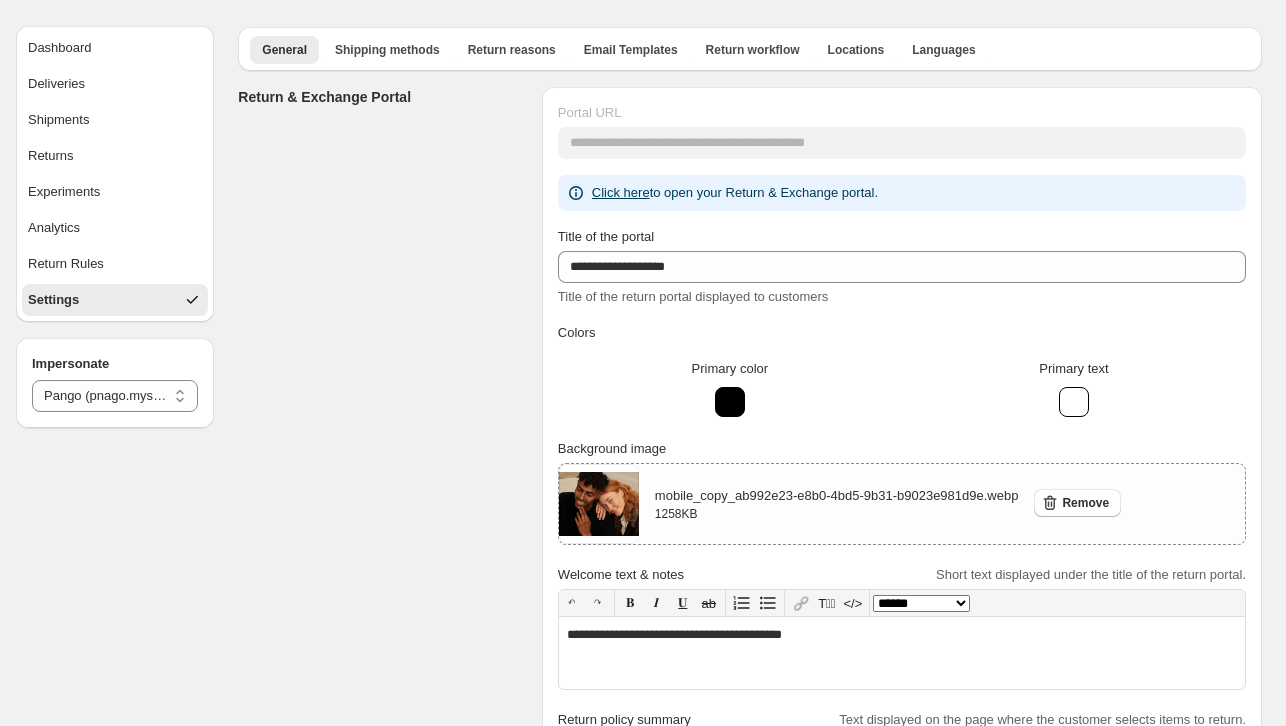 scroll, scrollTop: 5, scrollLeft: 0, axis: vertical 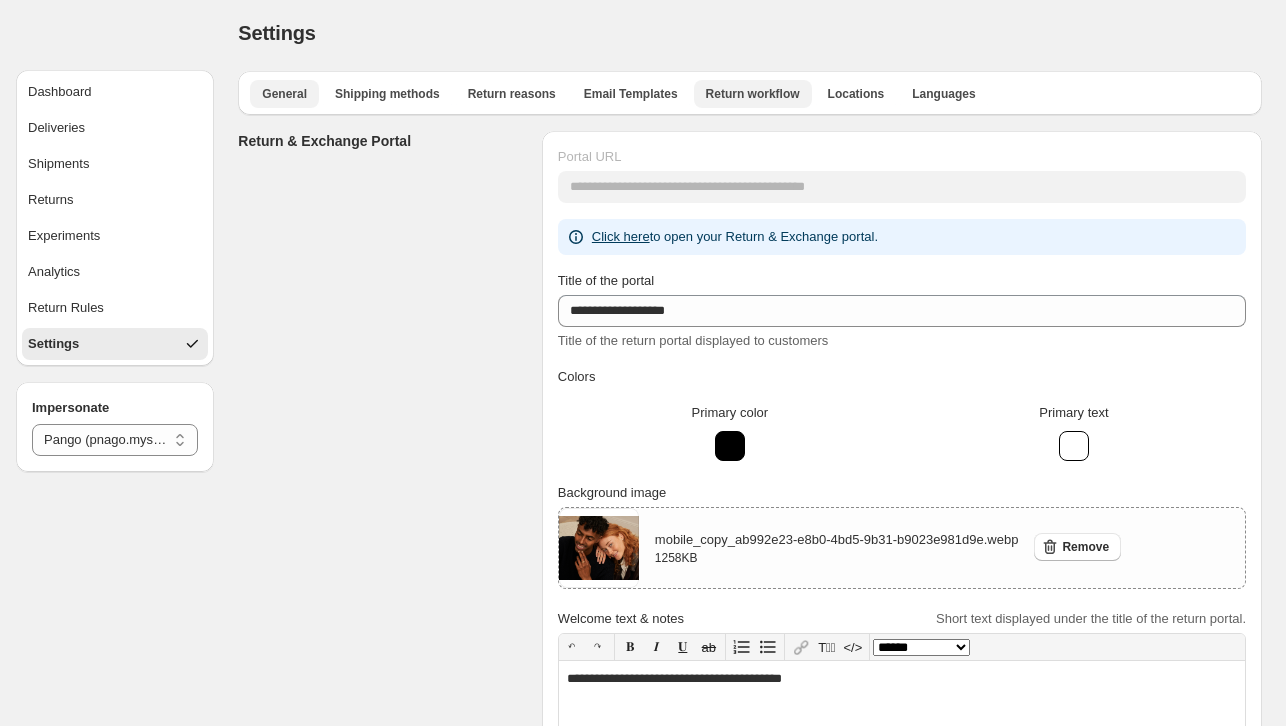 click on "Return workflow" at bounding box center (753, 94) 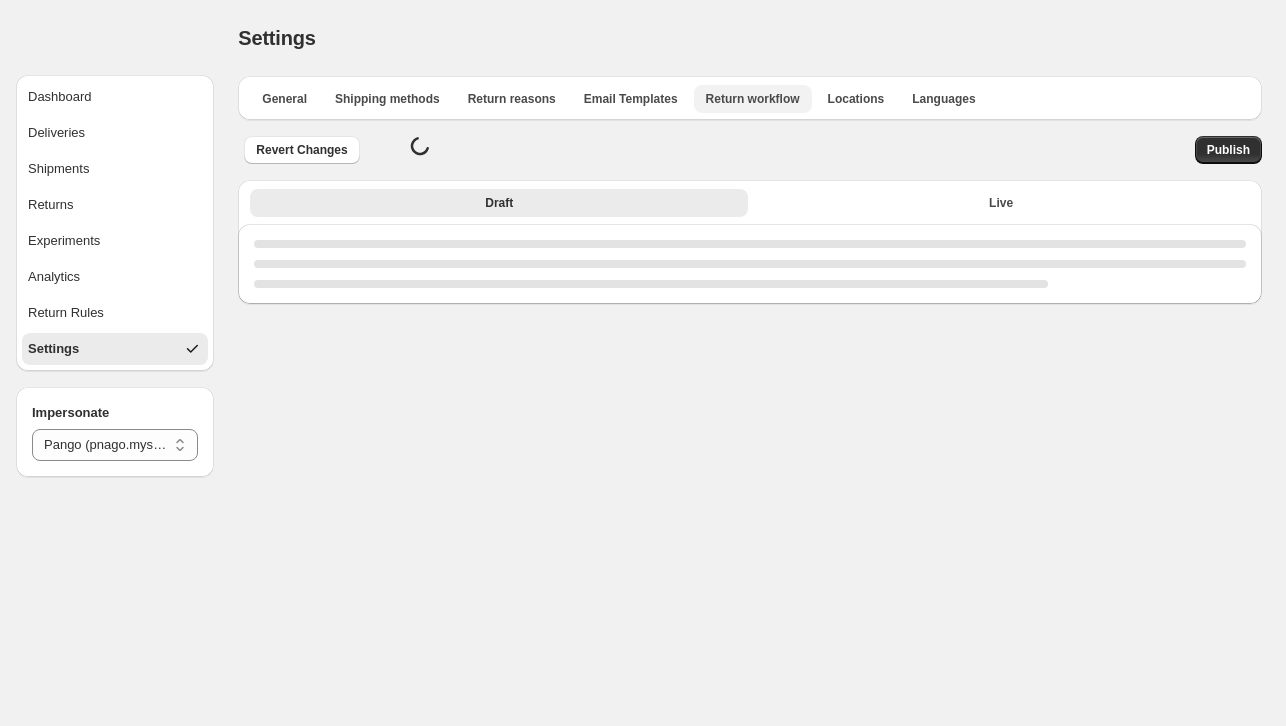 scroll, scrollTop: 0, scrollLeft: 0, axis: both 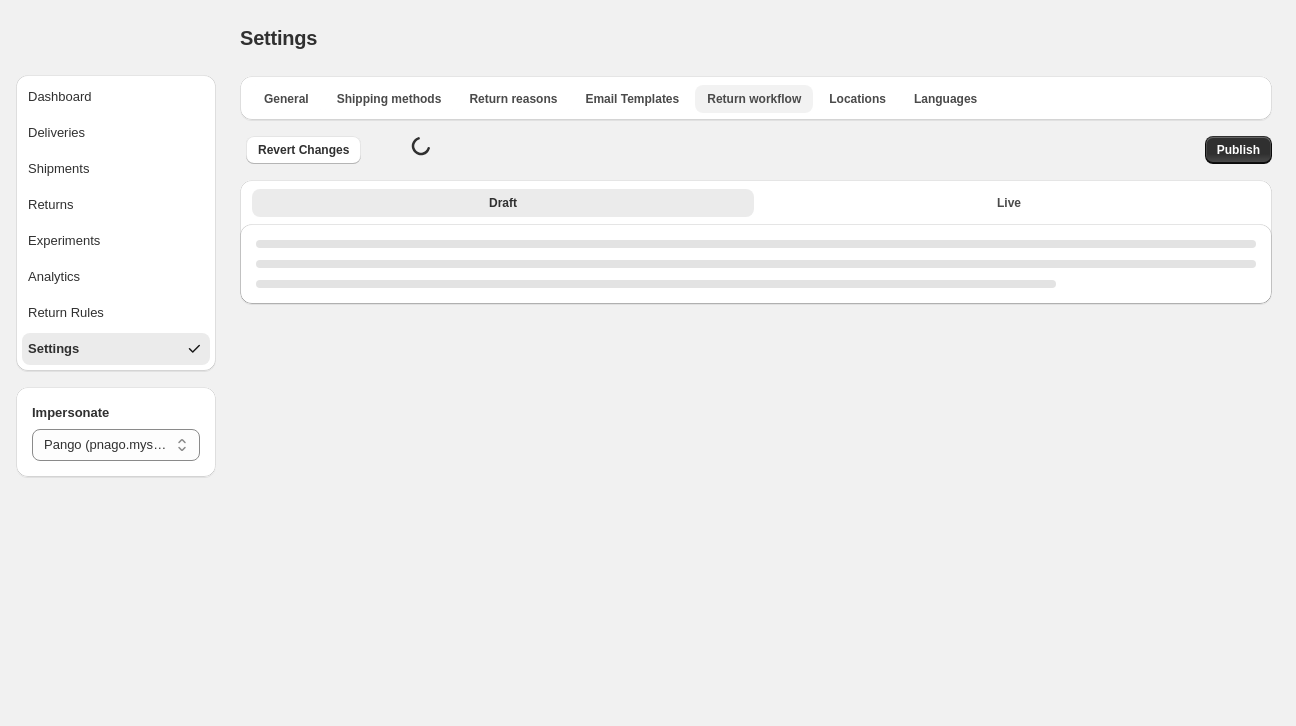 select on "********" 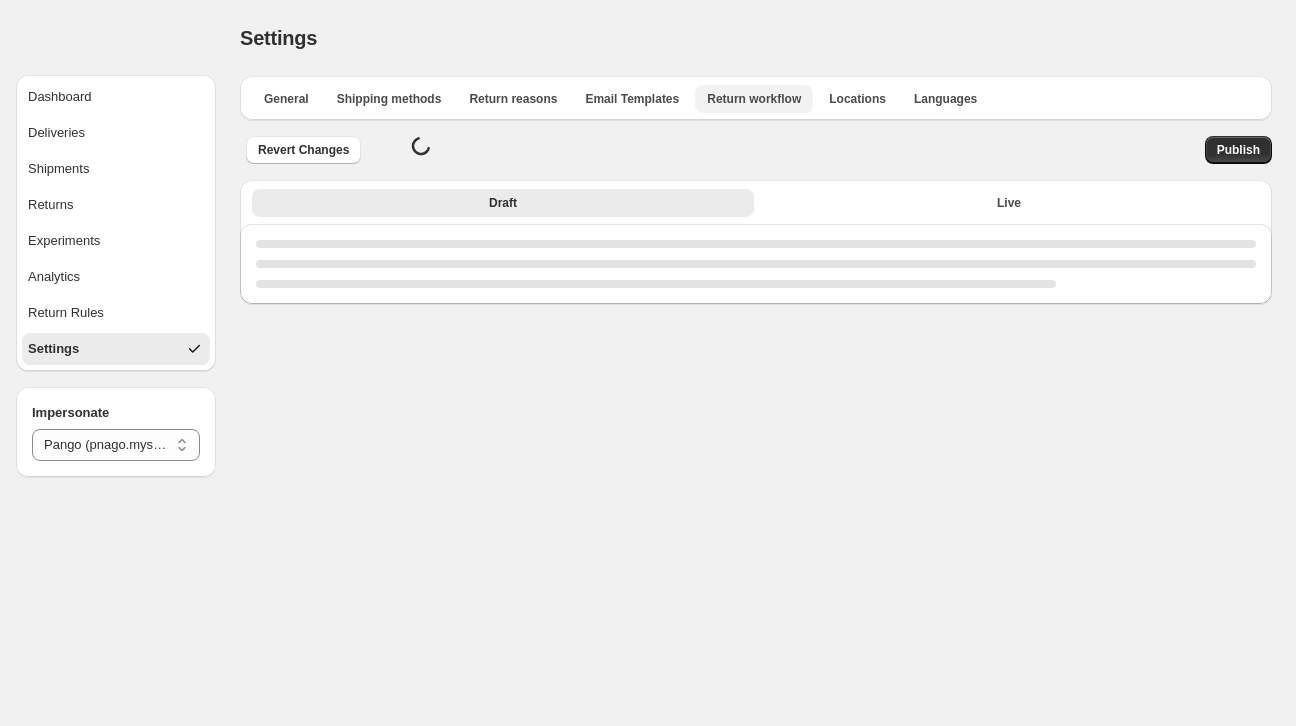 select on "********" 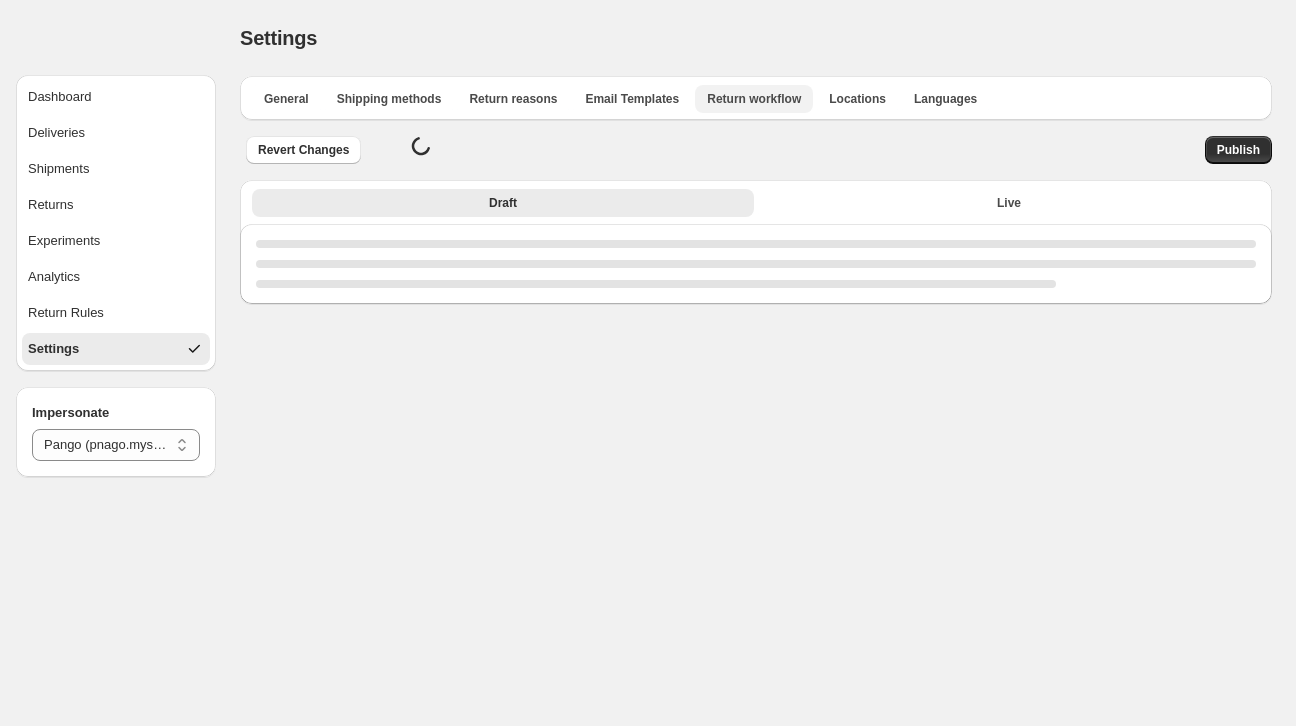 select on "********" 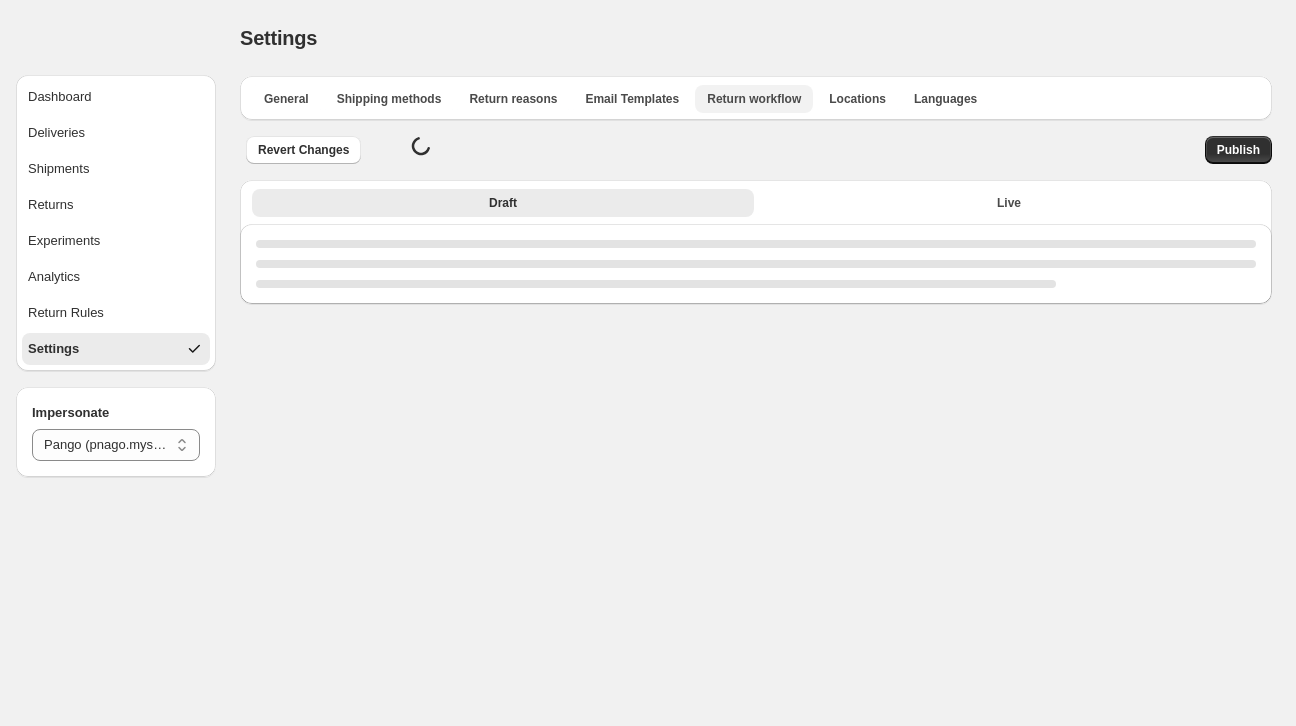 select on "**" 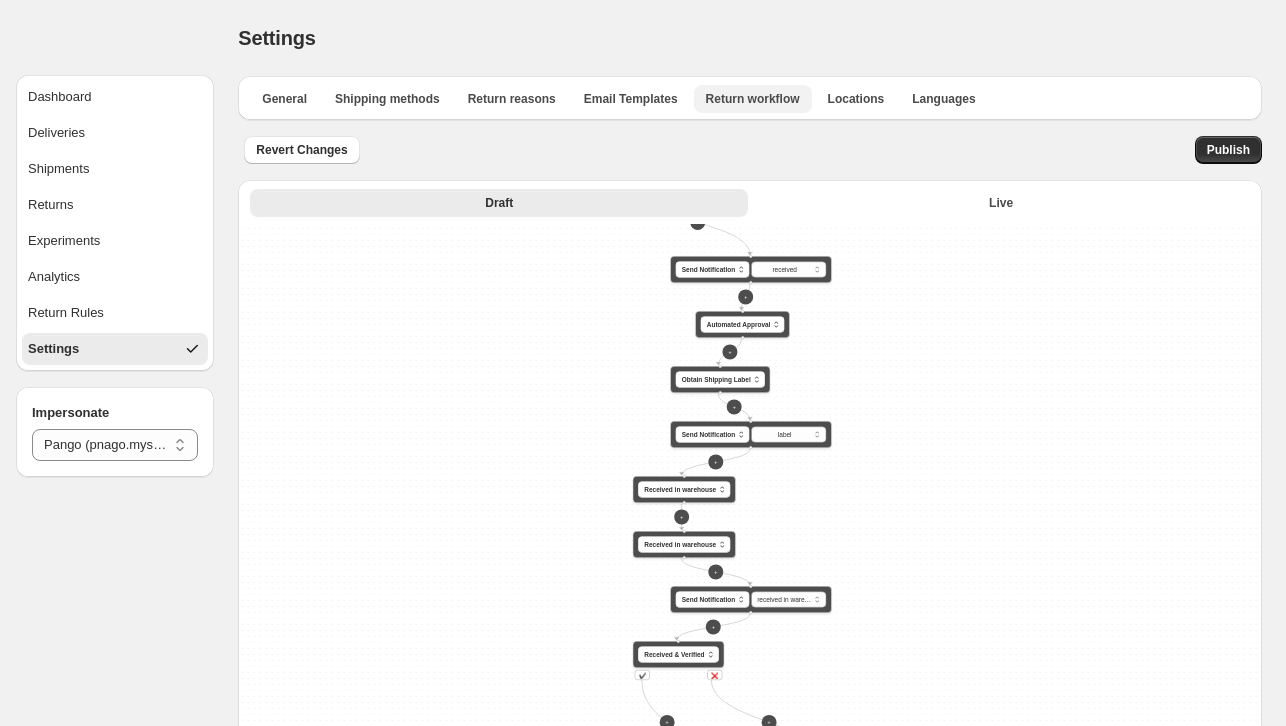 scroll, scrollTop: 164, scrollLeft: 0, axis: vertical 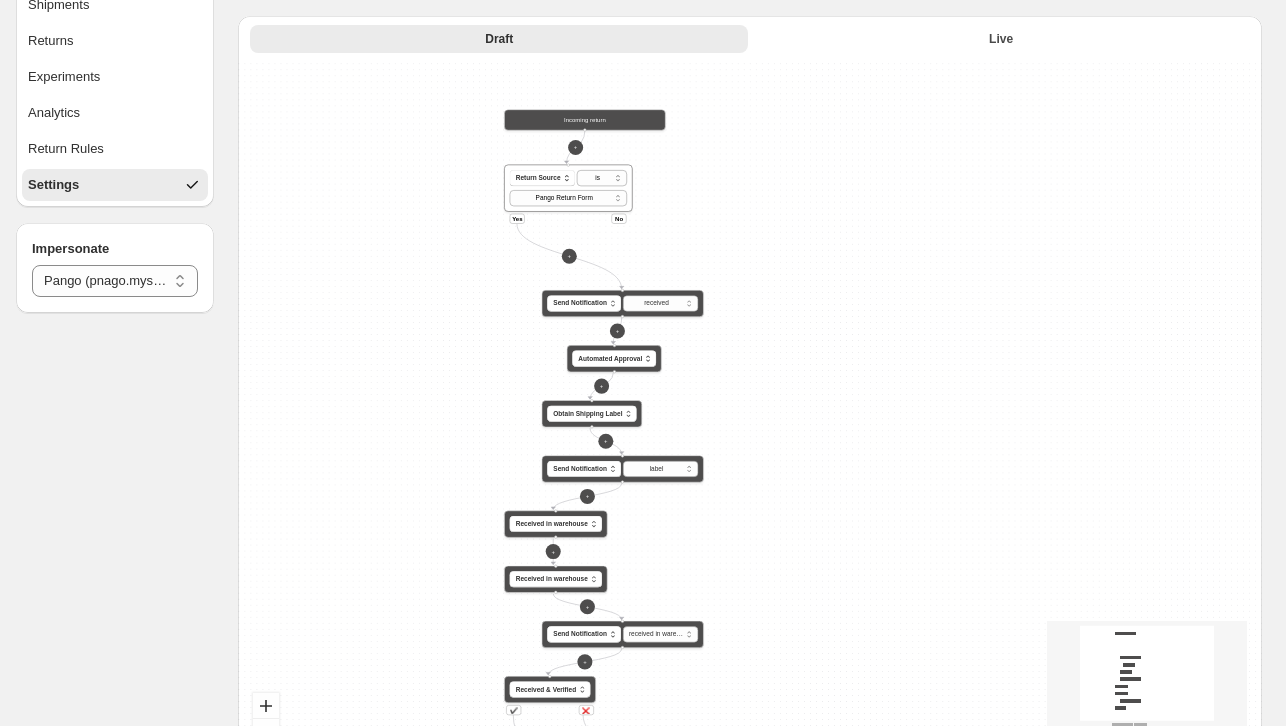 drag, startPoint x: 630, startPoint y: 155, endPoint x: 458, endPoint y: 402, distance: 300.98672 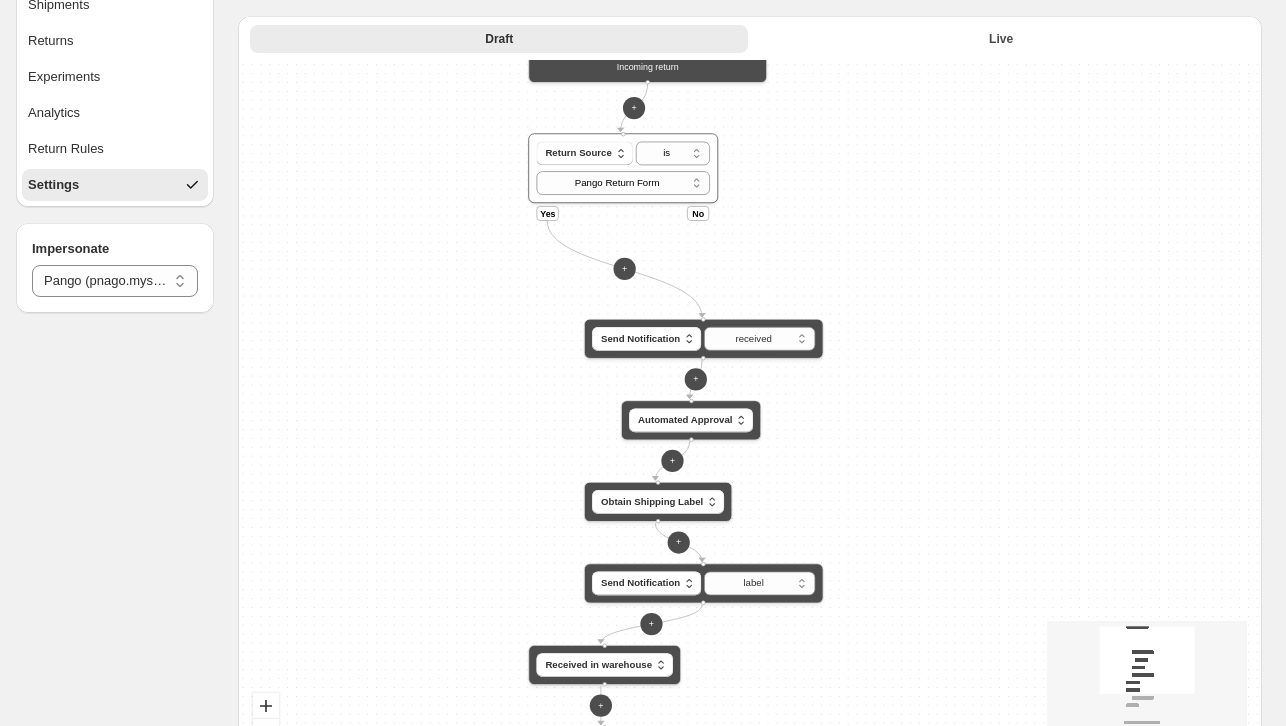 drag, startPoint x: 472, startPoint y: 382, endPoint x: 543, endPoint y: 386, distance: 71.11259 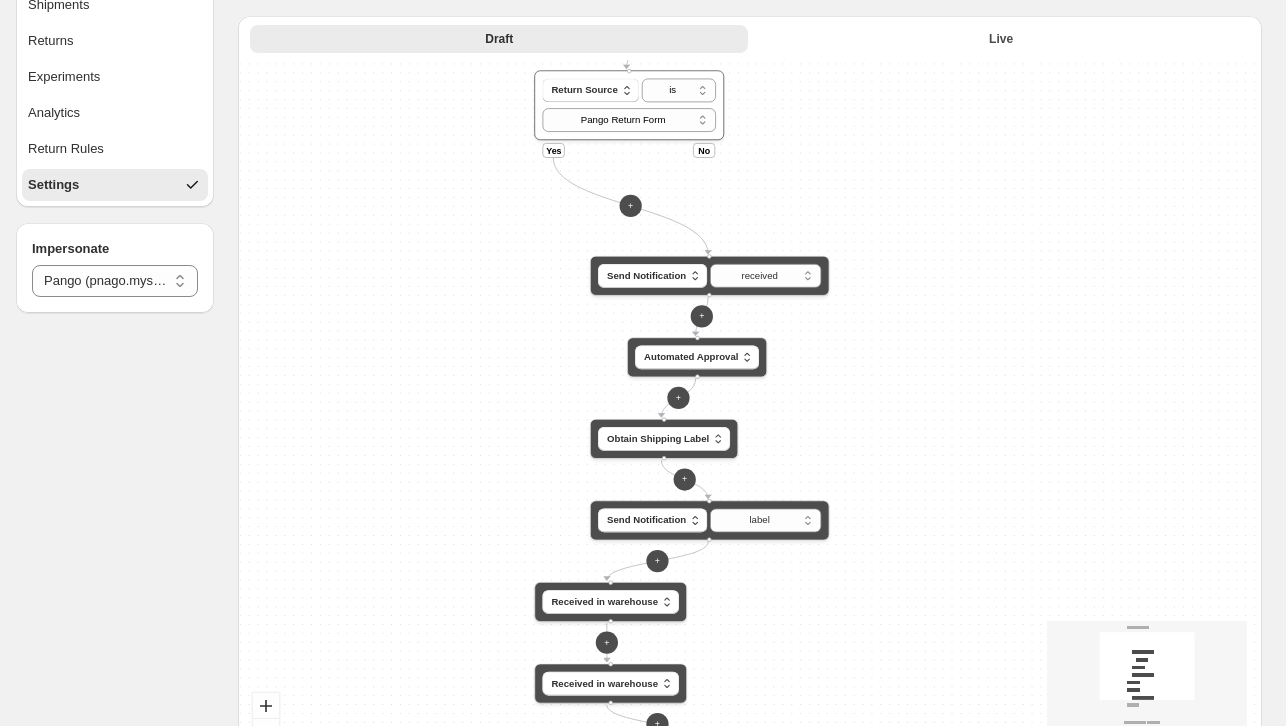 drag, startPoint x: 543, startPoint y: 381, endPoint x: 544, endPoint y: 325, distance: 56.008926 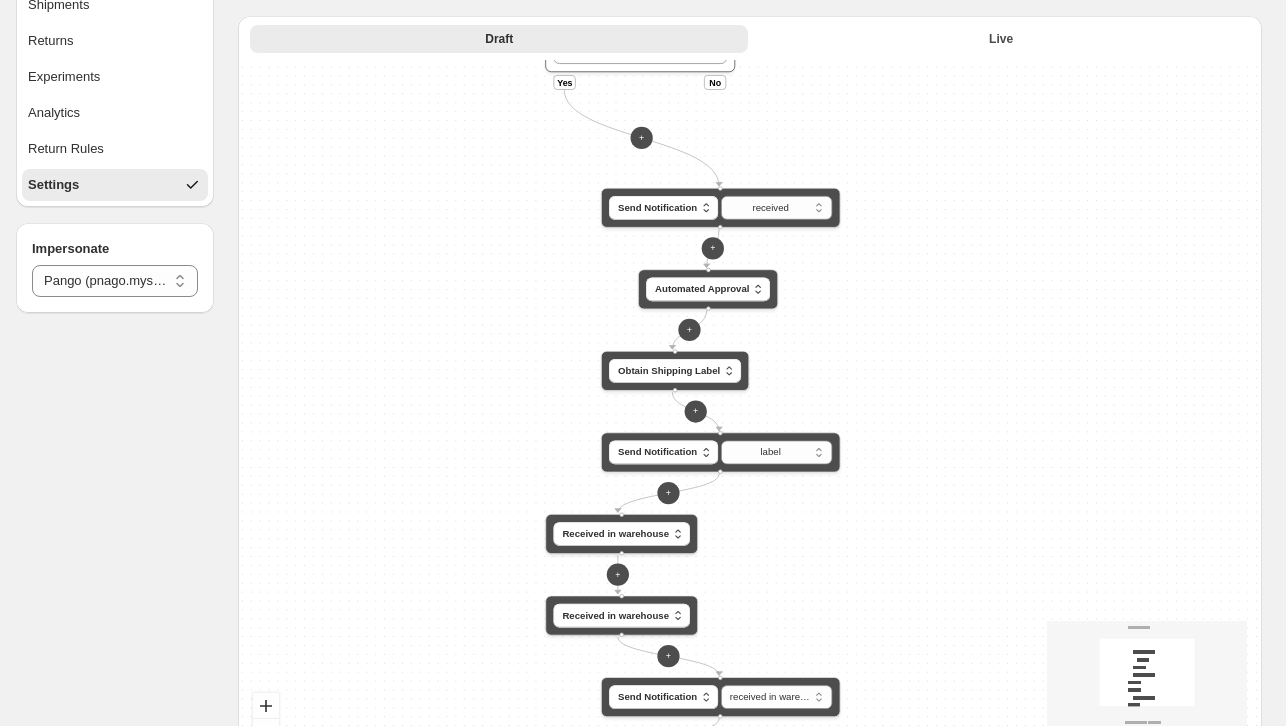 drag, startPoint x: 514, startPoint y: 358, endPoint x: 524, endPoint y: 291, distance: 67.74216 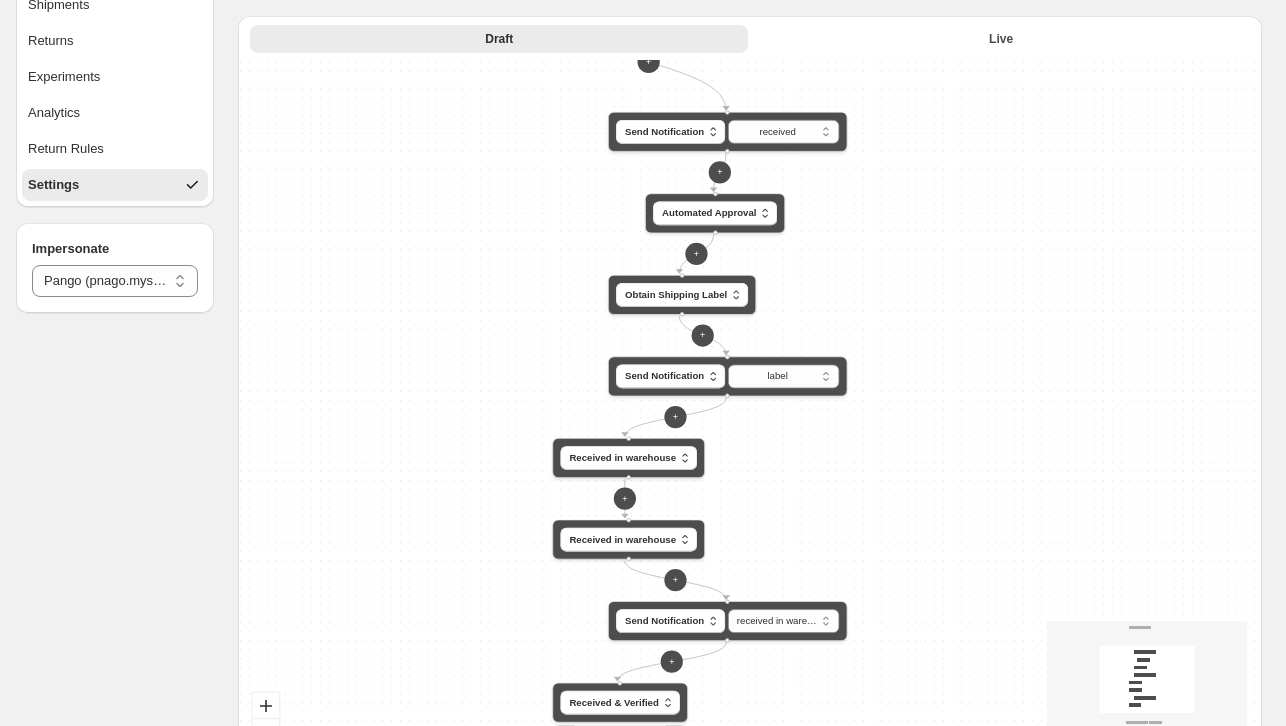drag, startPoint x: 519, startPoint y: 457, endPoint x: 526, endPoint y: 379, distance: 78.31347 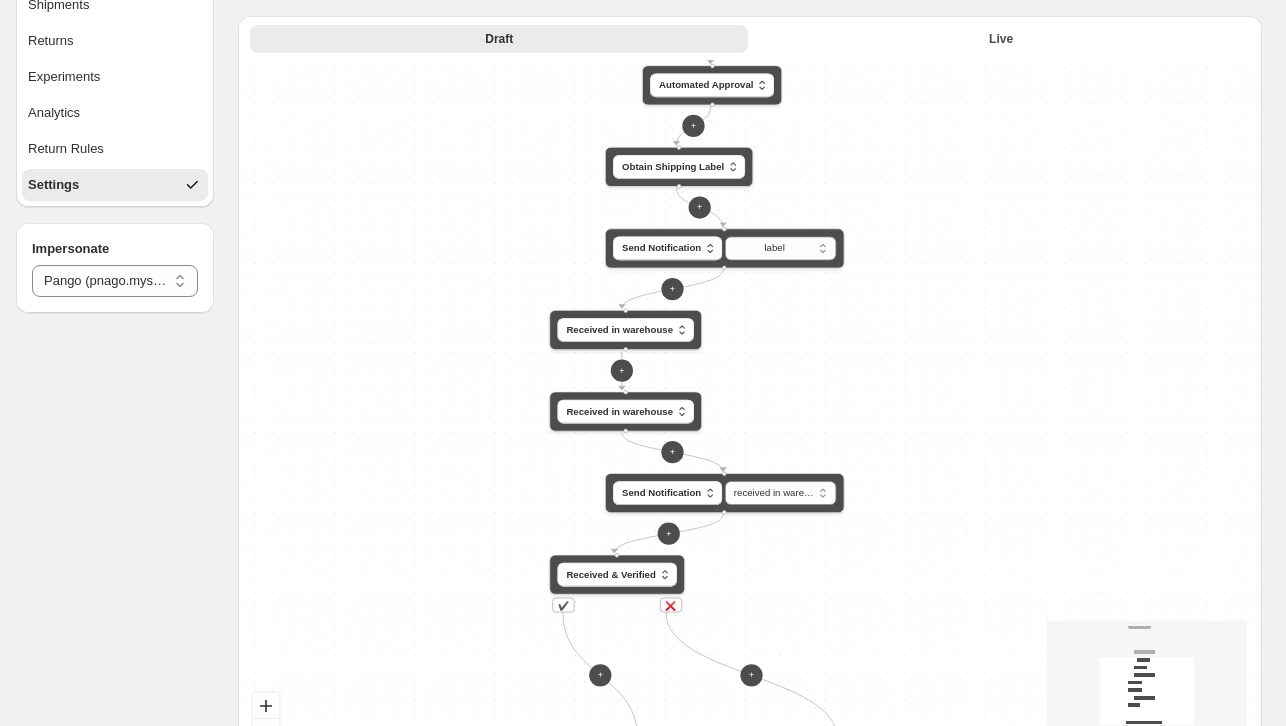 drag, startPoint x: 460, startPoint y: 486, endPoint x: 452, endPoint y: 358, distance: 128.24976 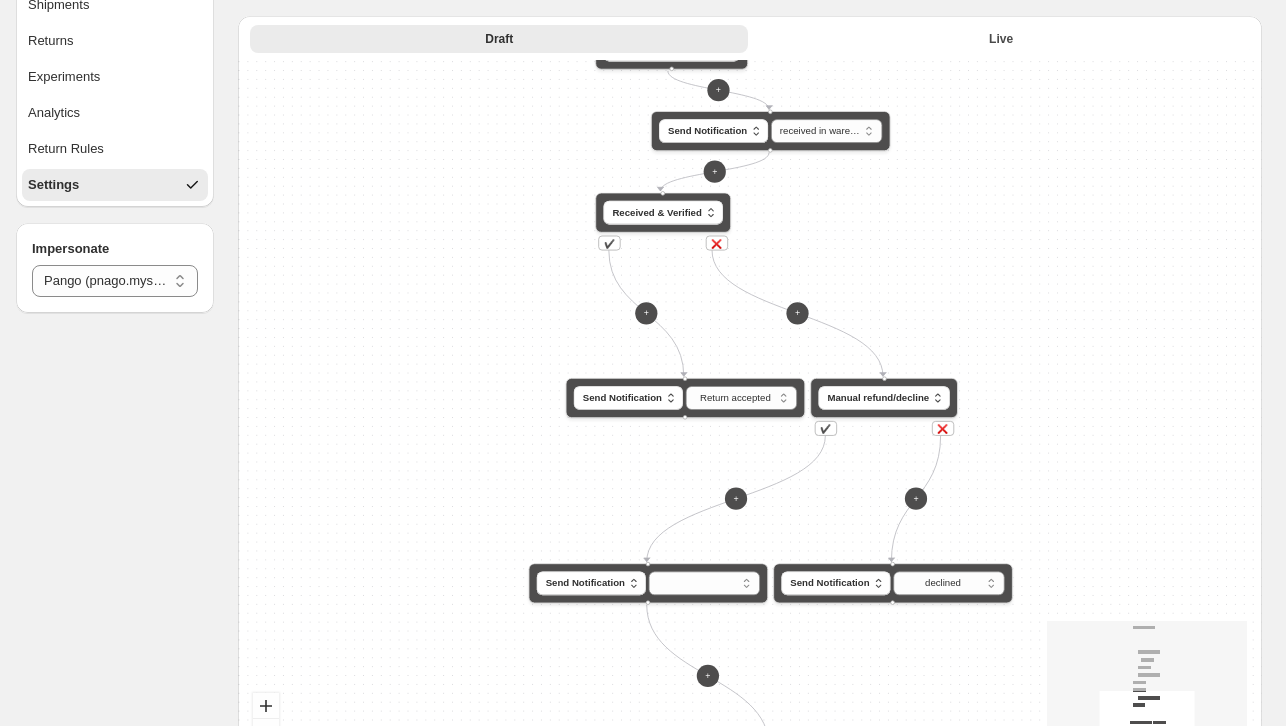 drag, startPoint x: 484, startPoint y: 585, endPoint x: 536, endPoint y: 231, distance: 357.79883 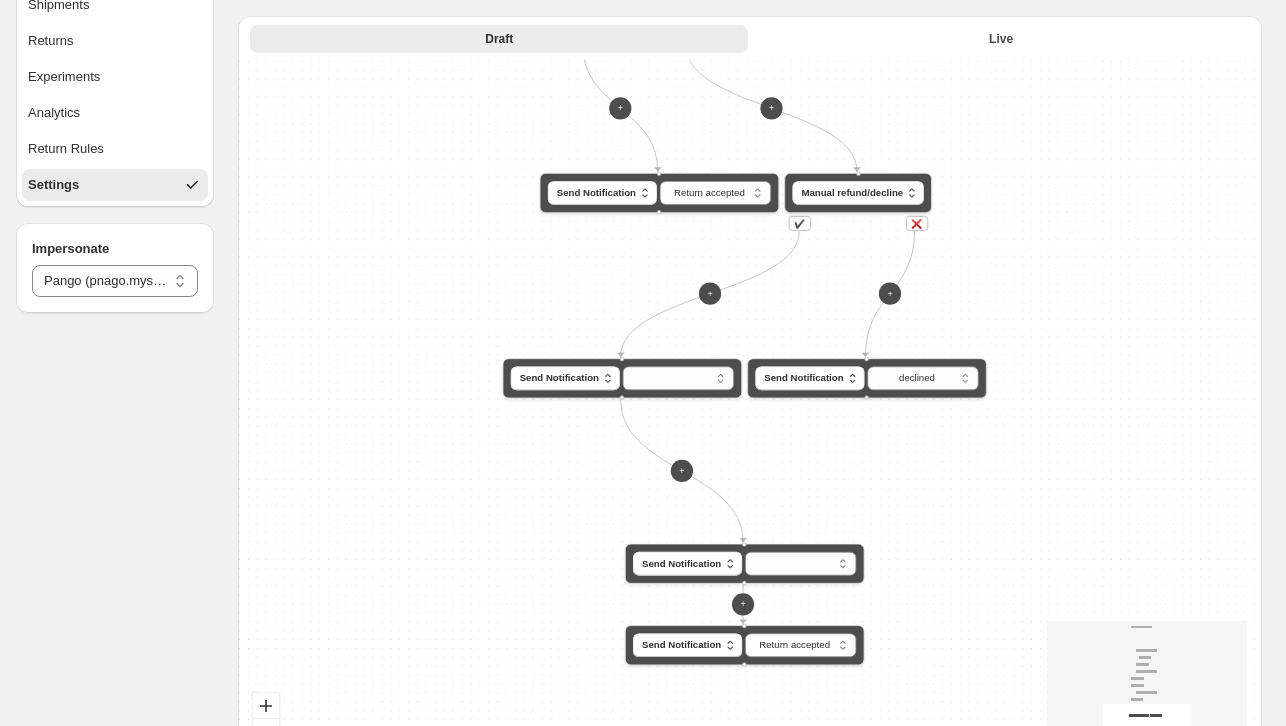 drag, startPoint x: 480, startPoint y: 247, endPoint x: 466, endPoint y: 213, distance: 36.769554 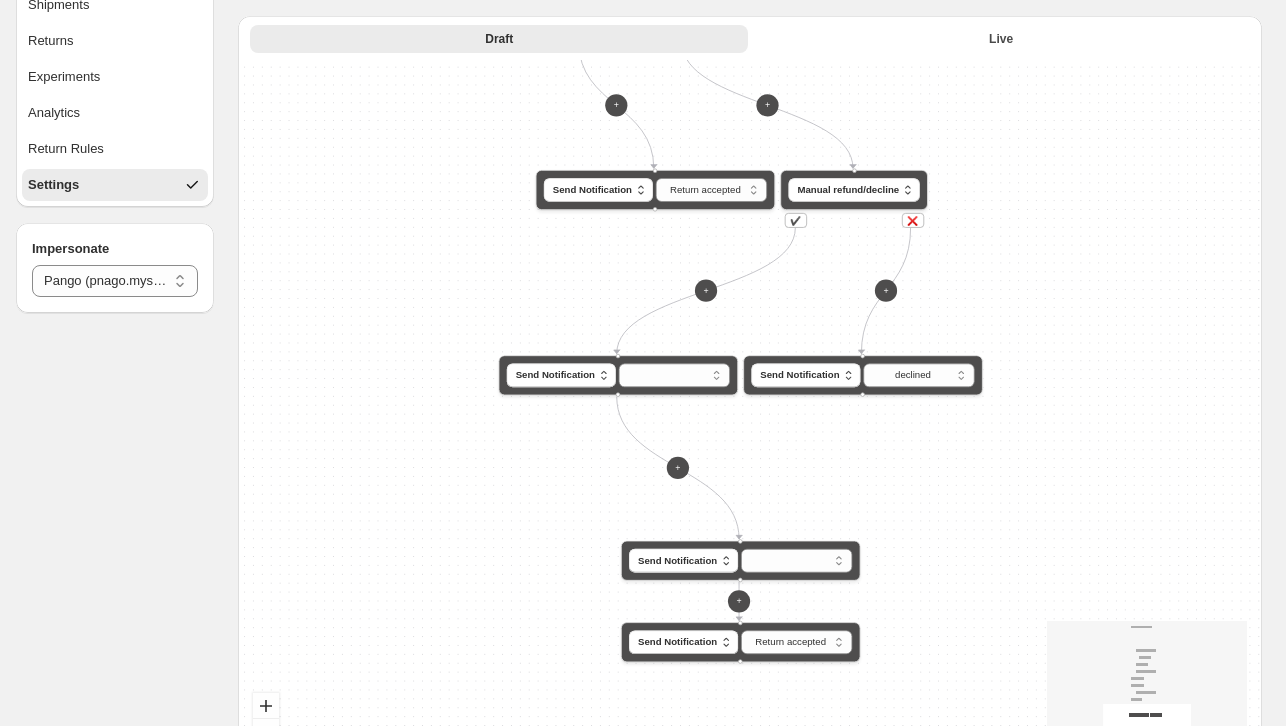 scroll, scrollTop: 0, scrollLeft: 0, axis: both 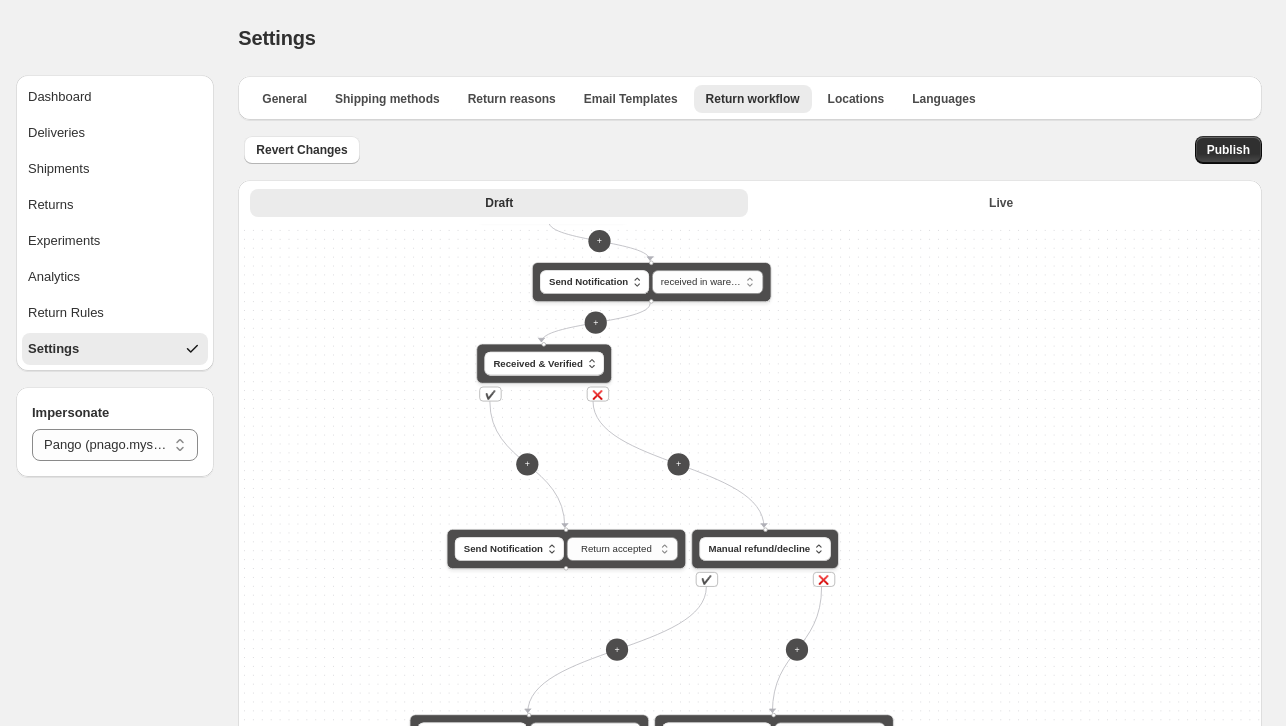 drag, startPoint x: 421, startPoint y: 508, endPoint x: 332, endPoint y: 723, distance: 232.69293 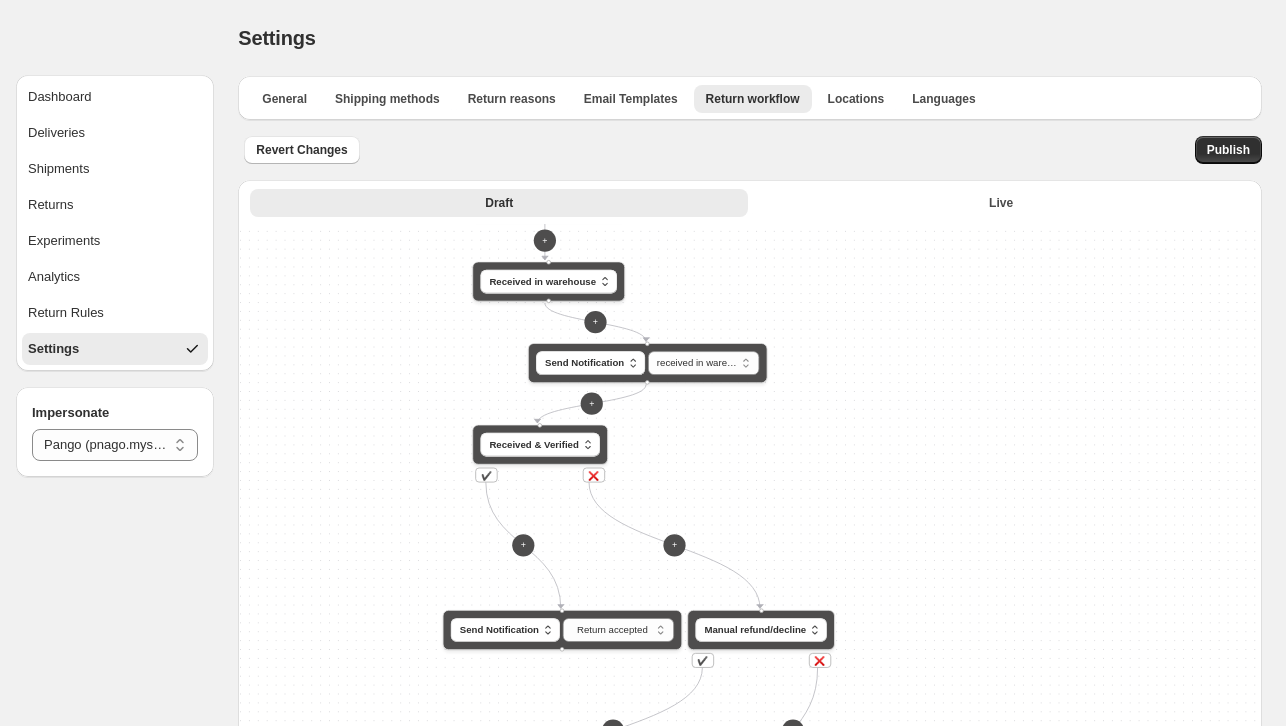 drag, startPoint x: 392, startPoint y: 368, endPoint x: 388, endPoint y: 464, distance: 96.0833 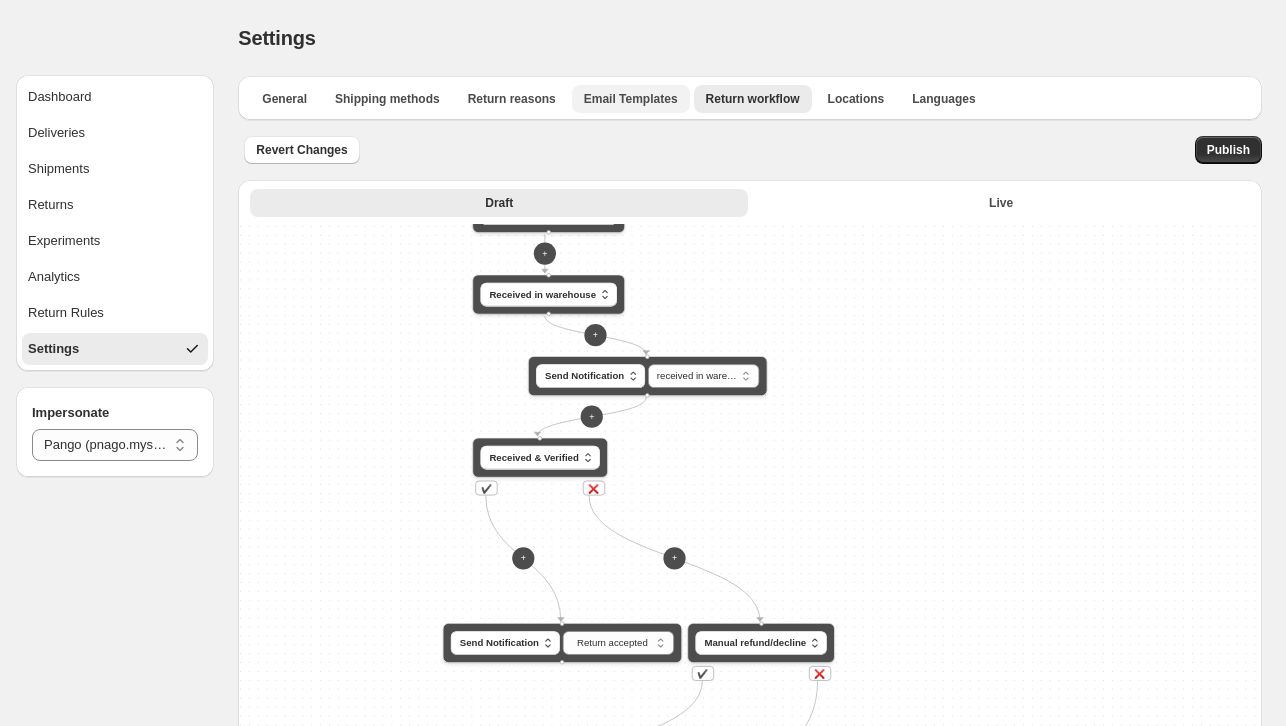 click on "Email Templates" at bounding box center [631, 99] 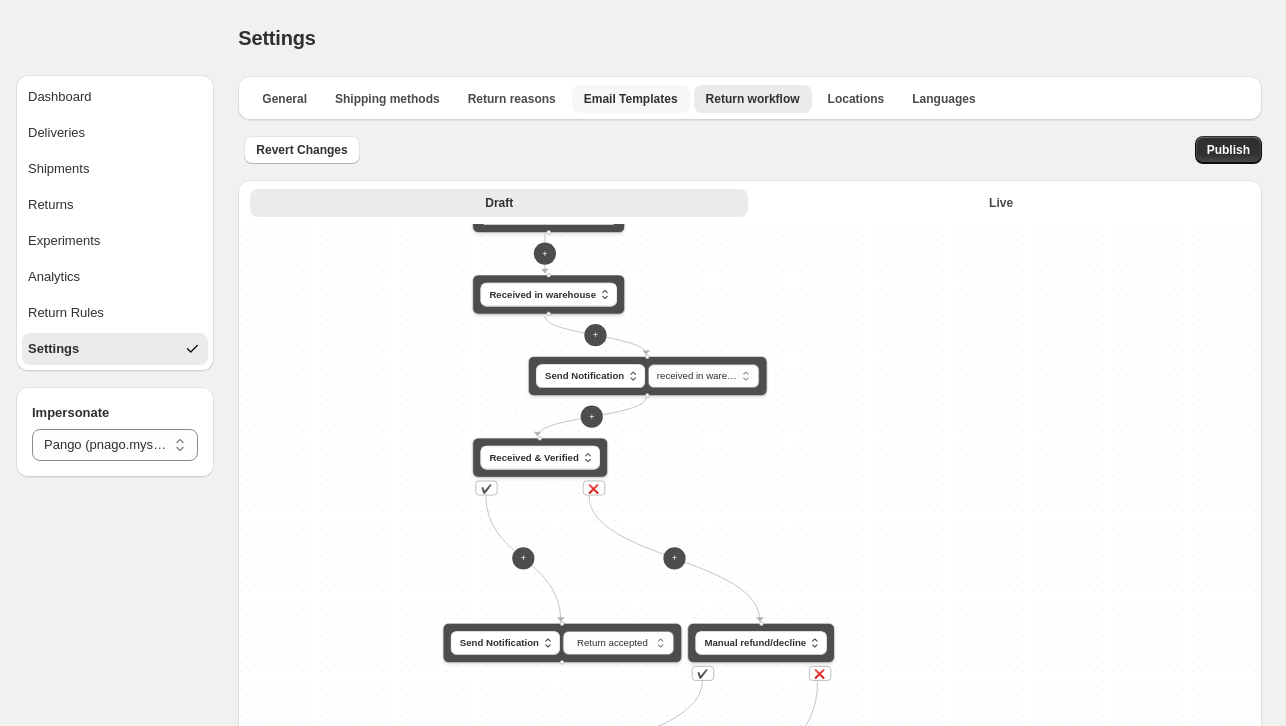 select on "********" 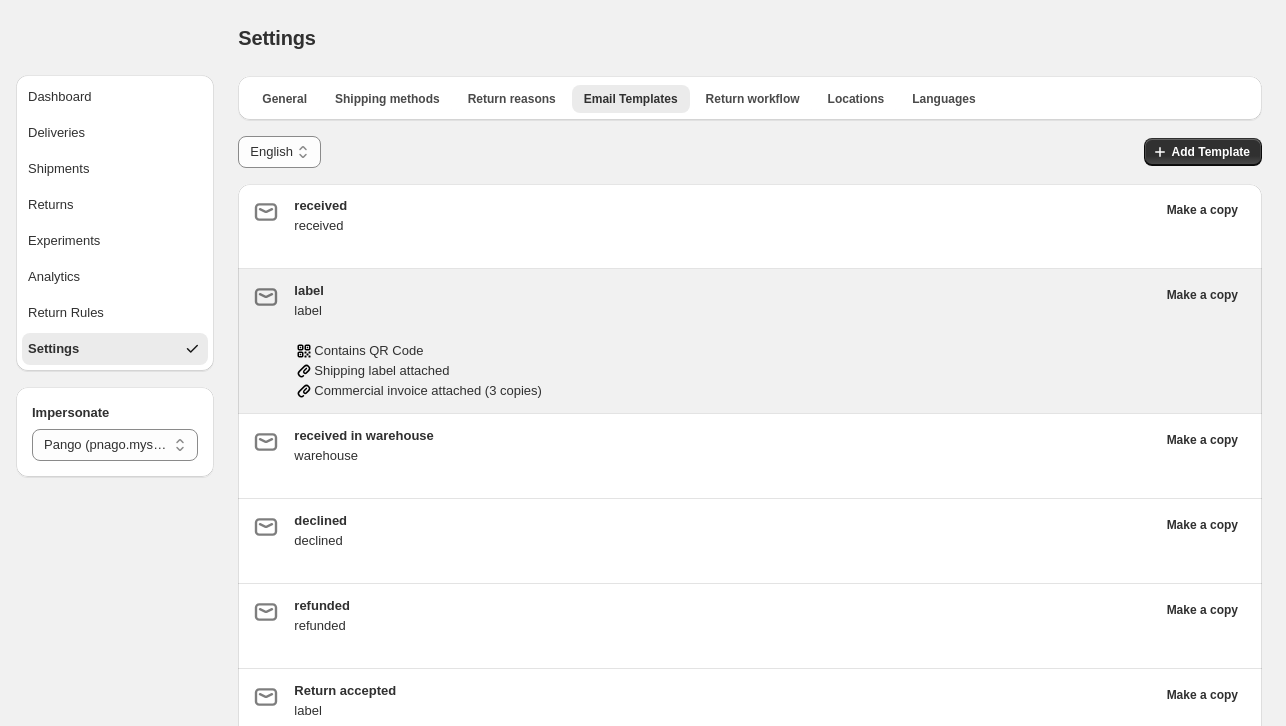 click on "label label Contains QR Code Shipping label attached Commercial invoice attached (3 copies)" at bounding box center (724, 341) 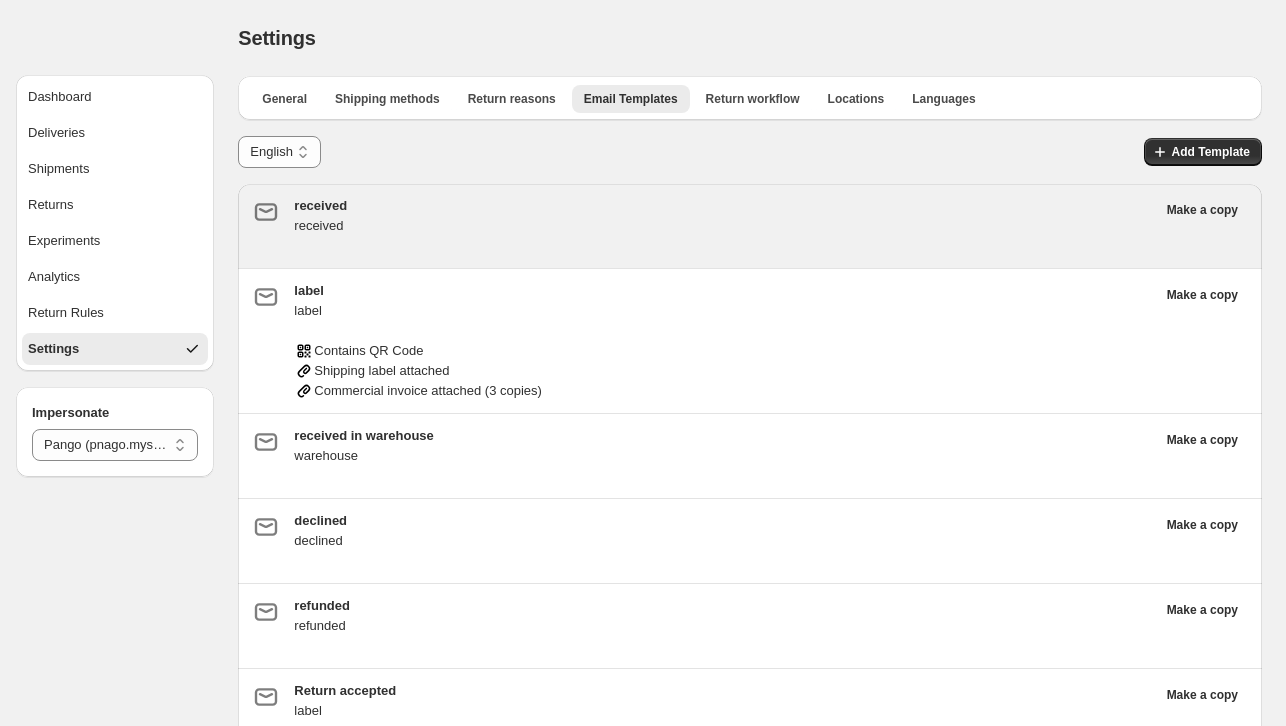 click on "received" at bounding box center [724, 226] 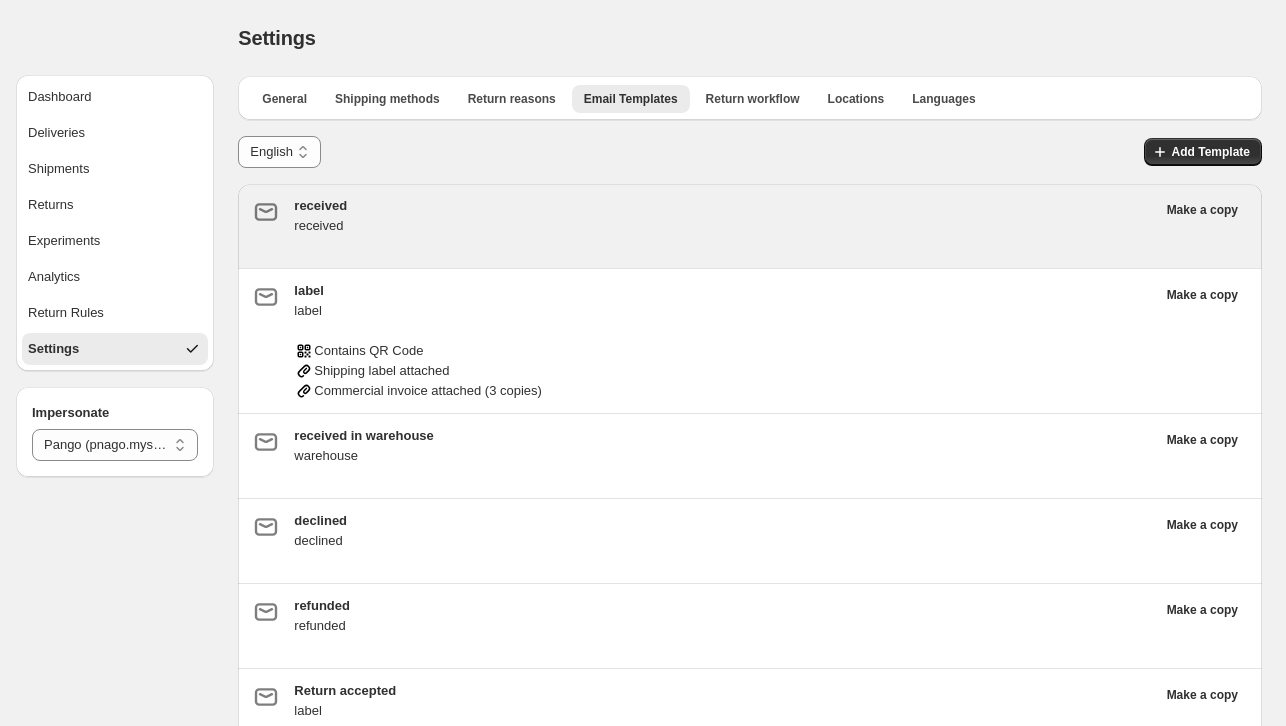 type on "********" 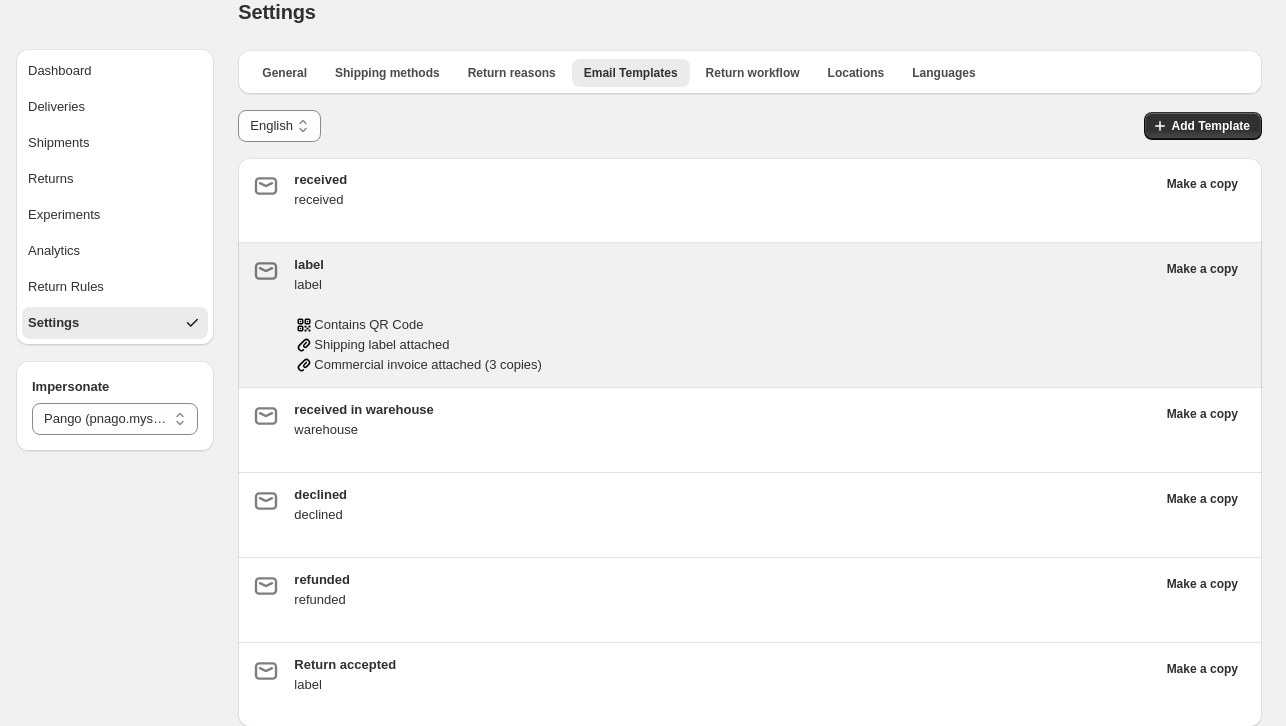 scroll, scrollTop: 25, scrollLeft: 0, axis: vertical 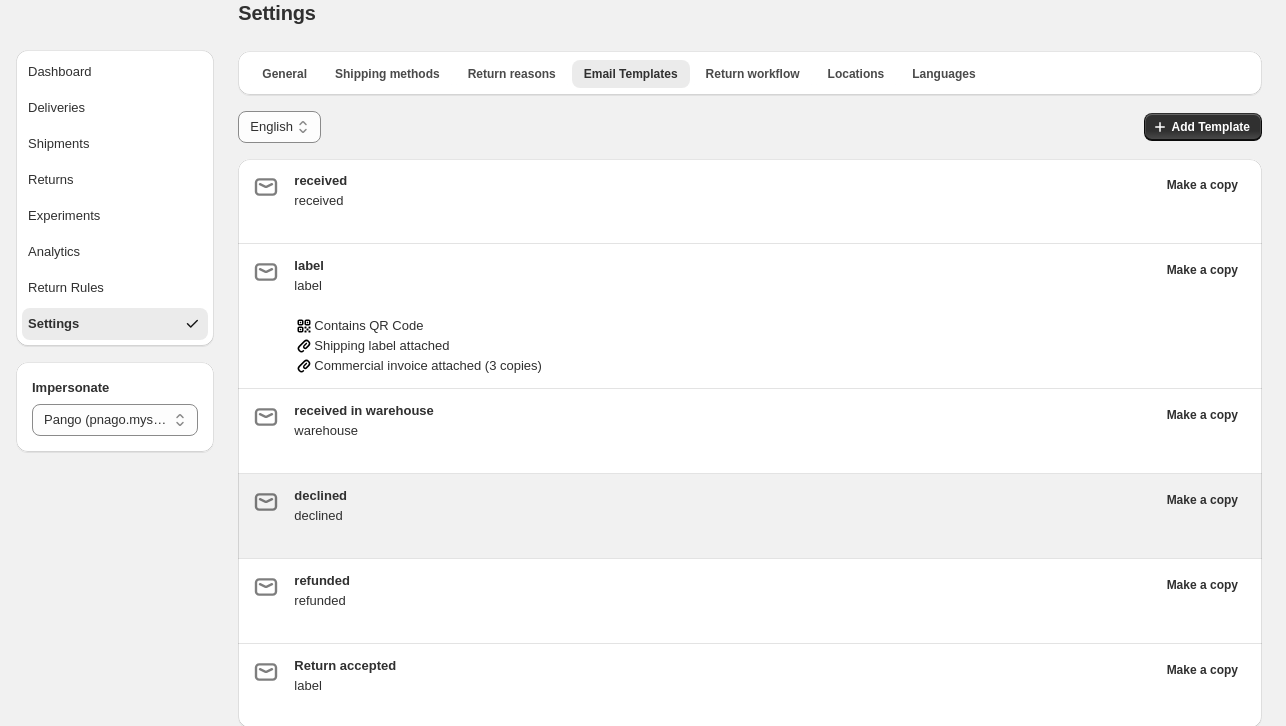click on "declined" at bounding box center (724, 496) 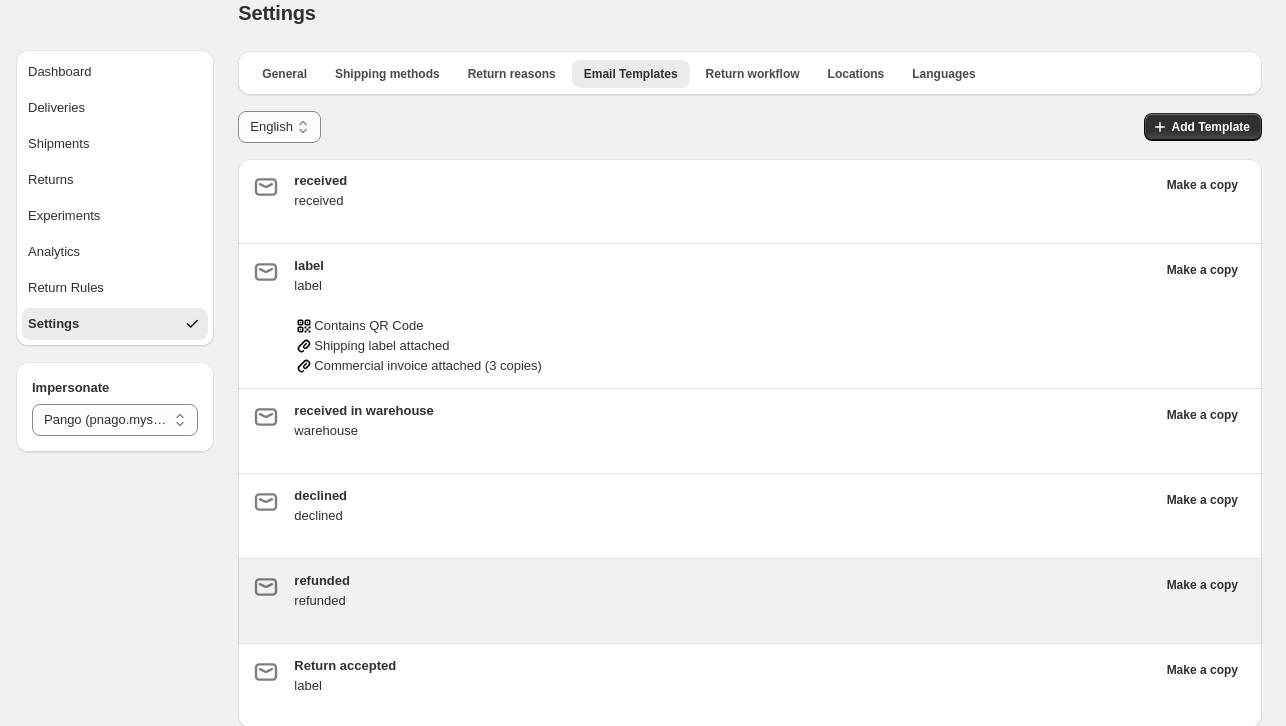 click on "refunded refunded" at bounding box center [724, 601] 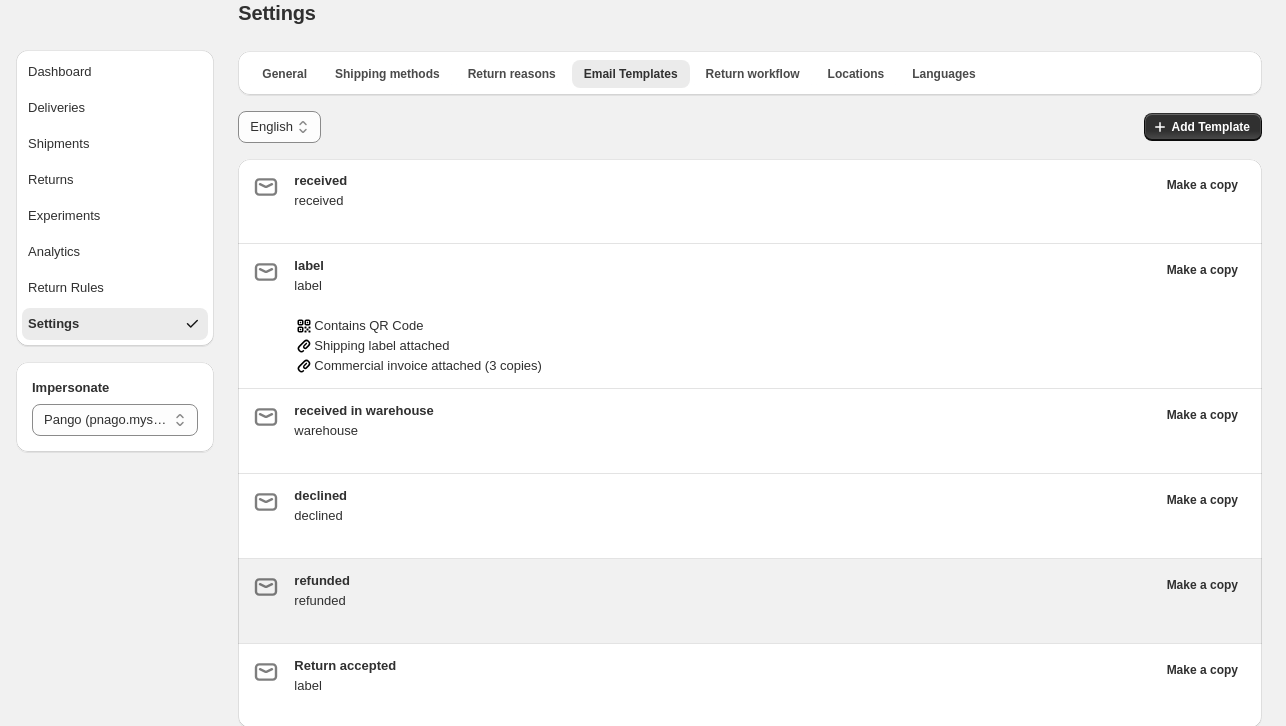 type on "********" 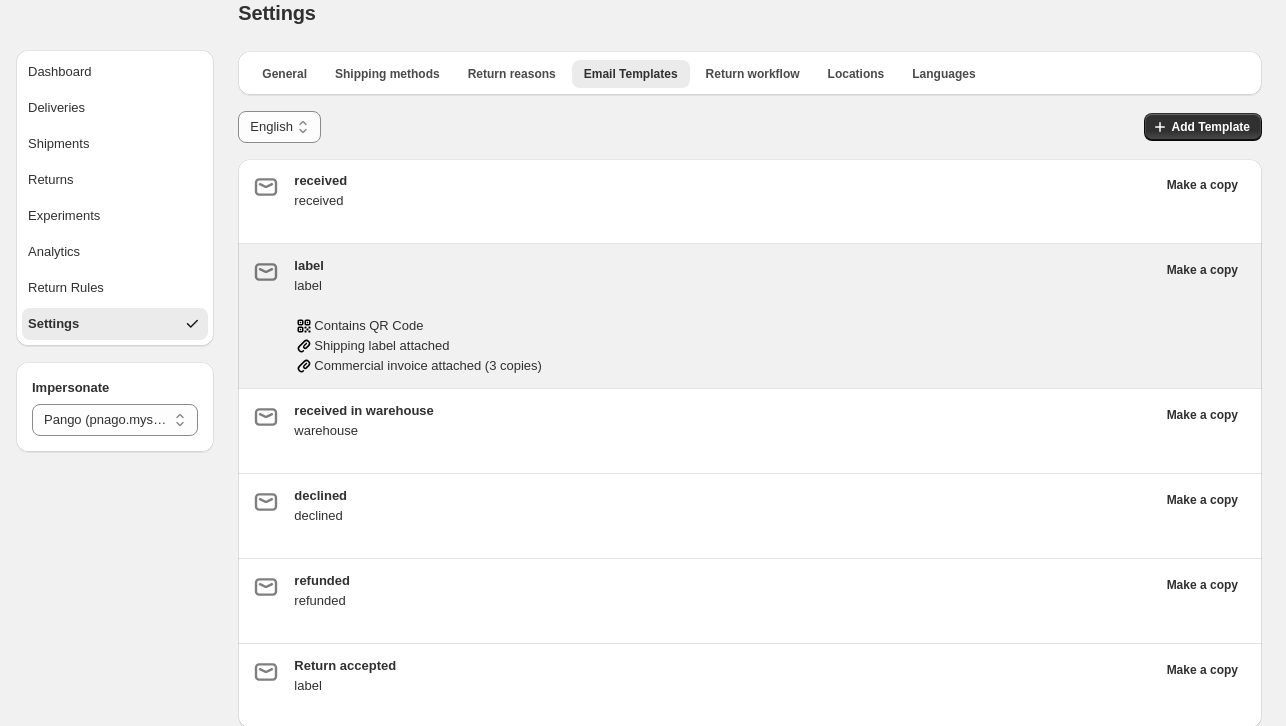 click on "label label Contains QR Code Shipping label attached Commercial invoice attached (3 copies)" at bounding box center [724, 316] 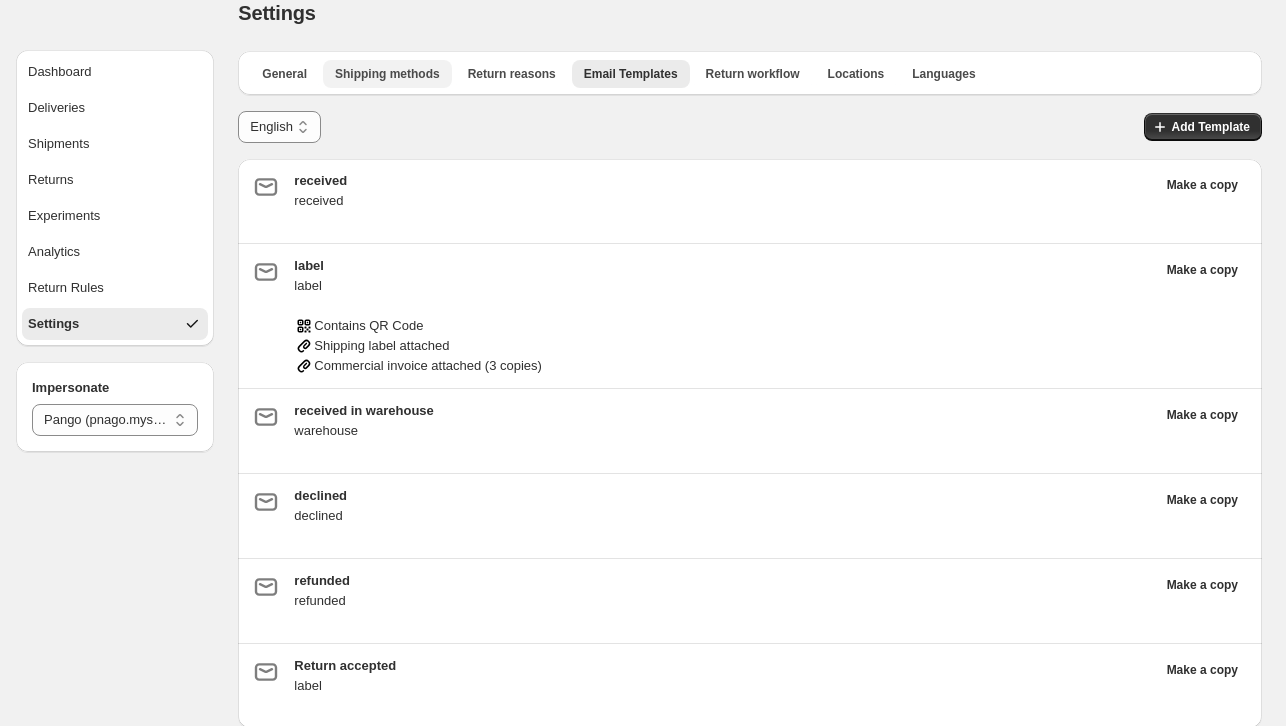 click on "Shipping methods" at bounding box center [387, 74] 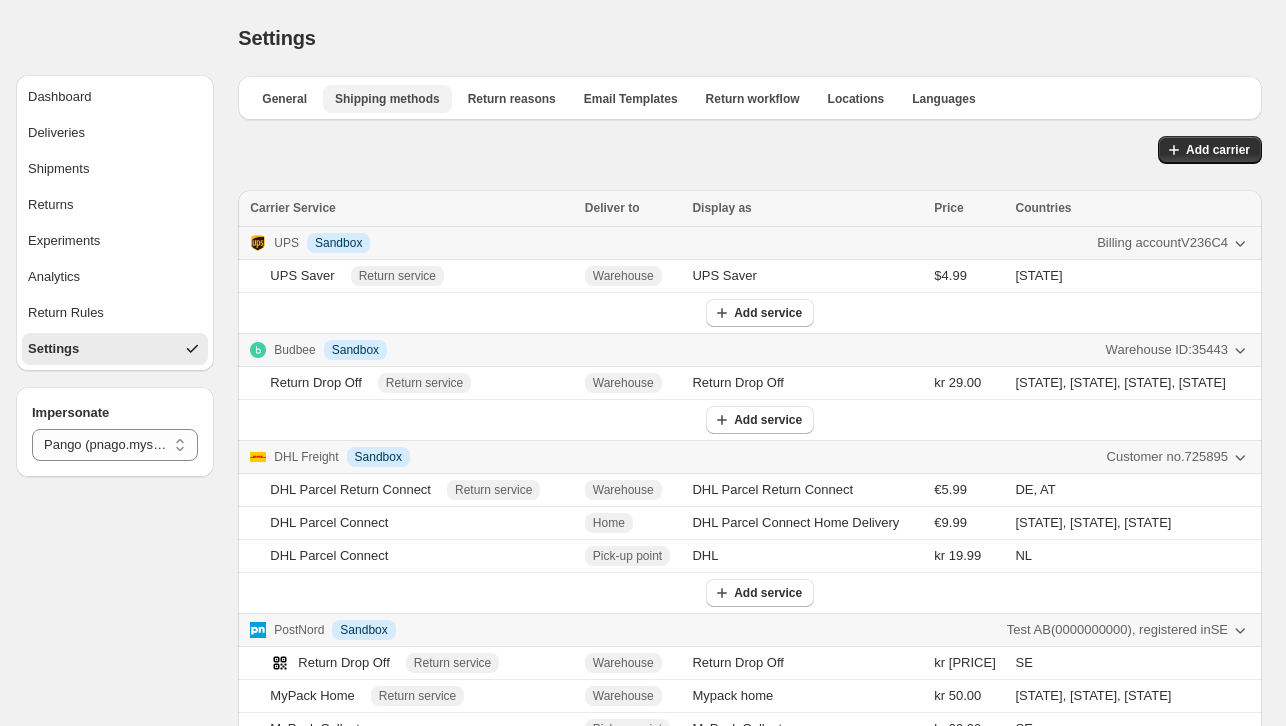scroll, scrollTop: 60, scrollLeft: 0, axis: vertical 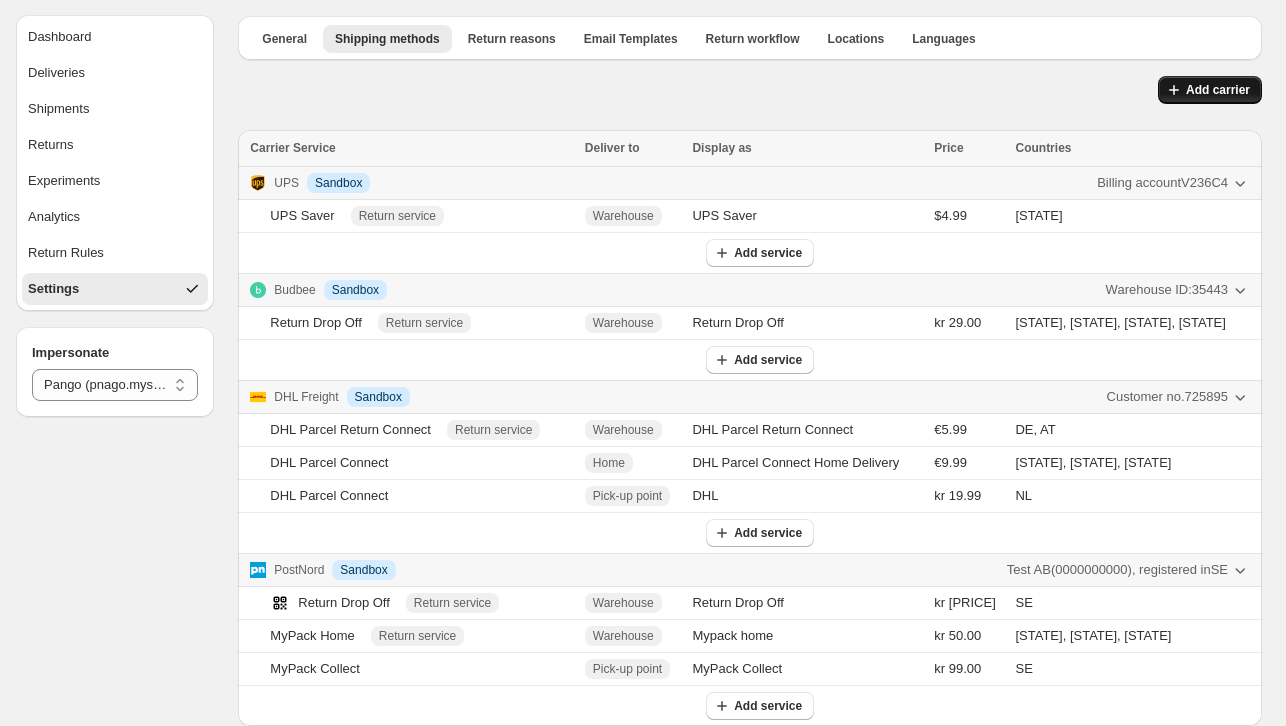 click 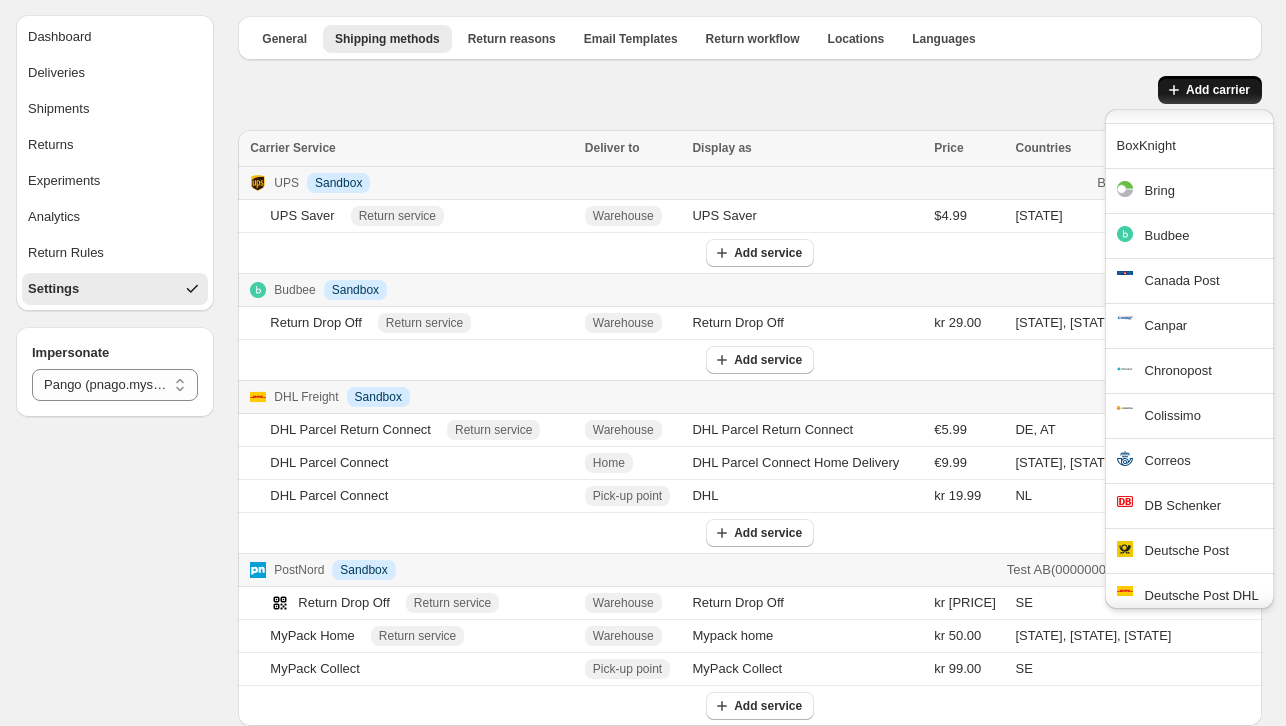 scroll, scrollTop: 485, scrollLeft: 0, axis: vertical 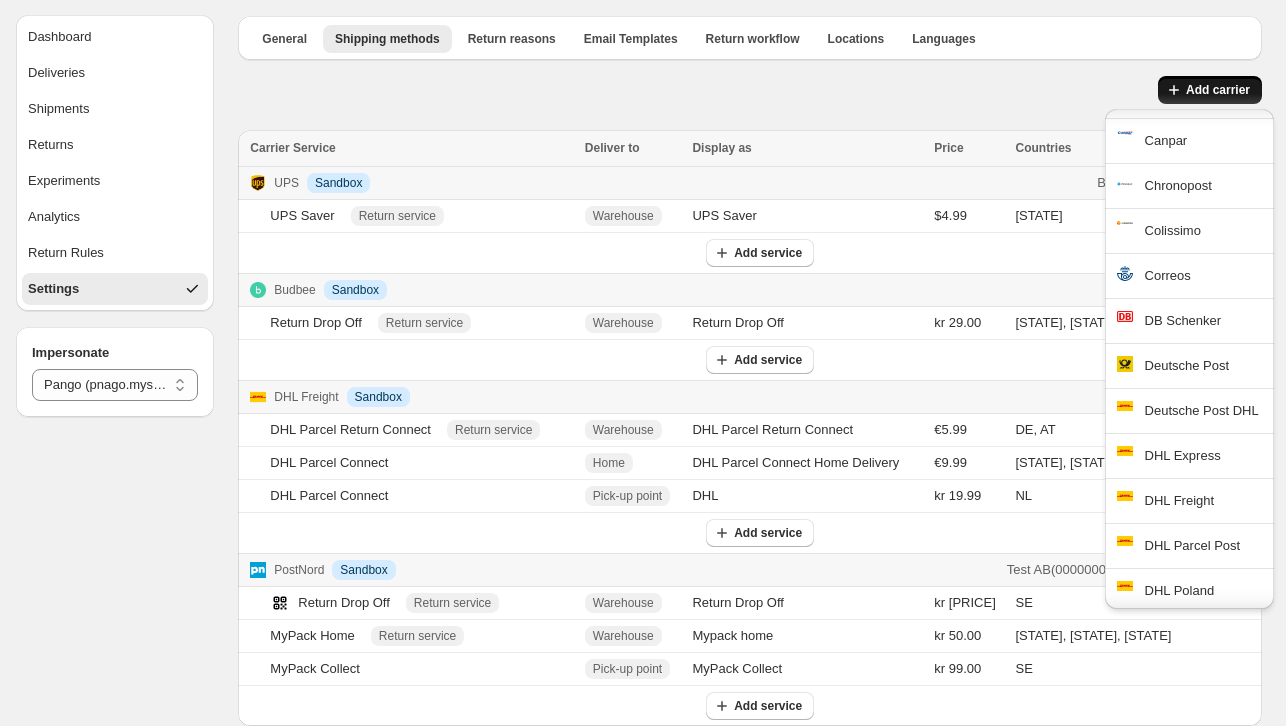 click on "Add carrier" at bounding box center (750, 91) 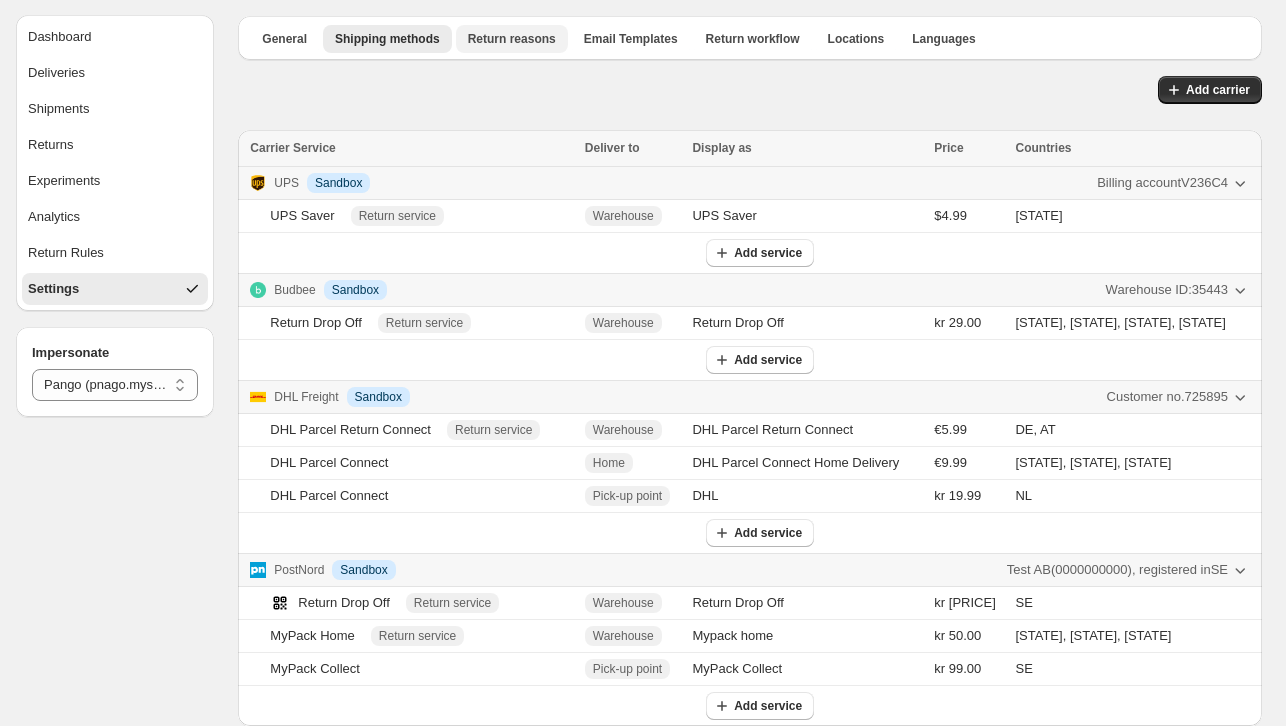 click on "Return reasons" at bounding box center [512, 39] 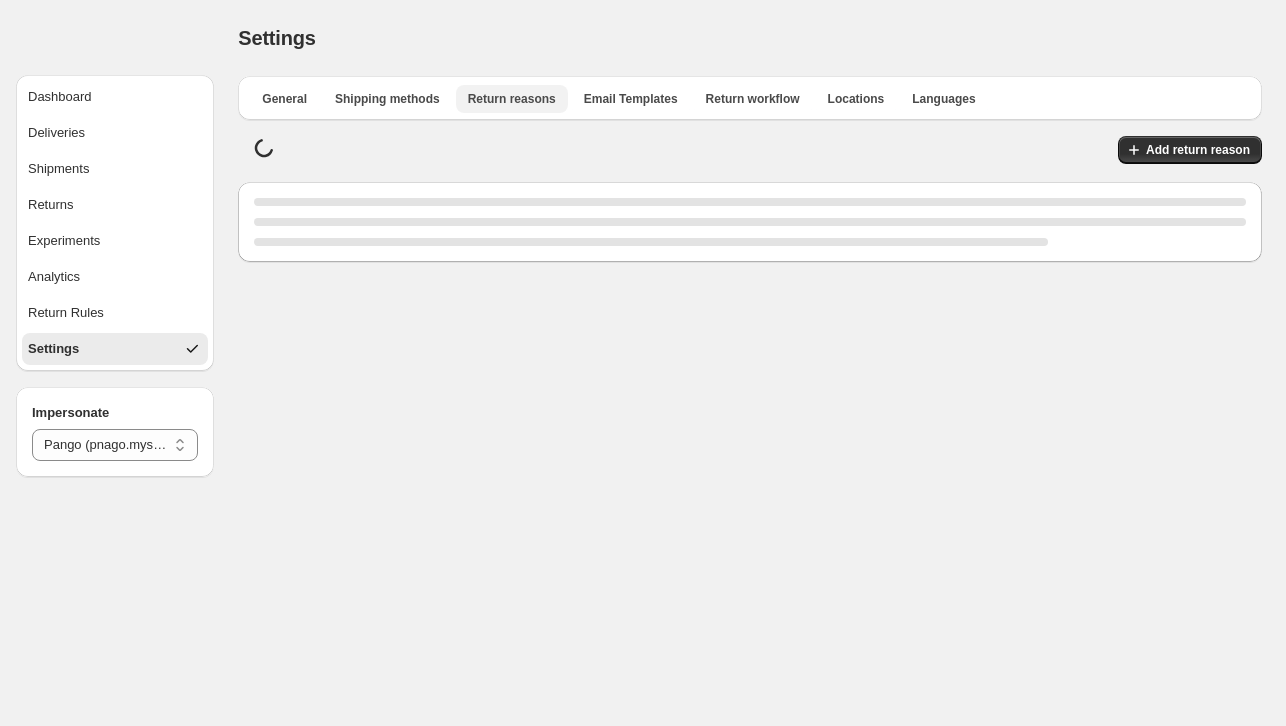 scroll, scrollTop: 0, scrollLeft: 0, axis: both 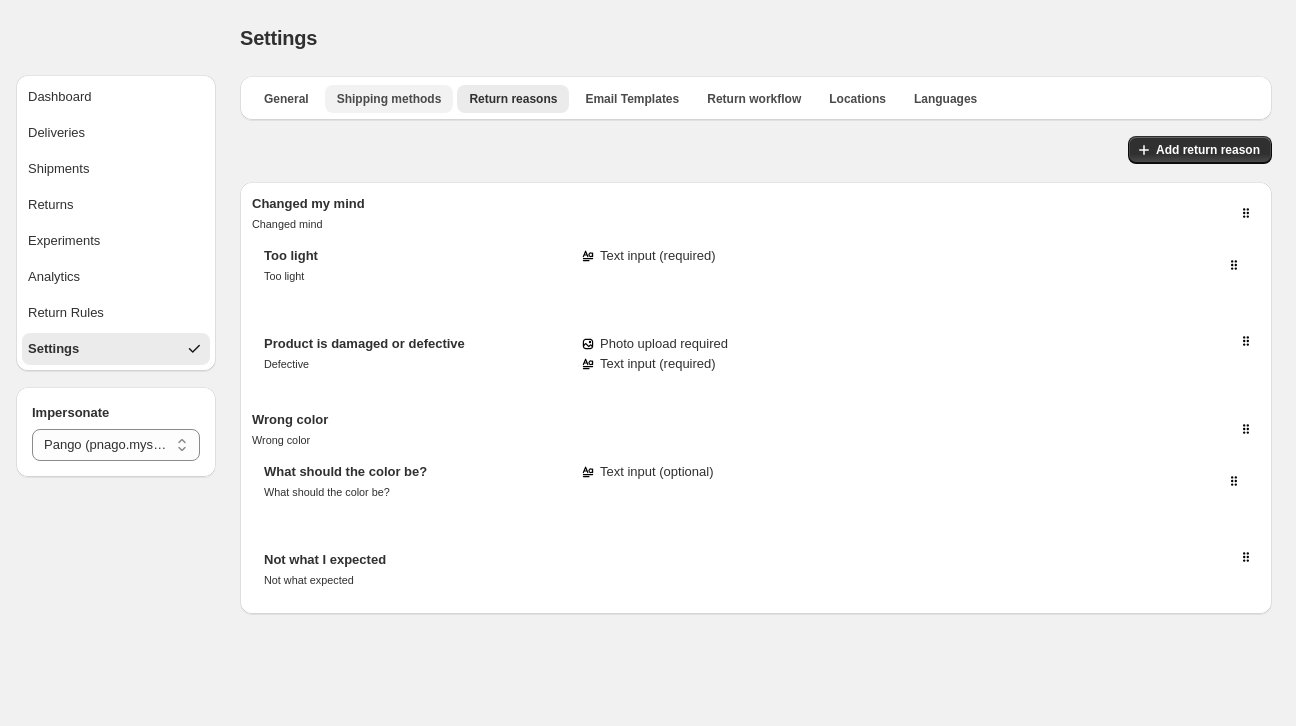 click on "Shipping methods" at bounding box center [389, 99] 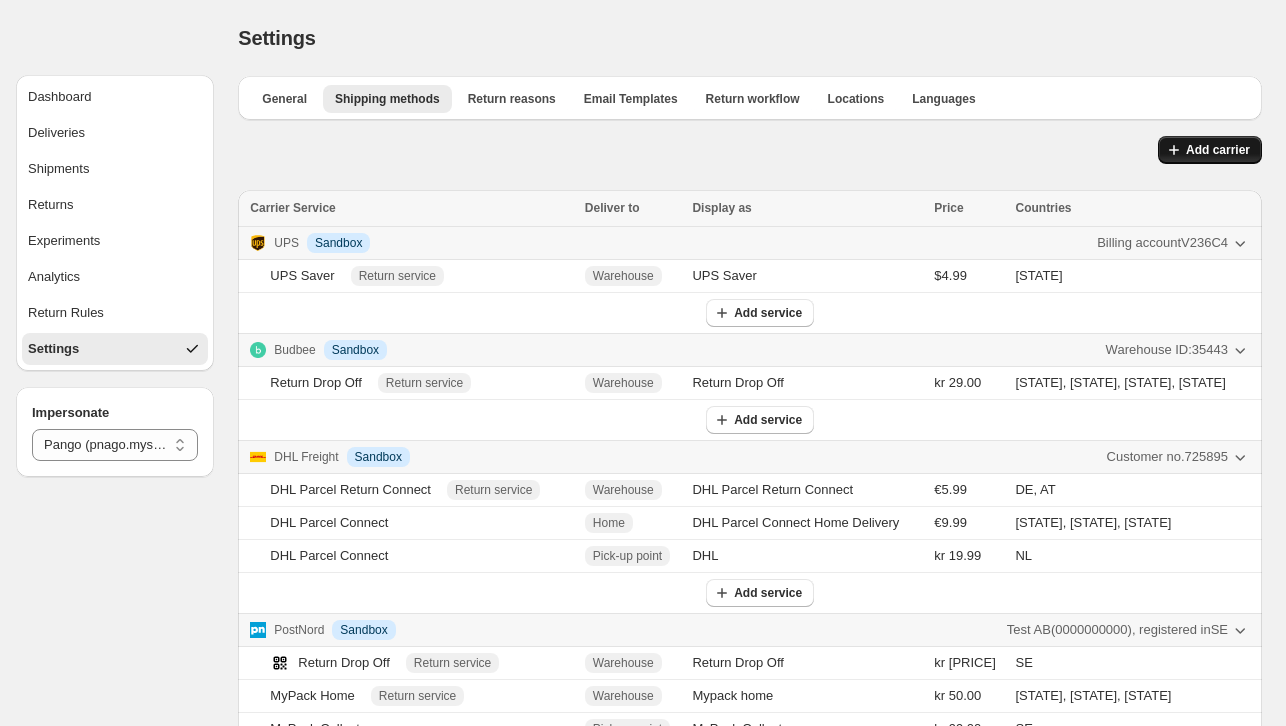 click on "Add carrier" at bounding box center [1210, 150] 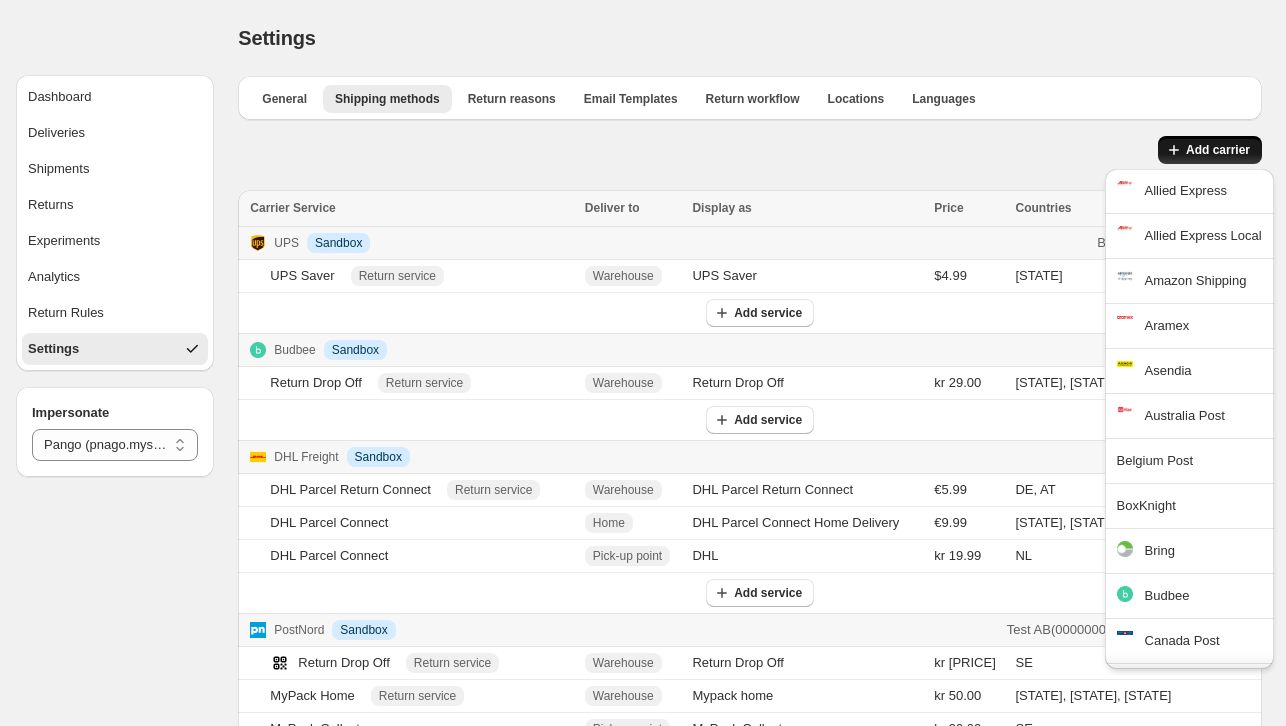 click on "Deliver to" at bounding box center [633, 208] 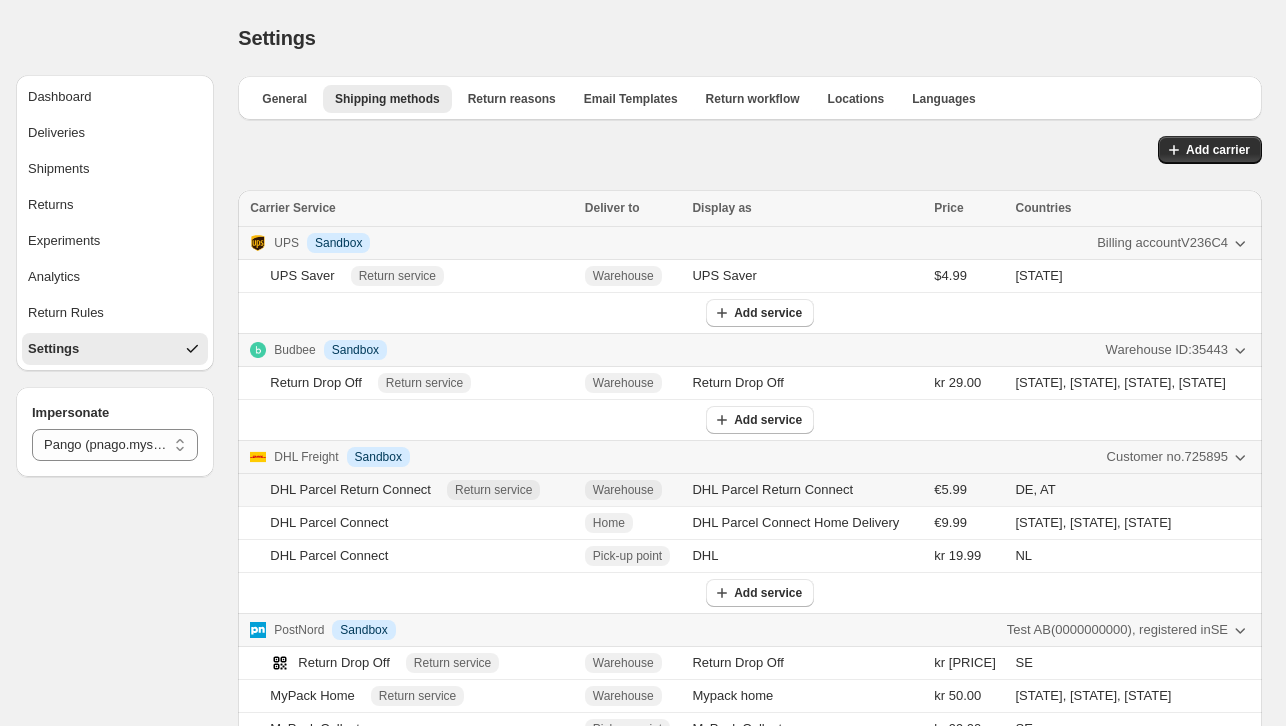 scroll, scrollTop: 60, scrollLeft: 0, axis: vertical 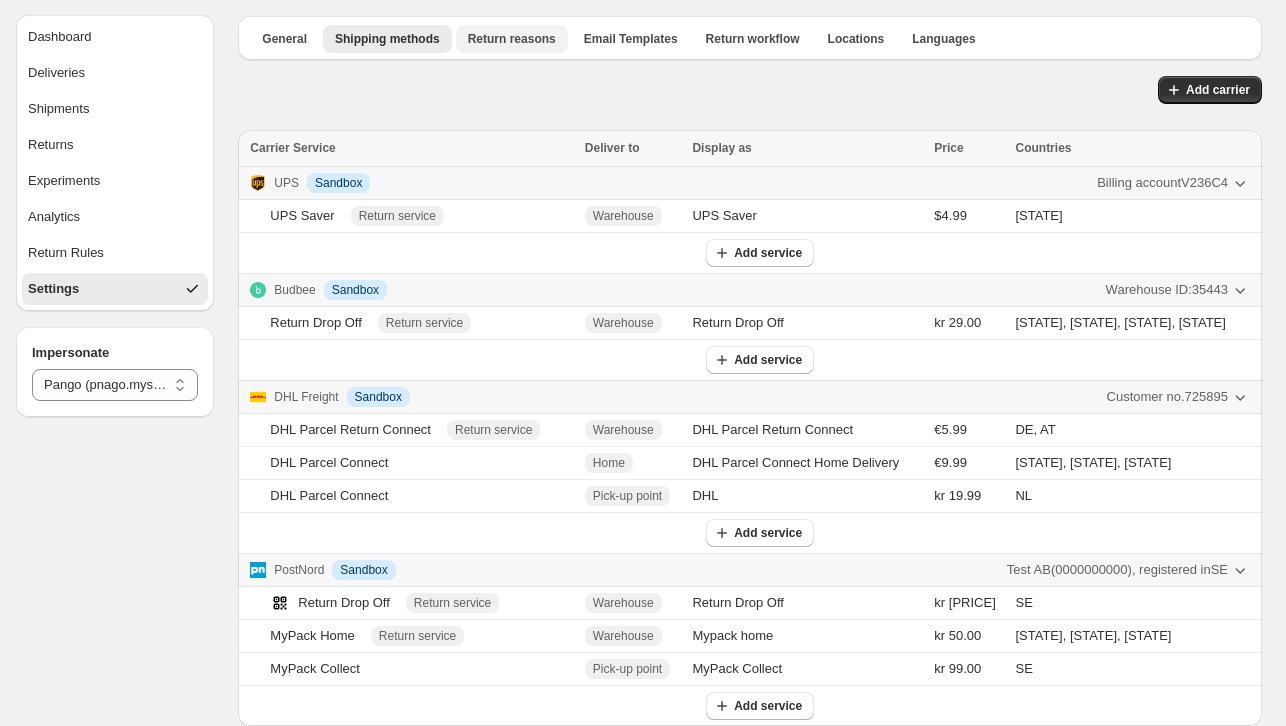 click on "Return reasons" at bounding box center (512, 39) 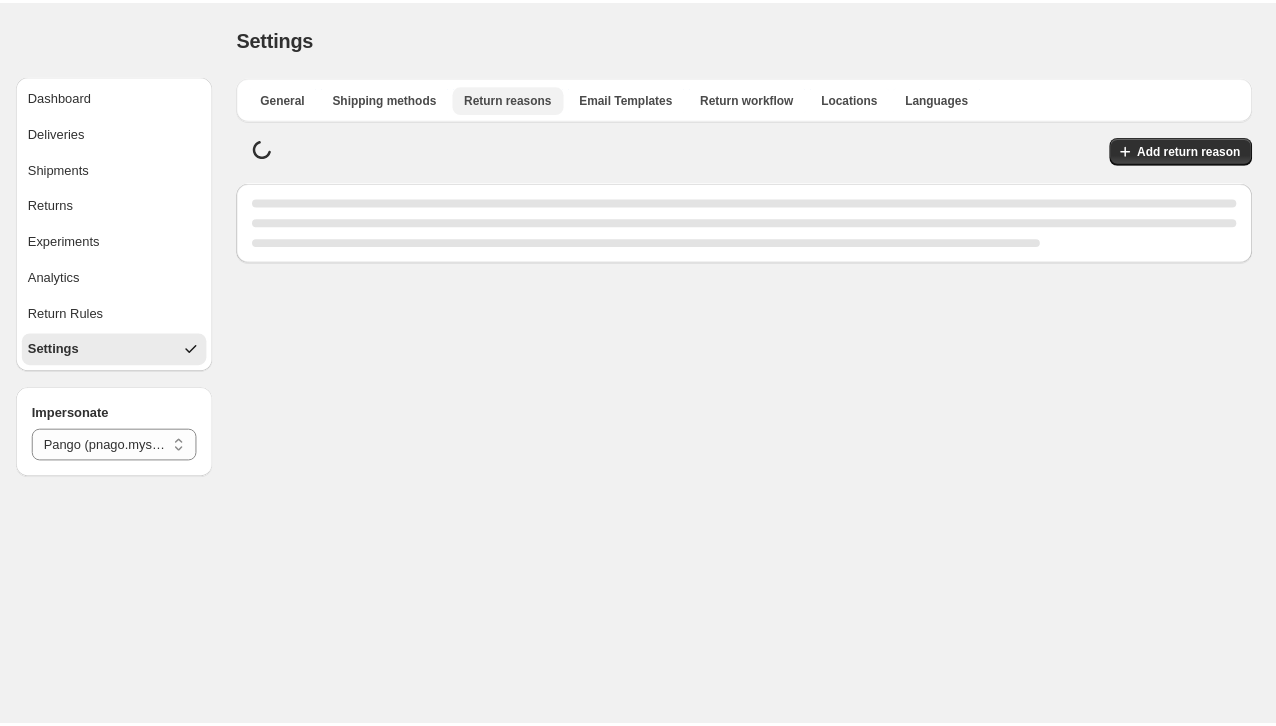 scroll, scrollTop: 0, scrollLeft: 0, axis: both 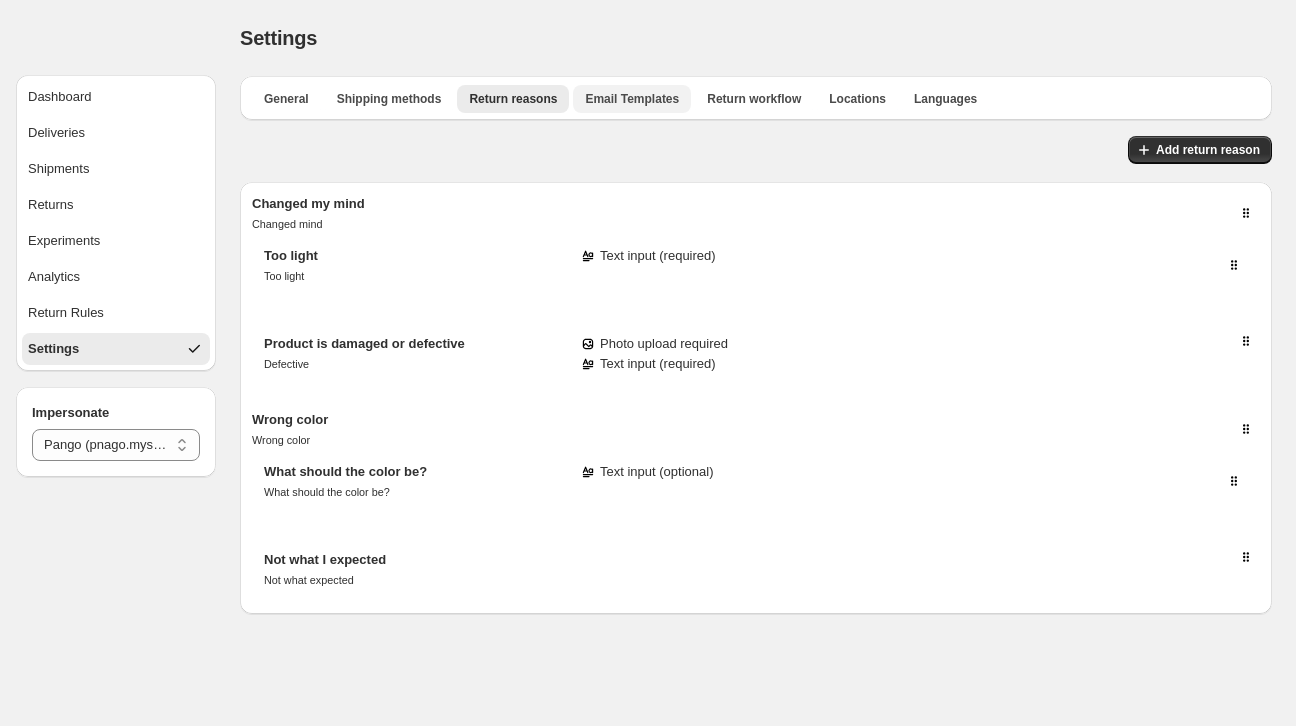 click on "Email Templates" at bounding box center [632, 99] 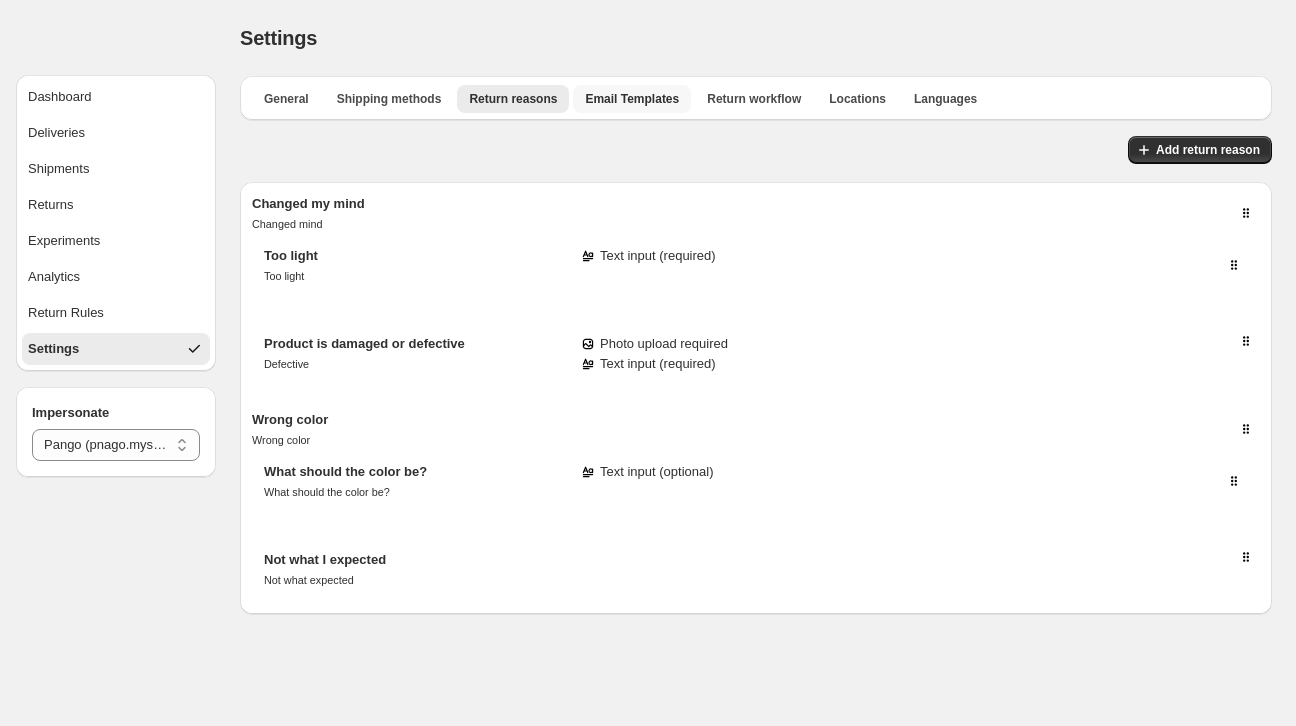 select on "********" 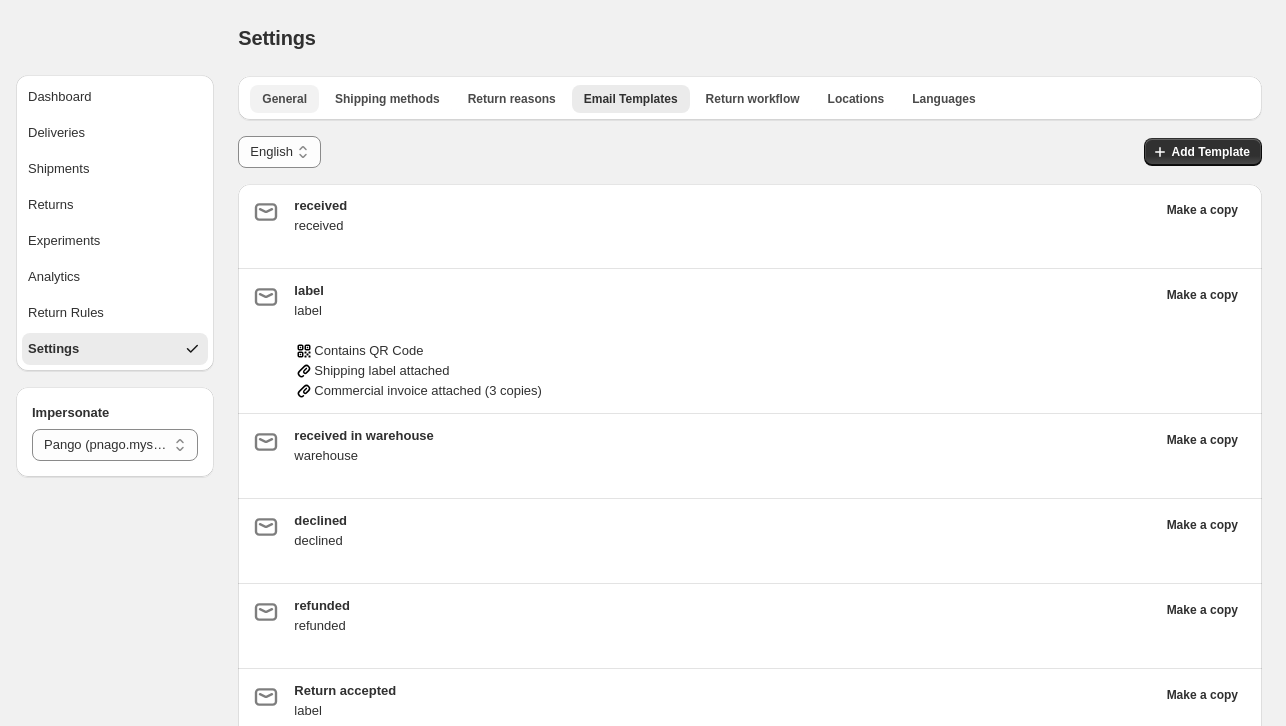 click on "General" at bounding box center [284, 99] 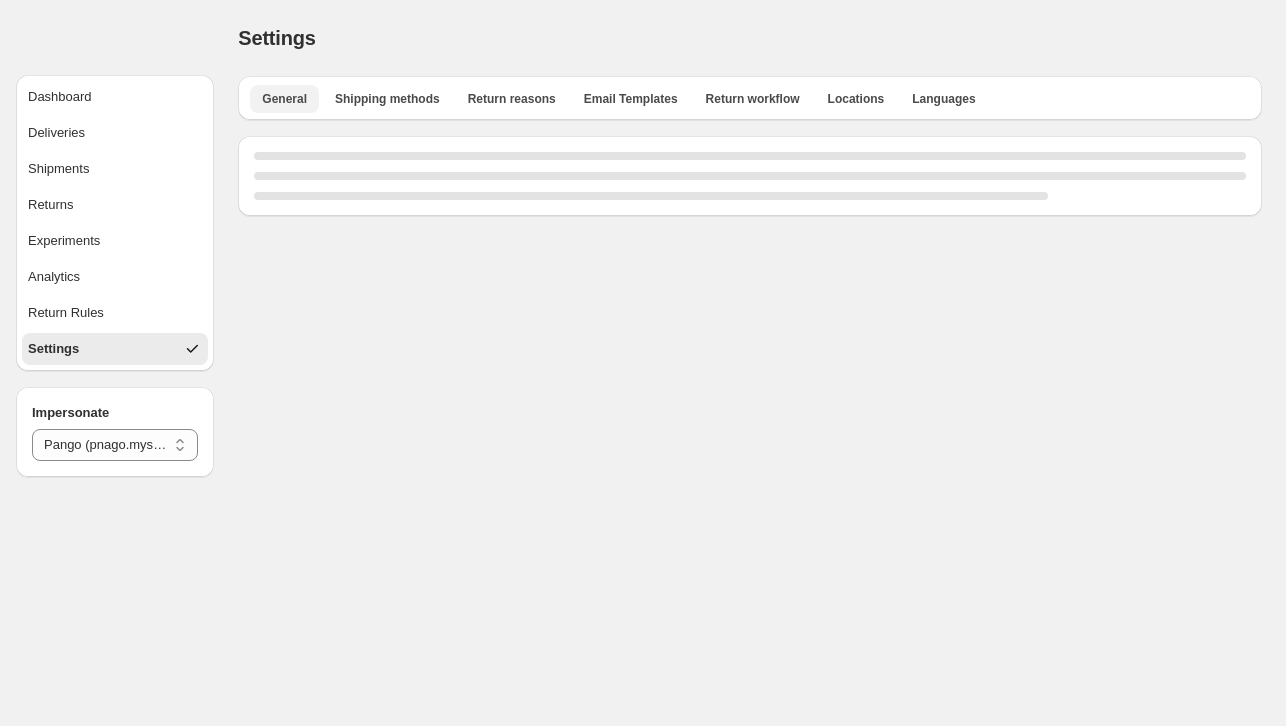 select on "**" 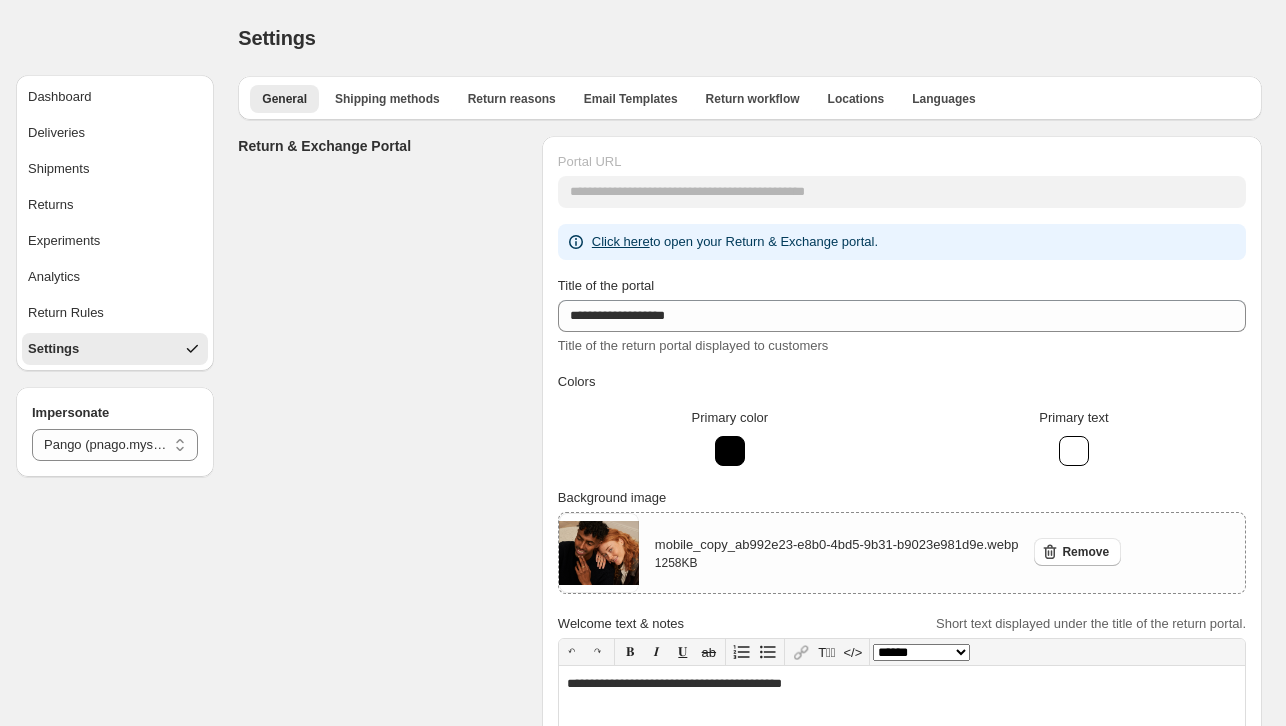 click on "**********" at bounding box center (750, 626) 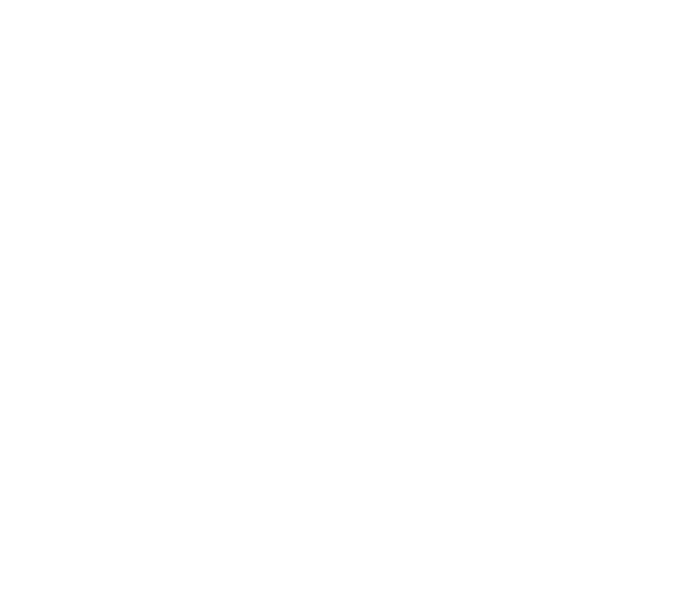 scroll, scrollTop: 0, scrollLeft: 0, axis: both 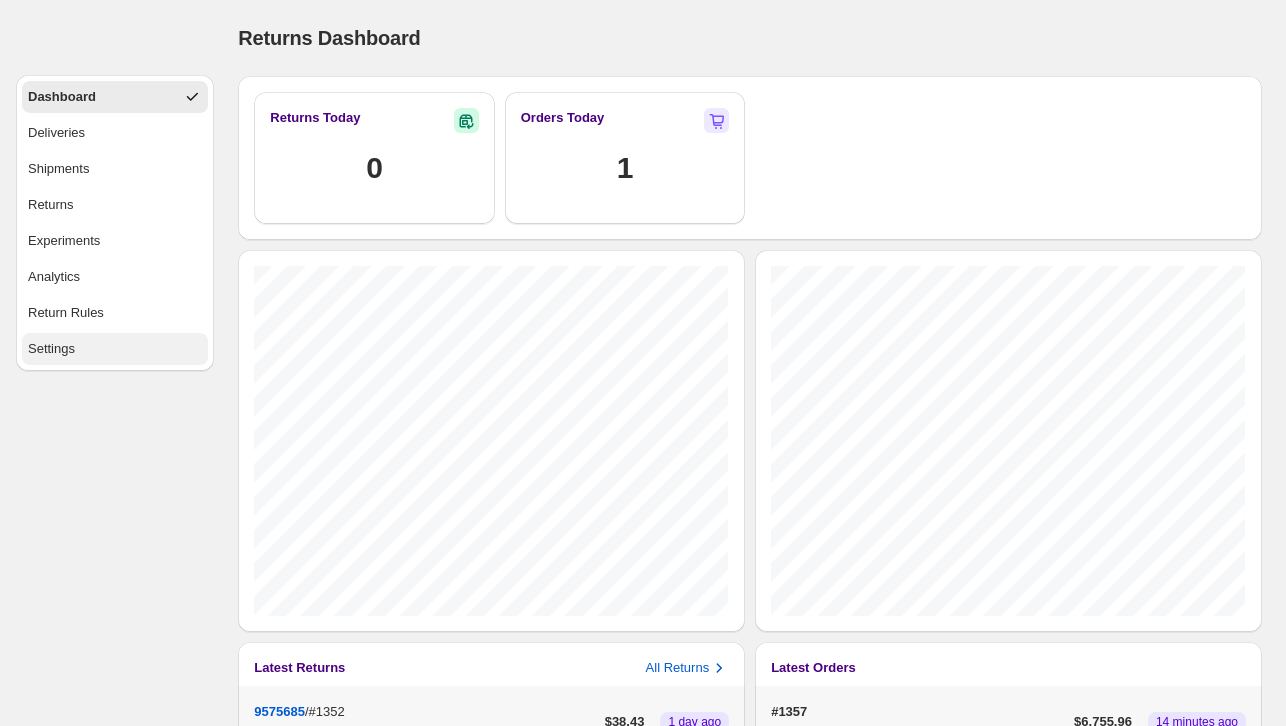 click on "Settings" at bounding box center [115, 349] 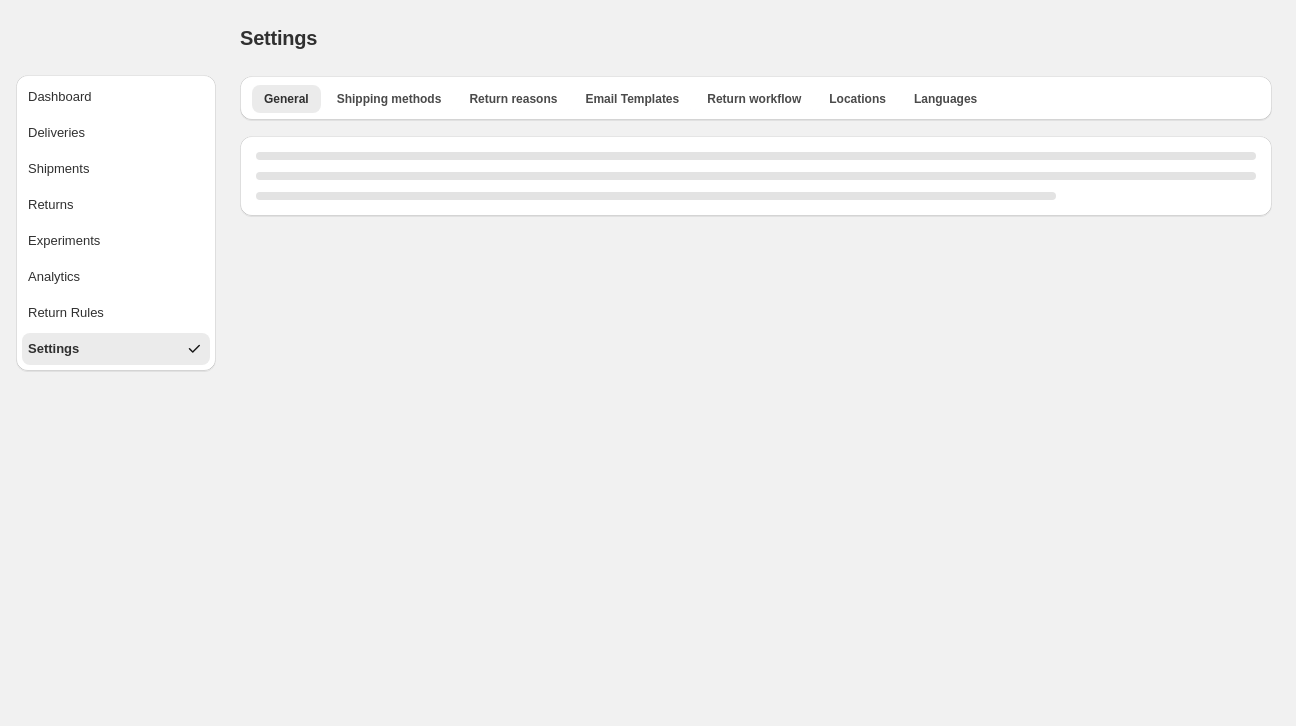 select on "**" 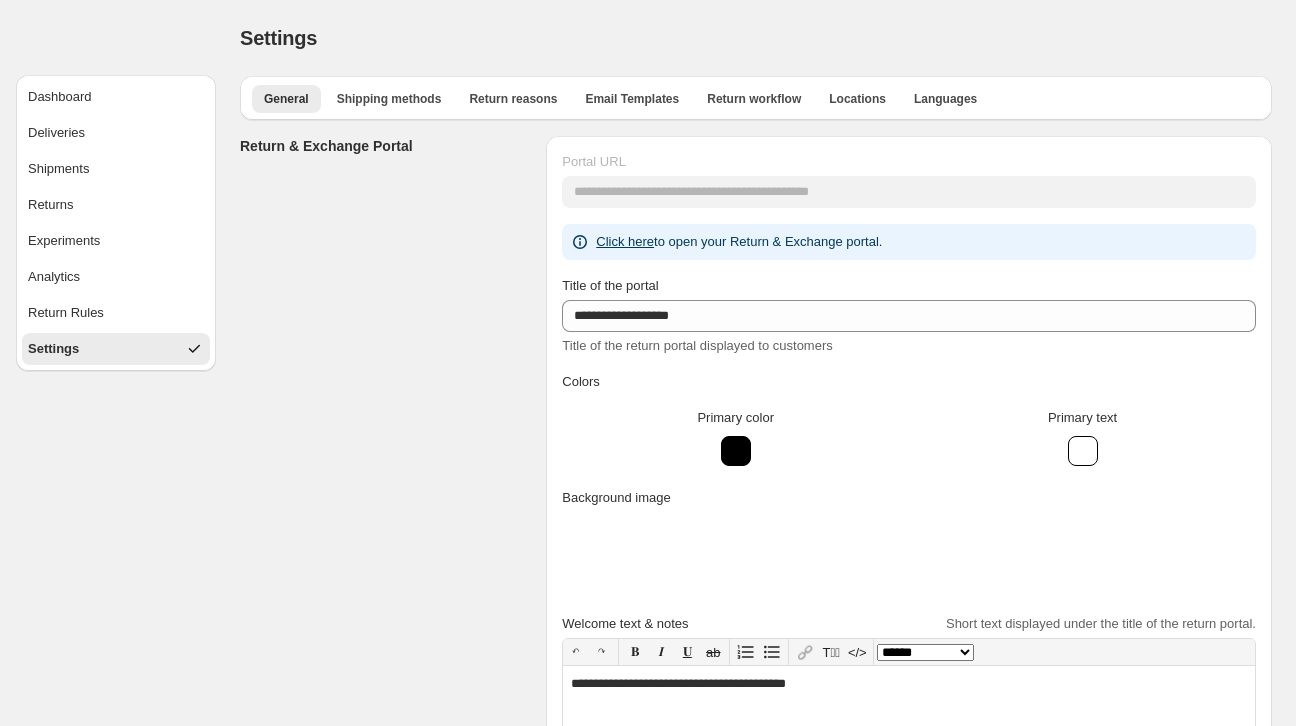 select on "********" 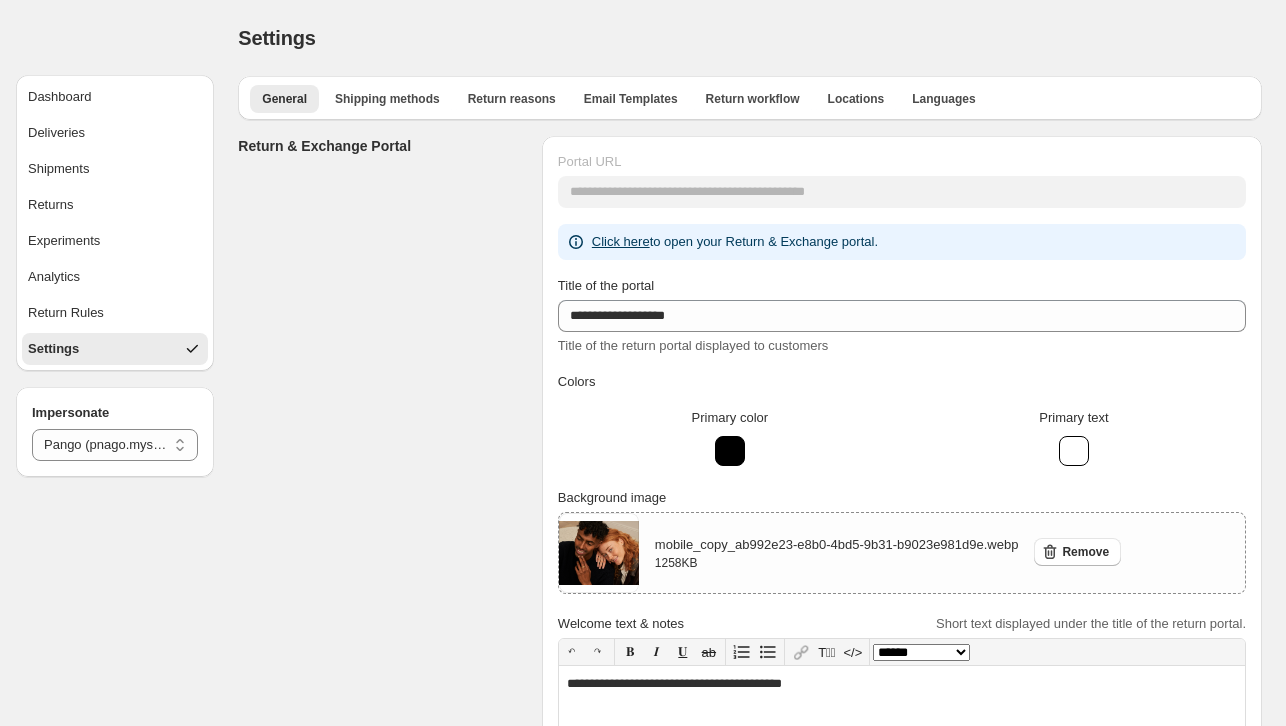 click on "**********" at bounding box center (750, 626) 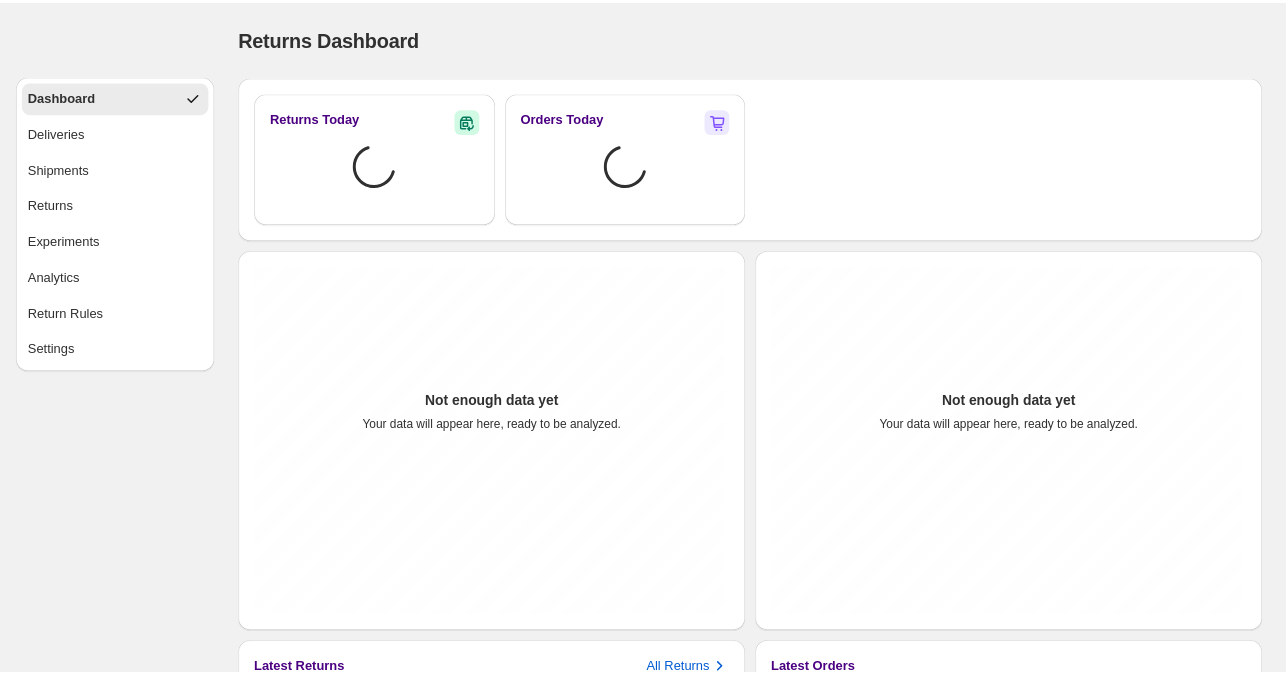 scroll, scrollTop: 0, scrollLeft: 0, axis: both 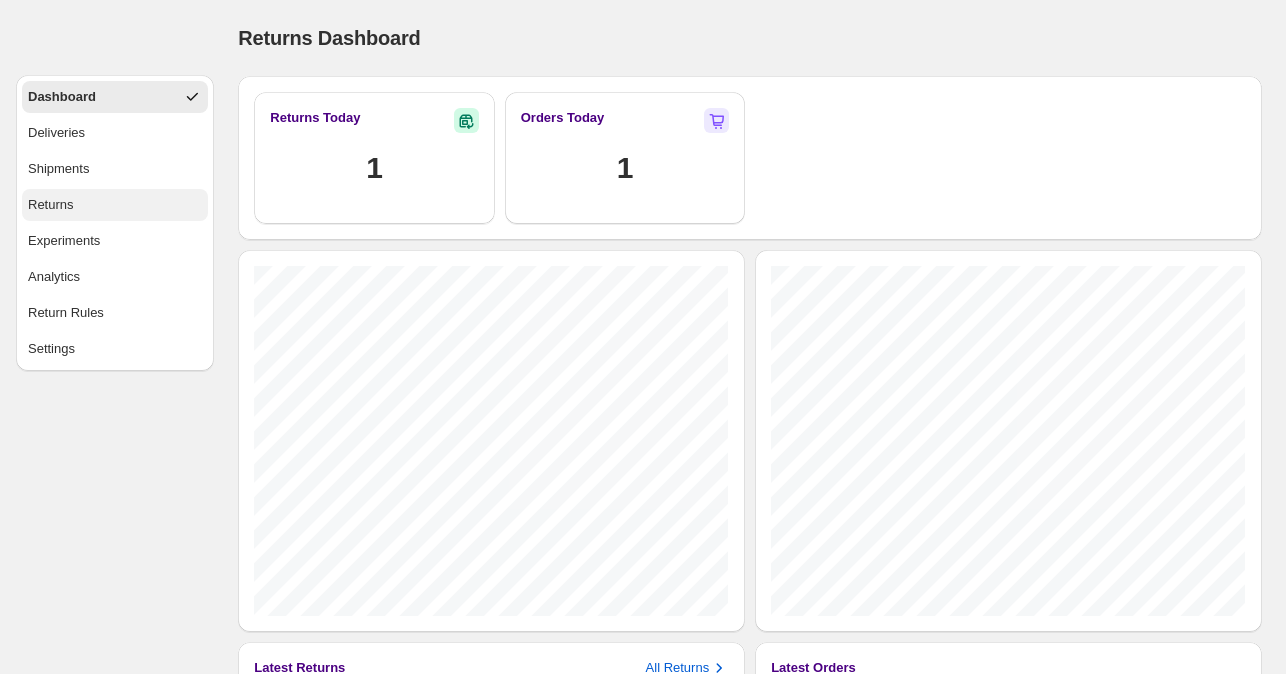 select on "********" 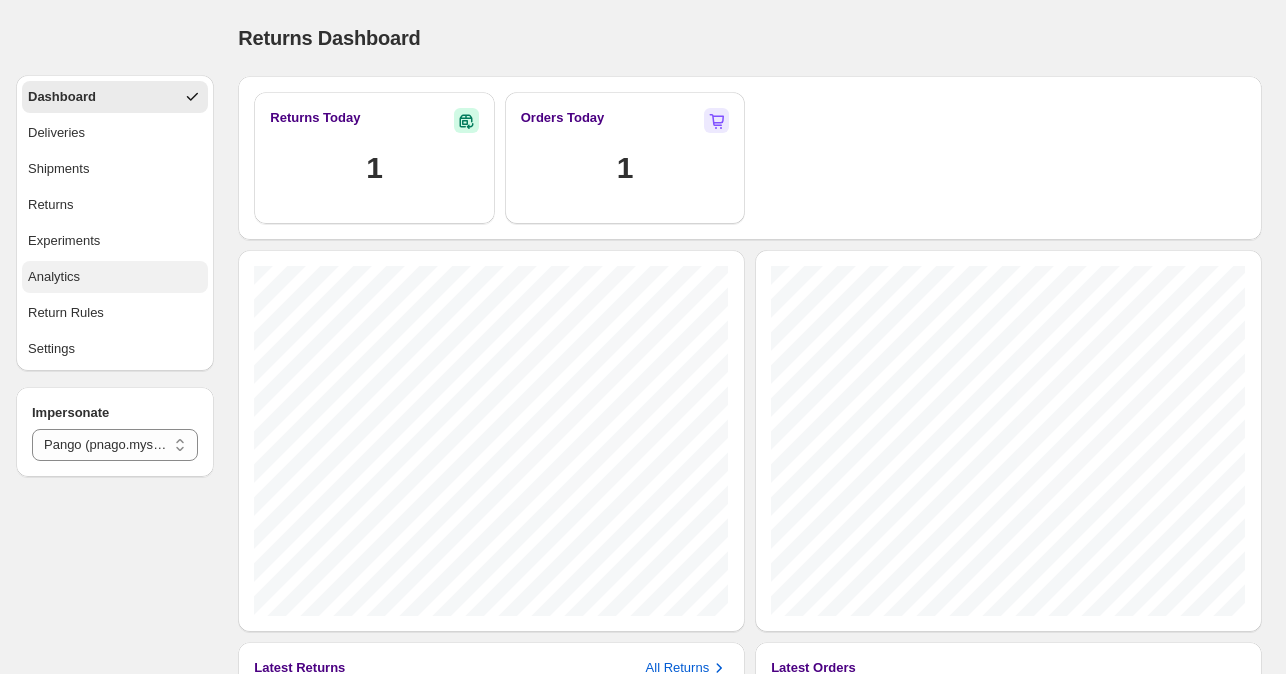 click on "Analytics" at bounding box center (115, 277) 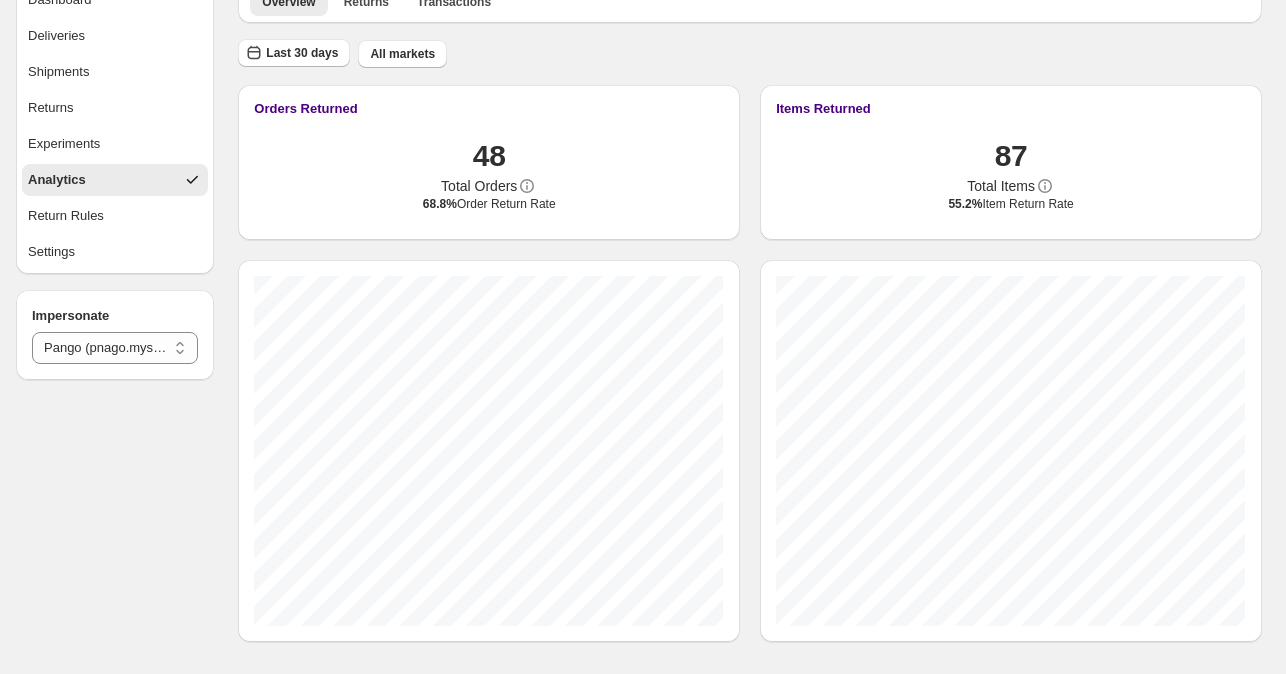 scroll, scrollTop: 7, scrollLeft: 0, axis: vertical 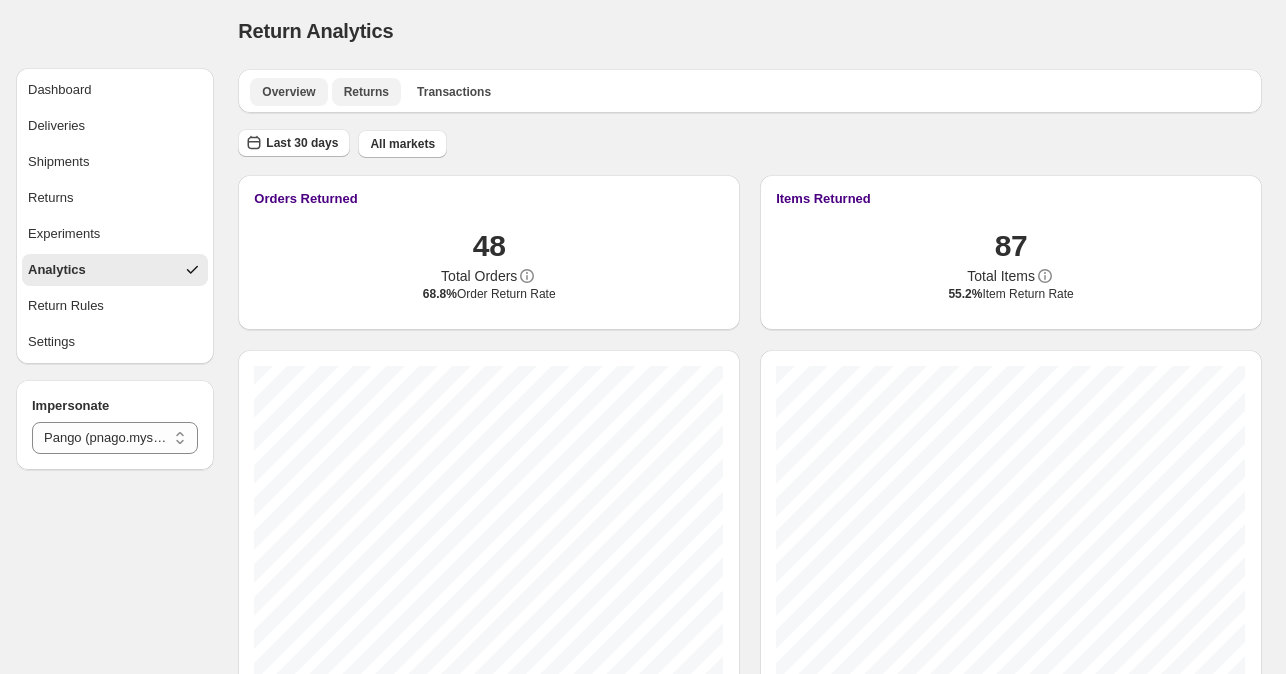 click on "Returns" at bounding box center [366, 92] 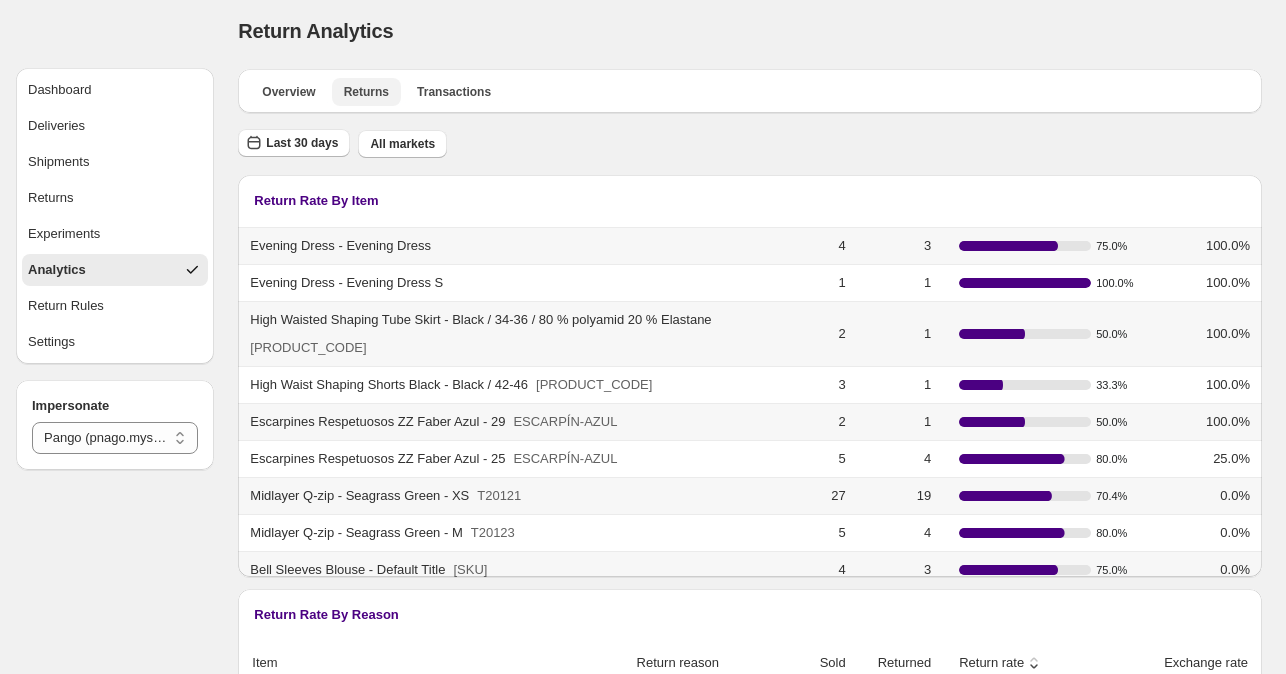 scroll, scrollTop: 0, scrollLeft: 0, axis: both 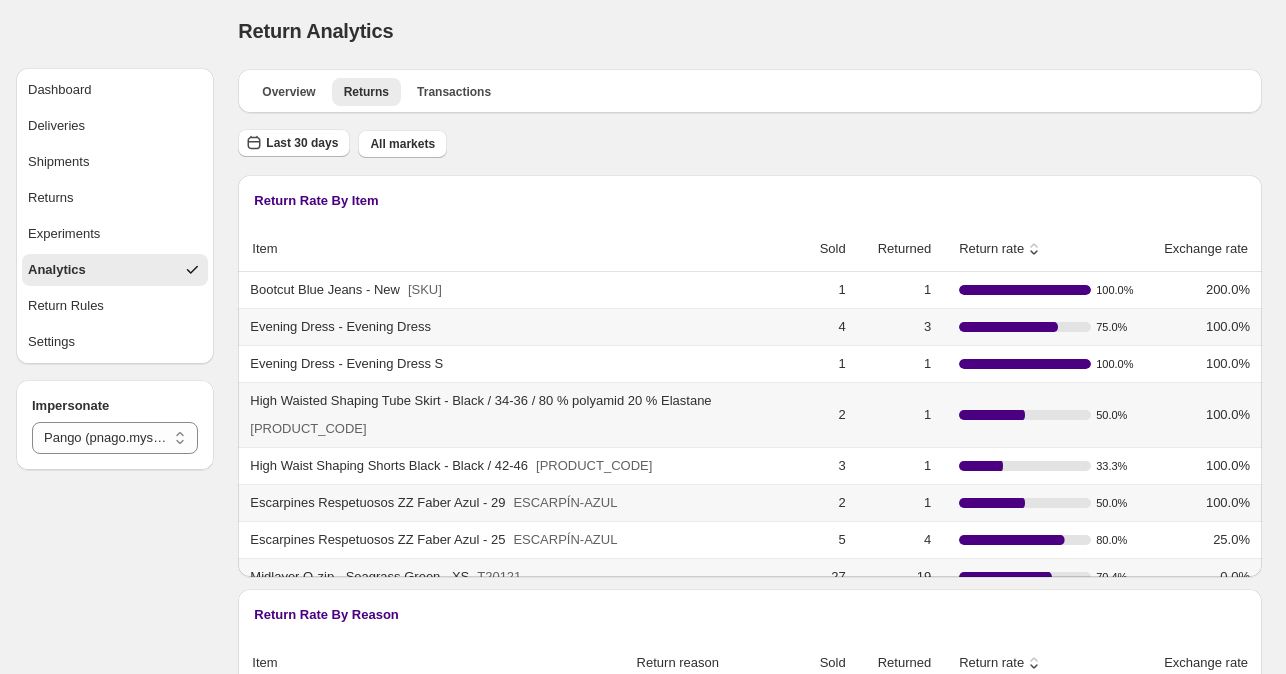 click 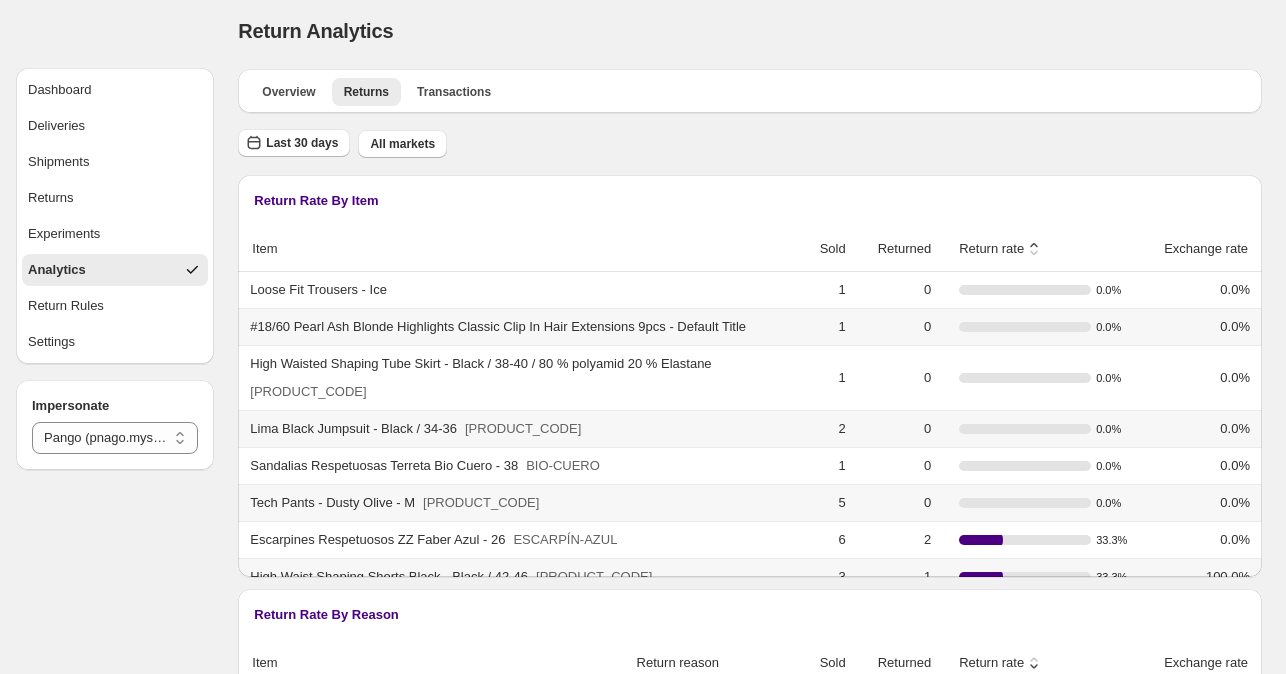 click 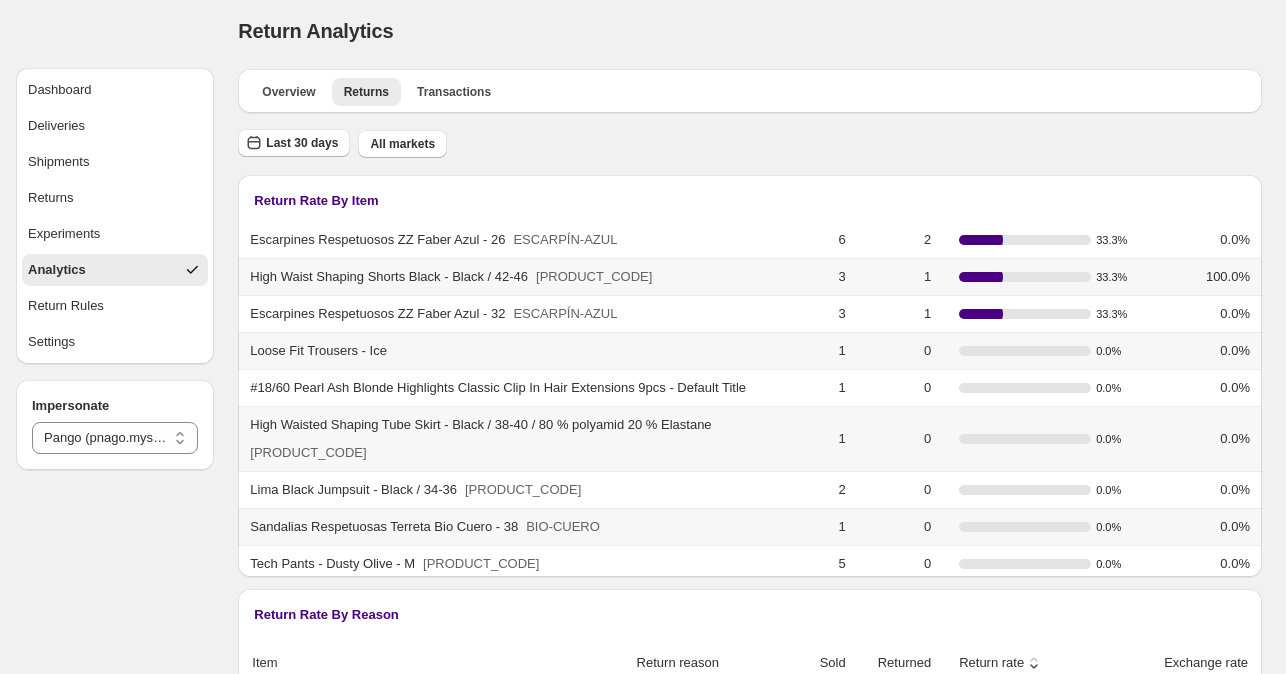 scroll, scrollTop: 522, scrollLeft: 0, axis: vertical 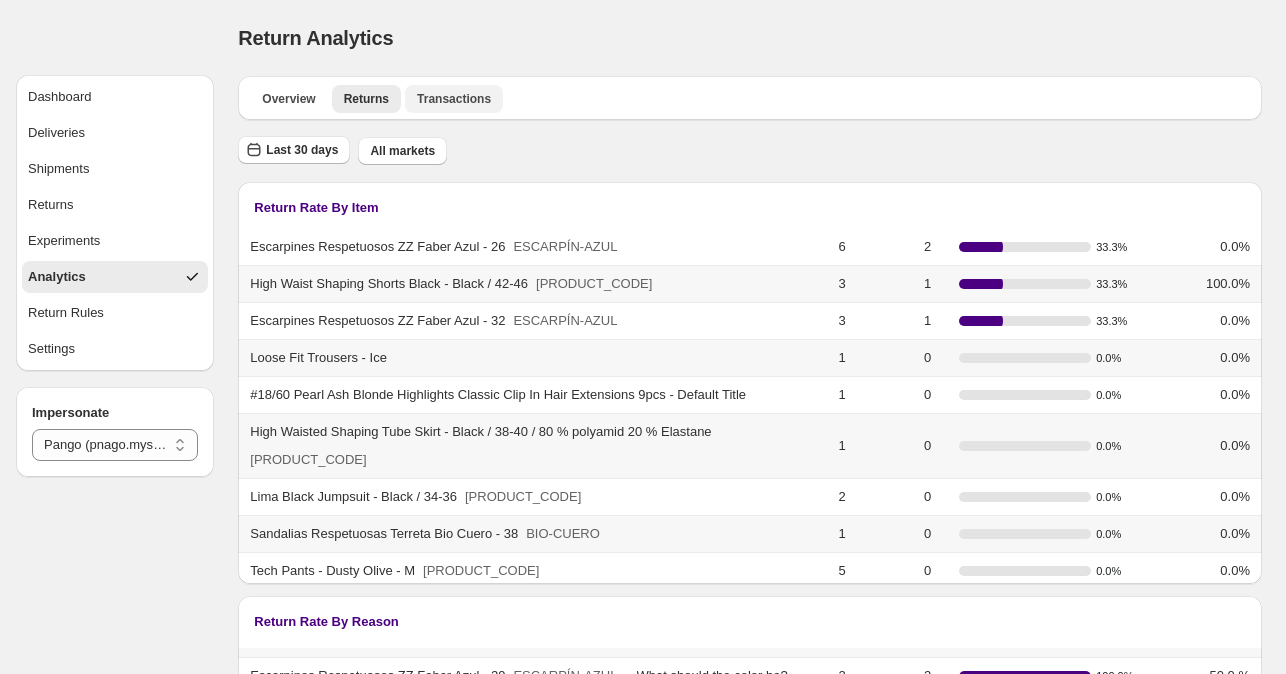 click on "Transactions" at bounding box center (454, 99) 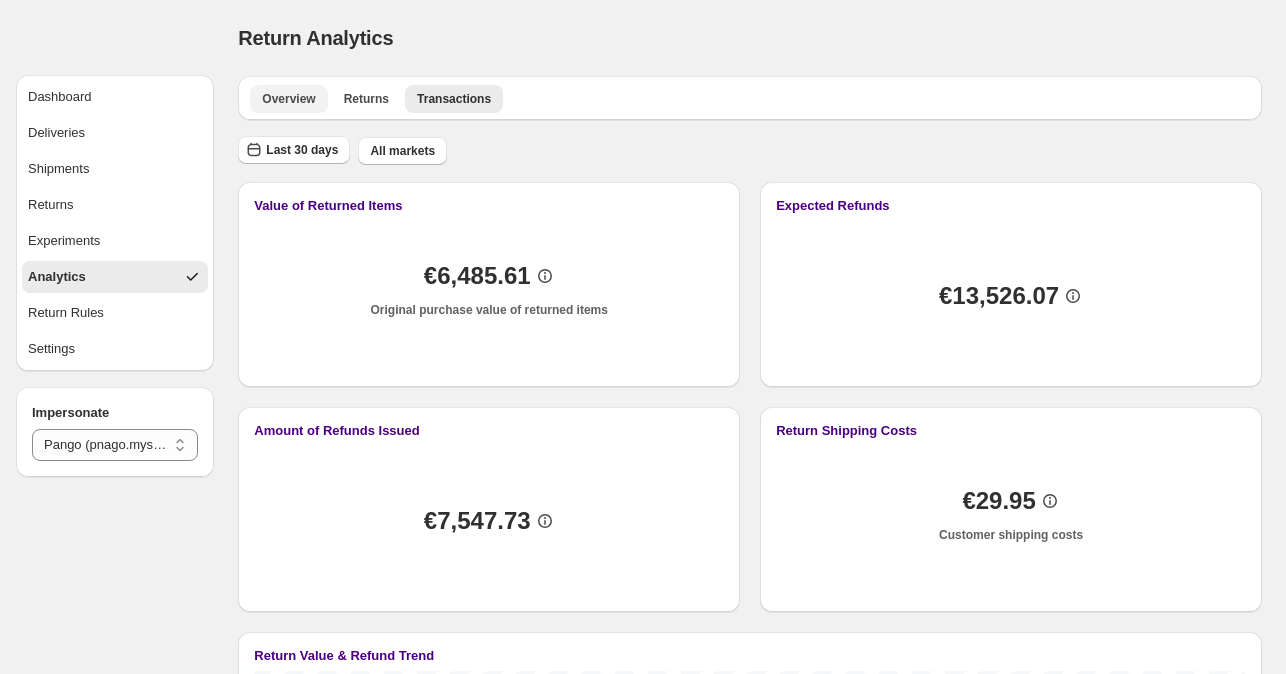 click on "Overview" at bounding box center [288, 99] 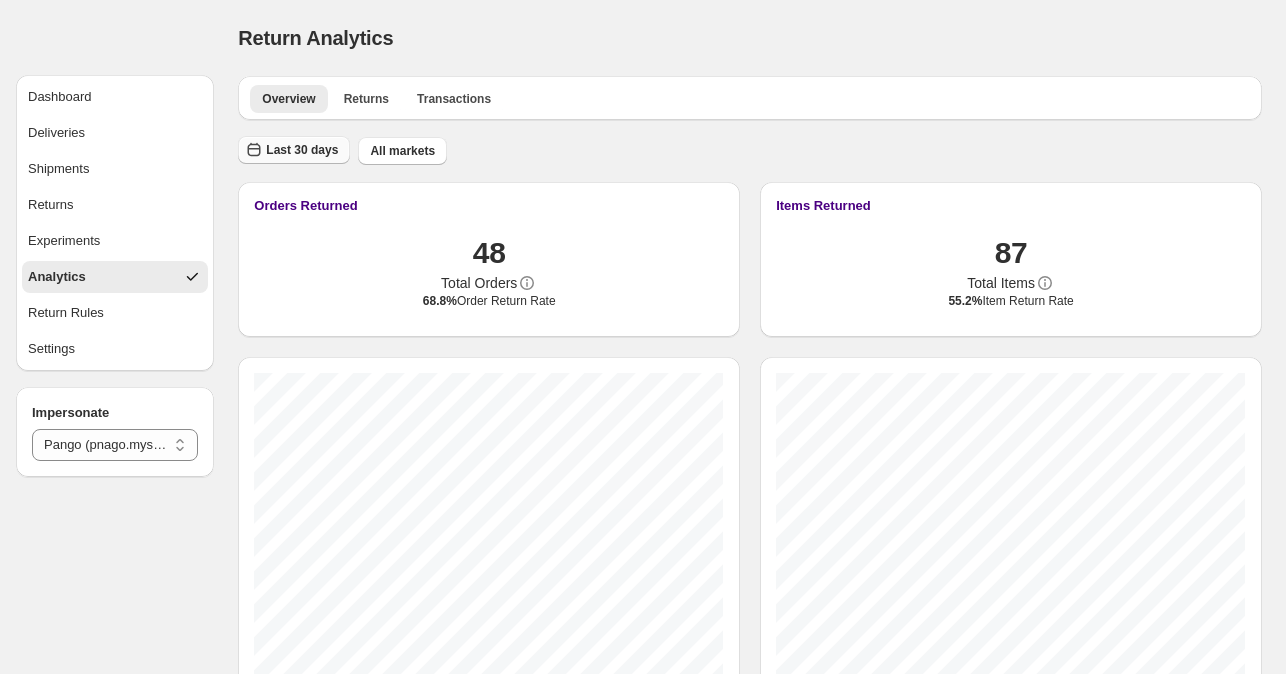 click on "Last 30 days" at bounding box center [302, 150] 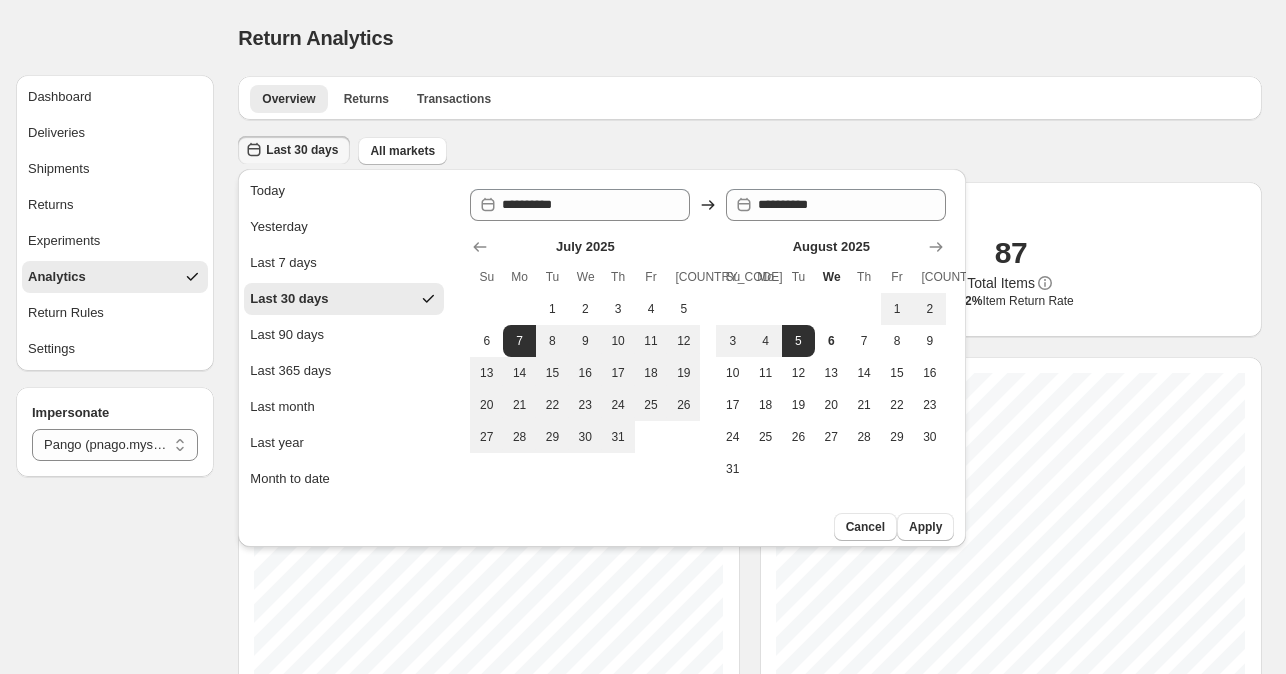 click on "Last 30 days All markets" at bounding box center (746, 147) 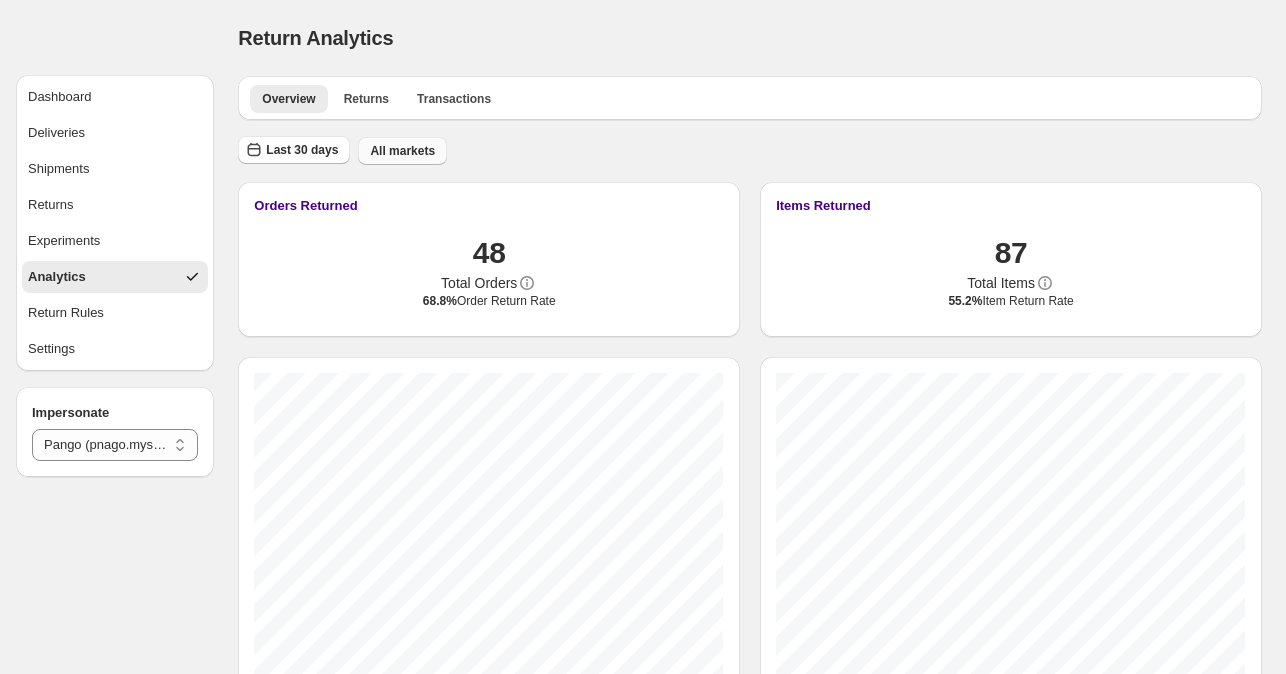 click on "All markets" at bounding box center [402, 151] 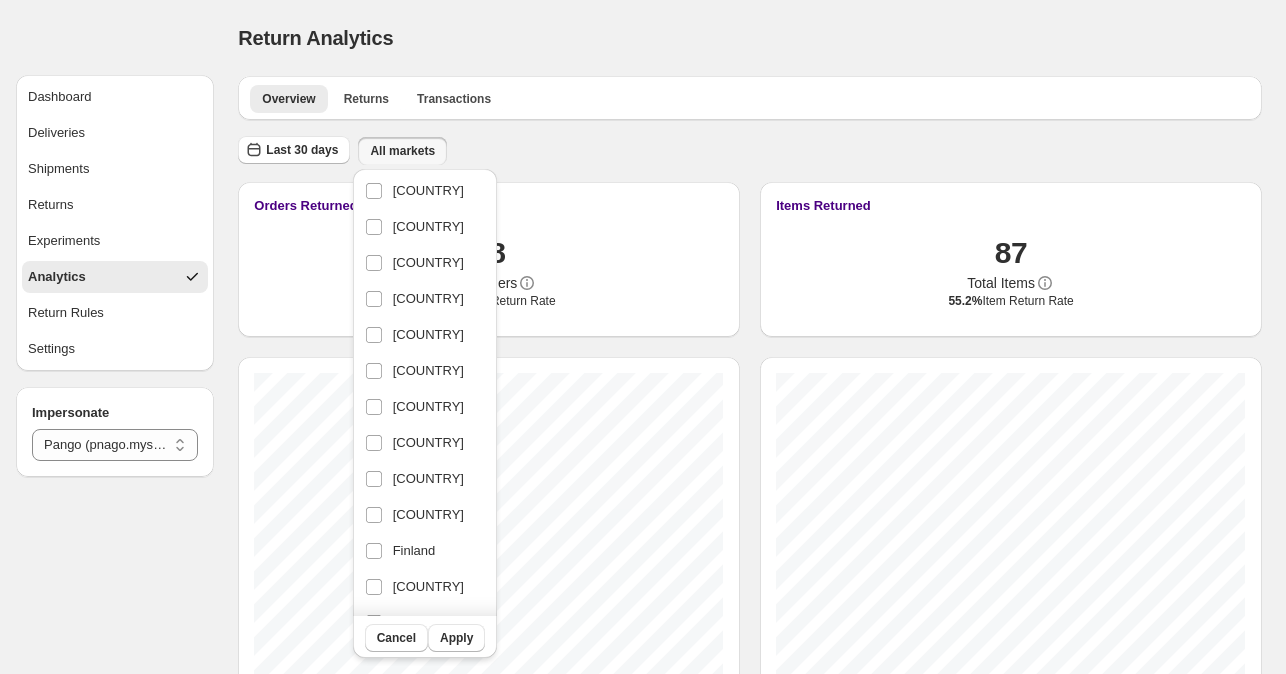 click on "Last 30 days All markets" at bounding box center (746, 147) 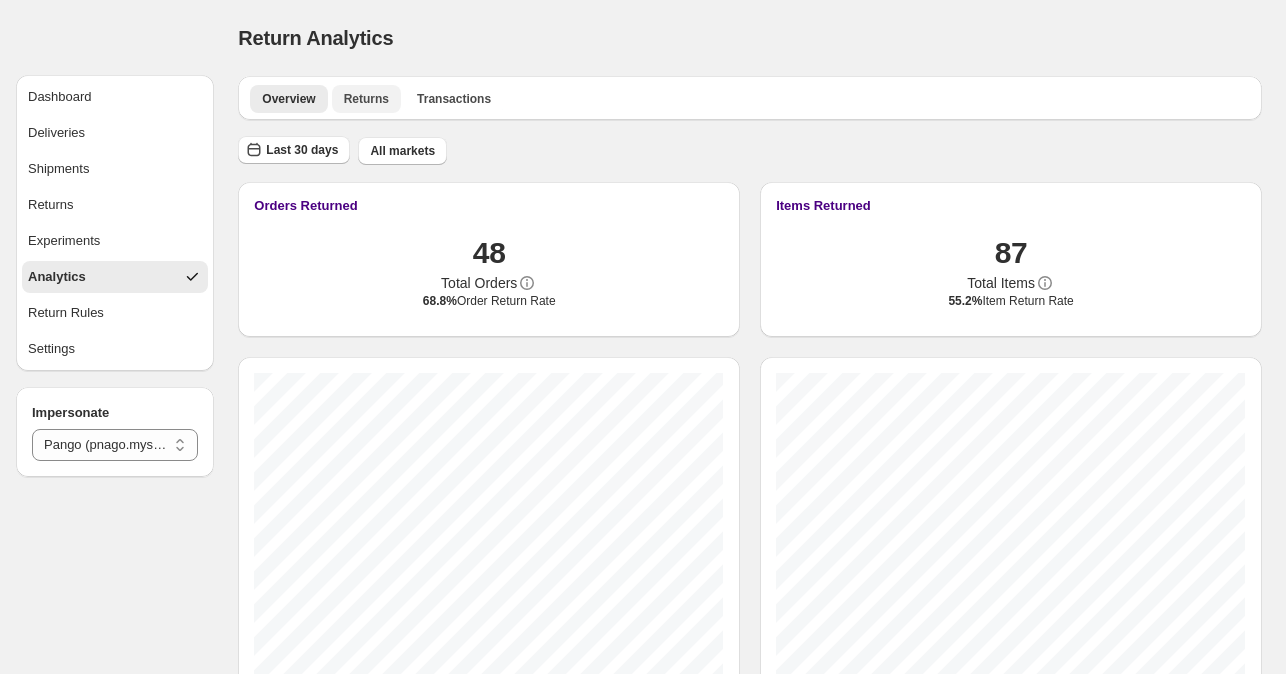 click on "Returns" at bounding box center (366, 99) 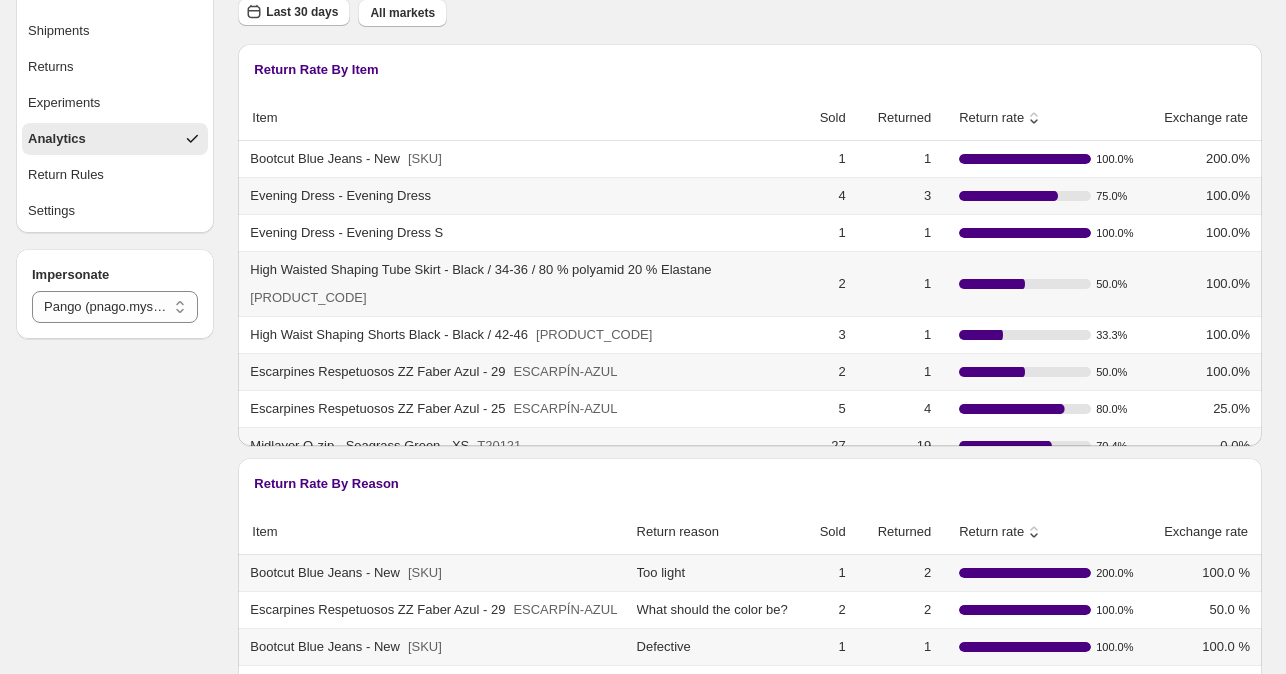 scroll, scrollTop: 141, scrollLeft: 0, axis: vertical 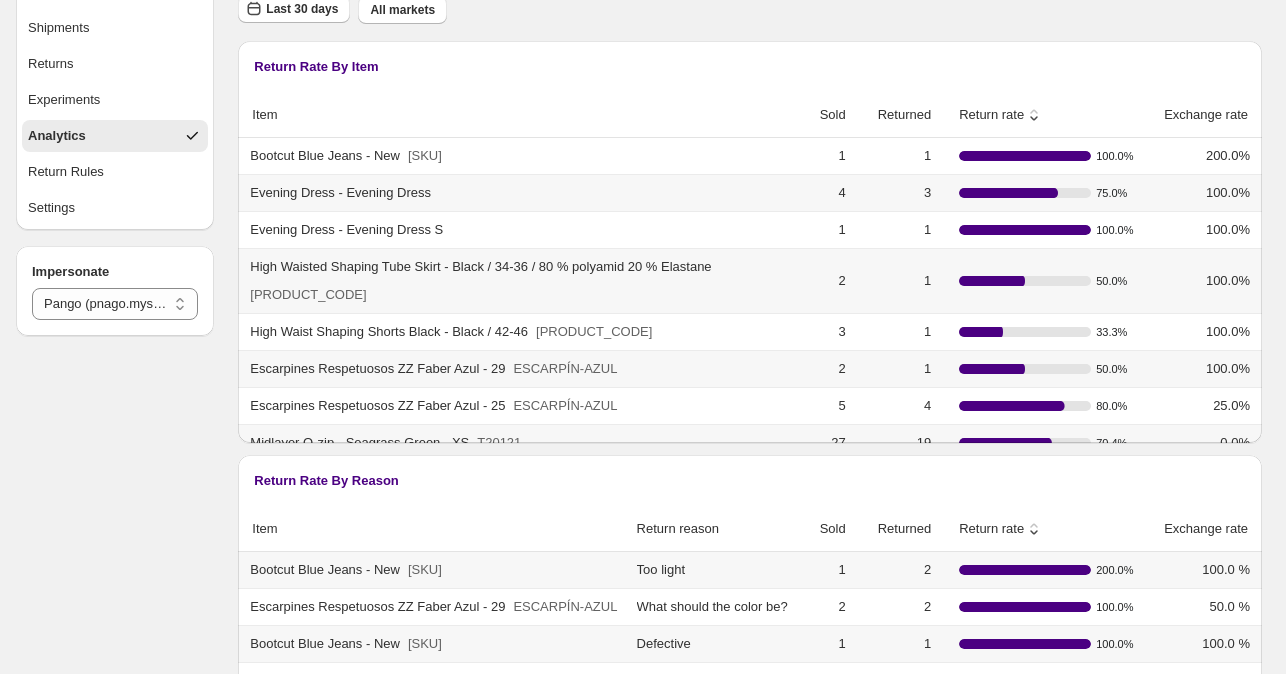 click on "Return rate" at bounding box center (983, 115) 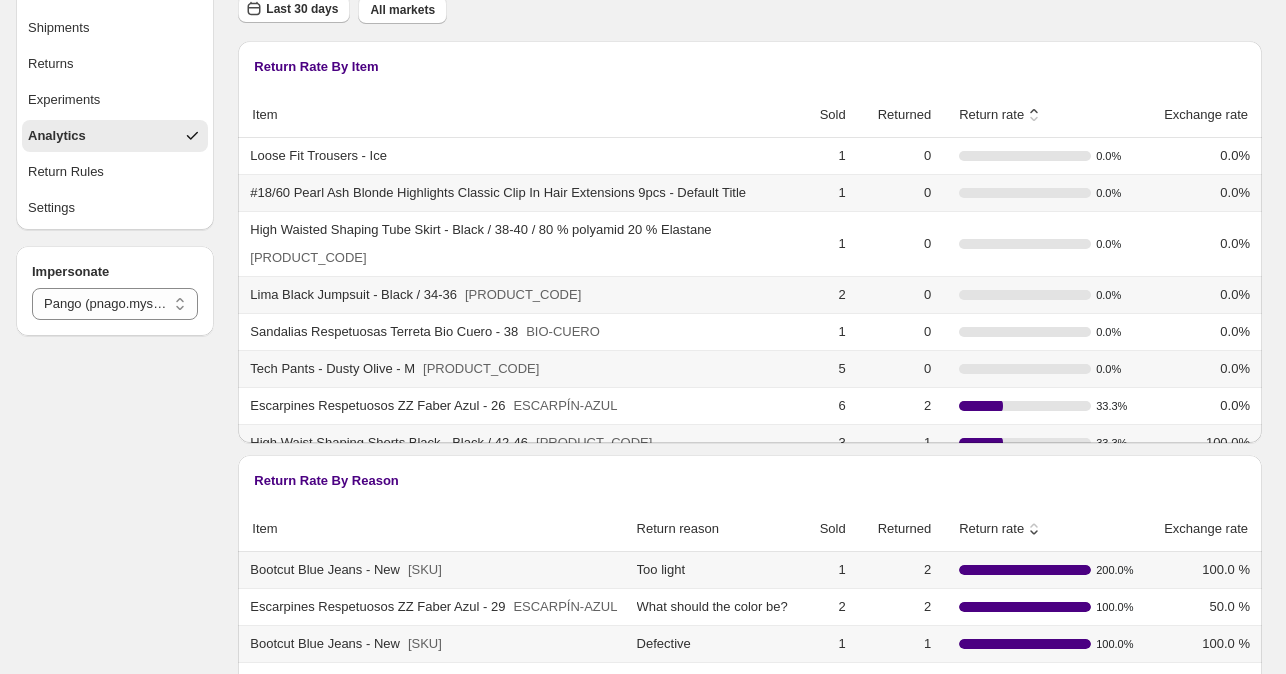 click on "Return rate" at bounding box center [983, 115] 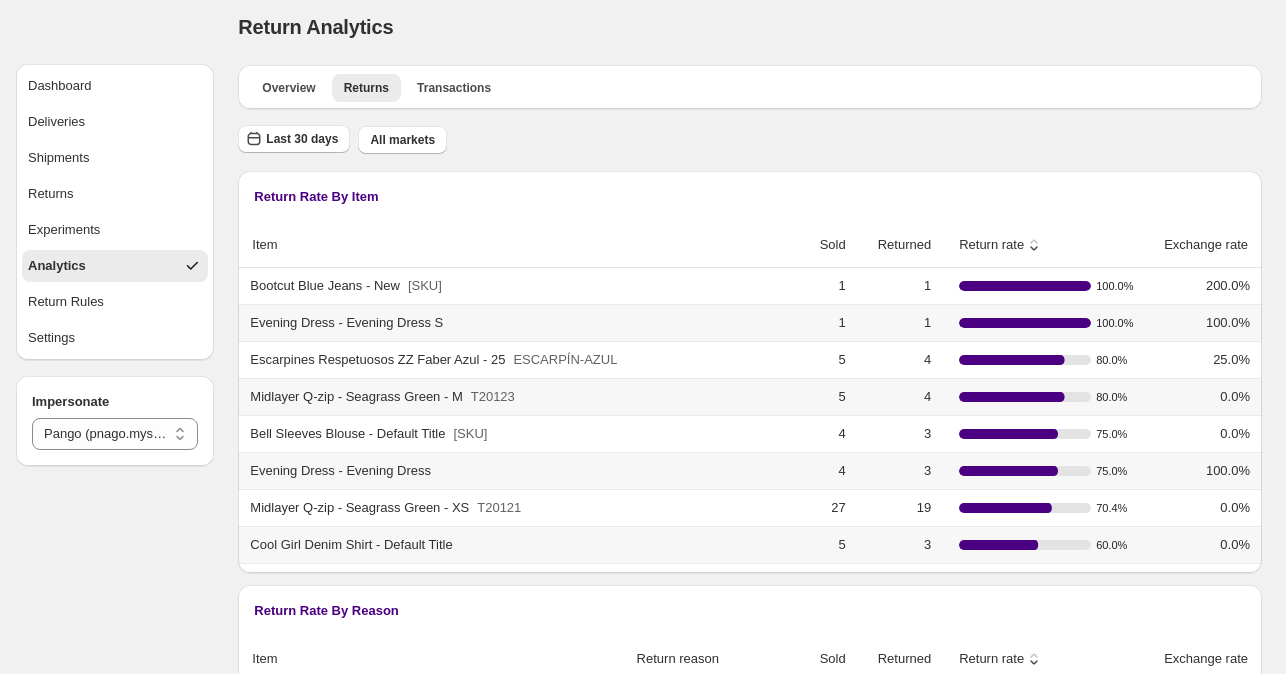 scroll, scrollTop: 0, scrollLeft: 0, axis: both 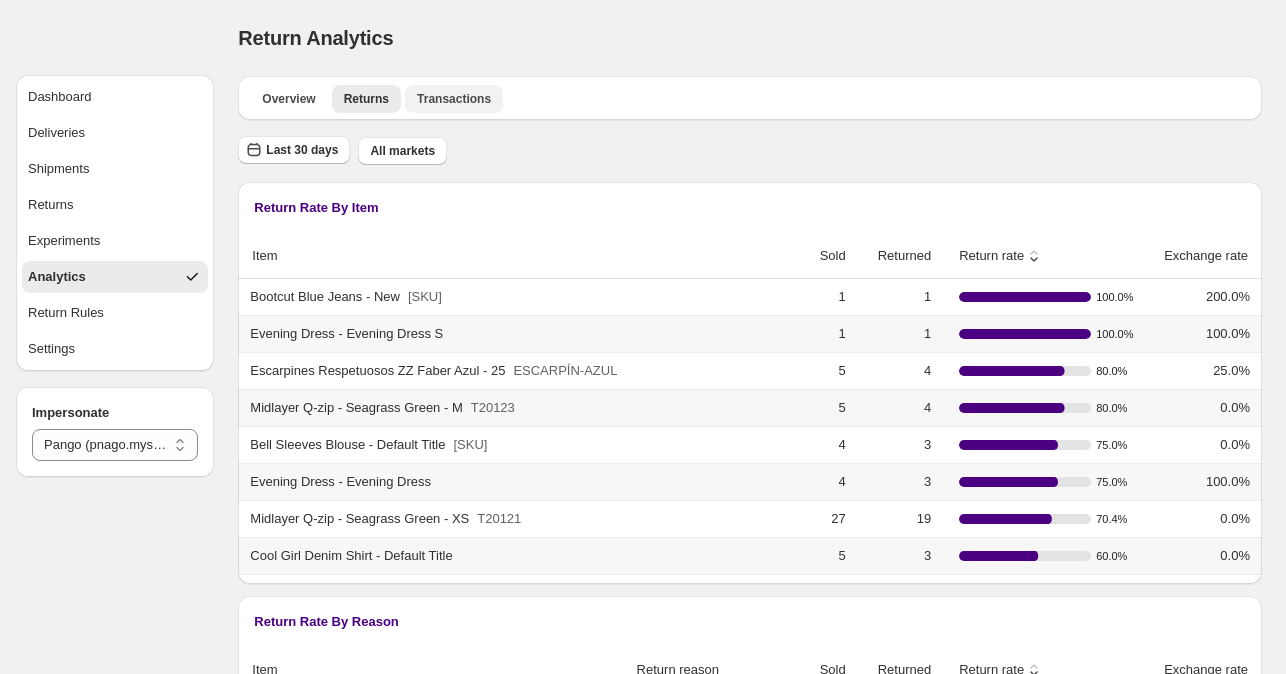 click on "Transactions" at bounding box center [454, 99] 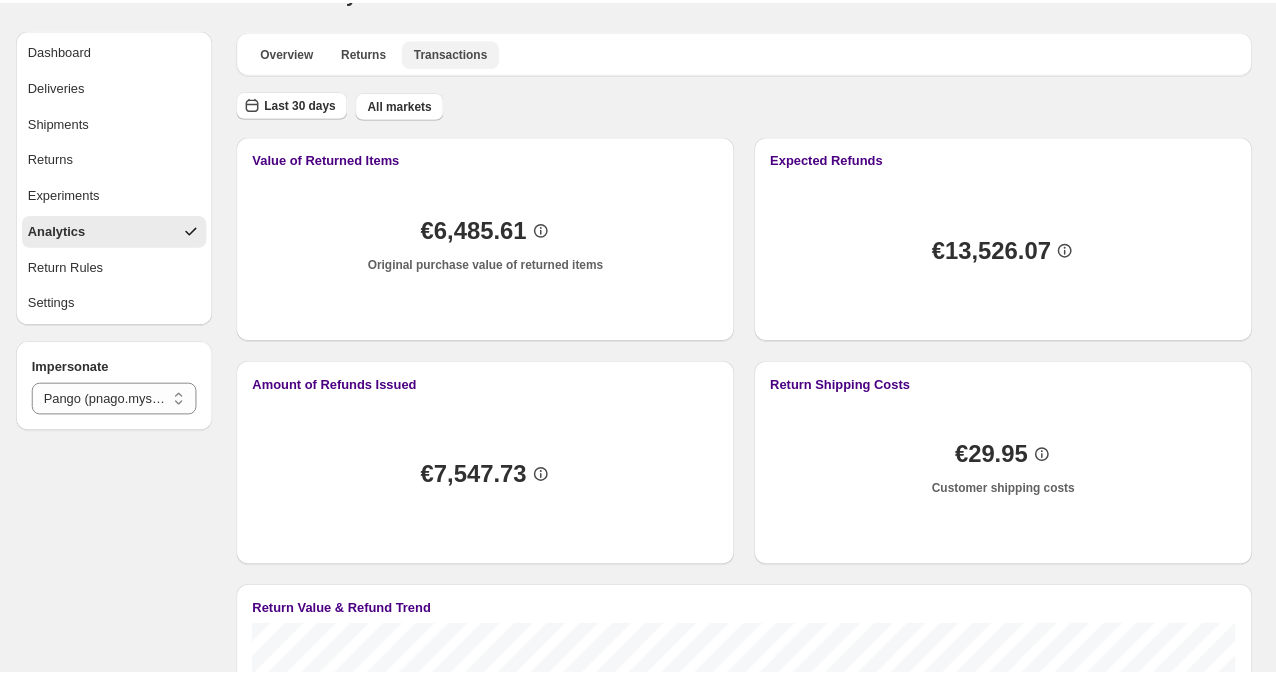 scroll, scrollTop: 0, scrollLeft: 0, axis: both 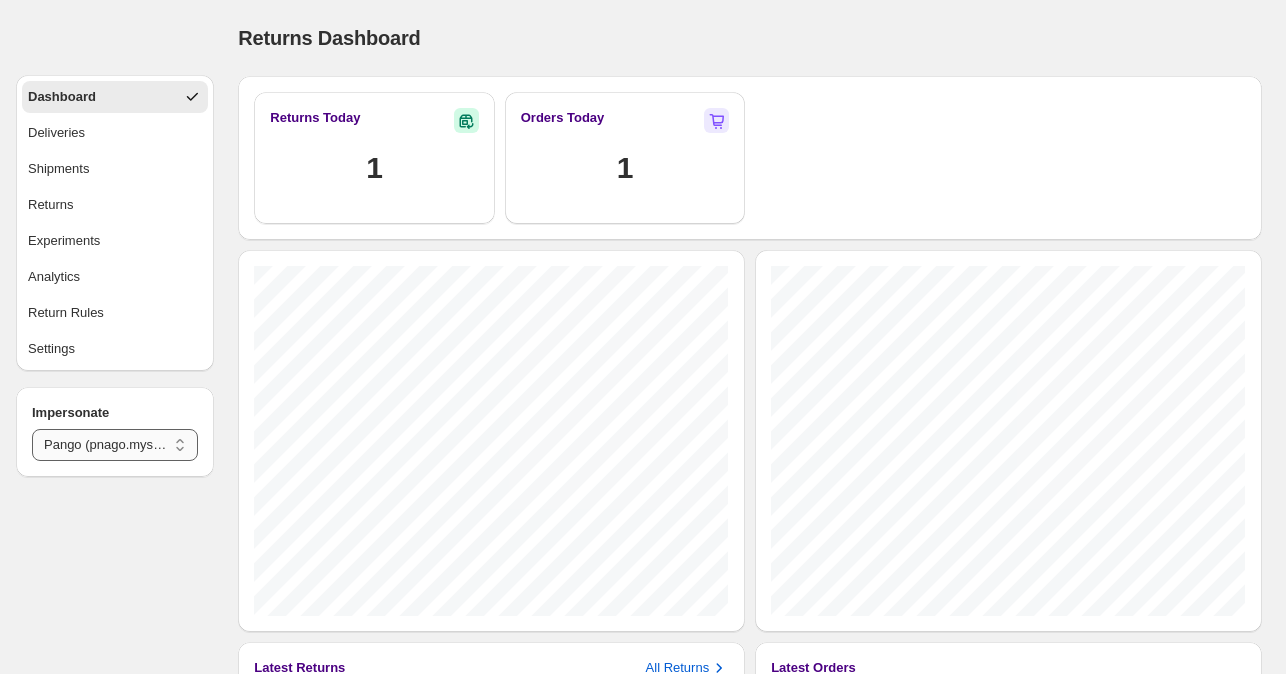 click on "**********" at bounding box center [115, 445] 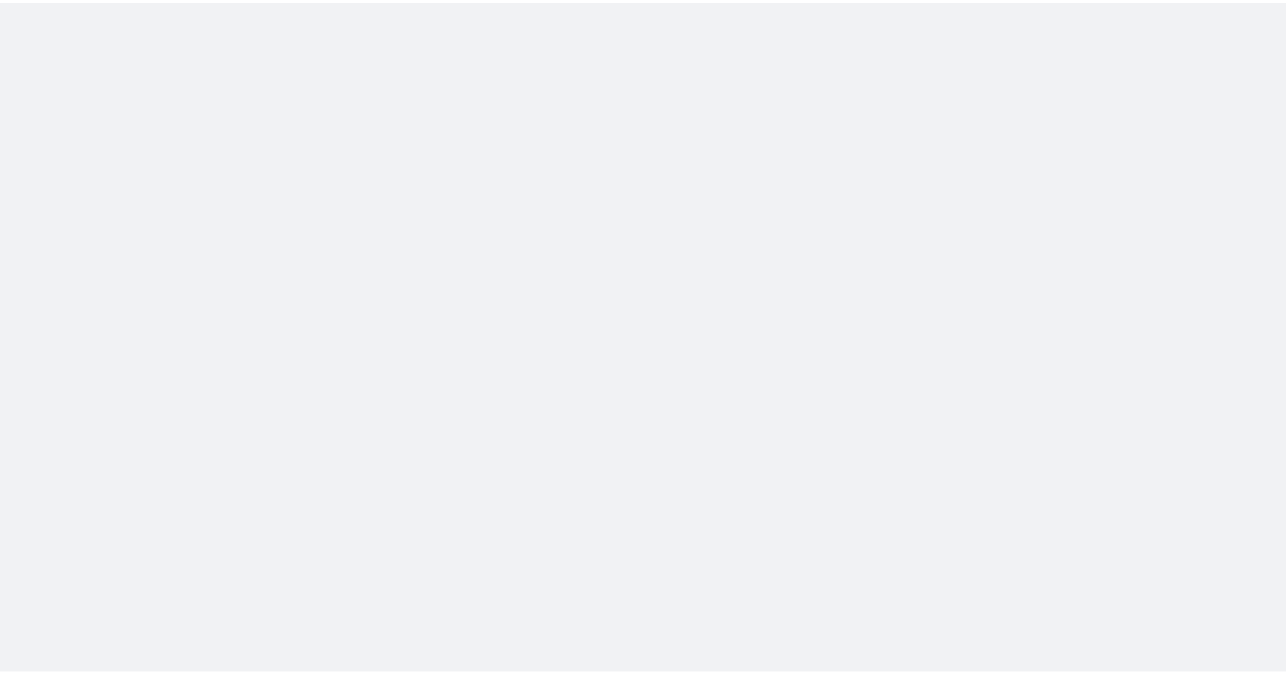 scroll, scrollTop: 0, scrollLeft: 0, axis: both 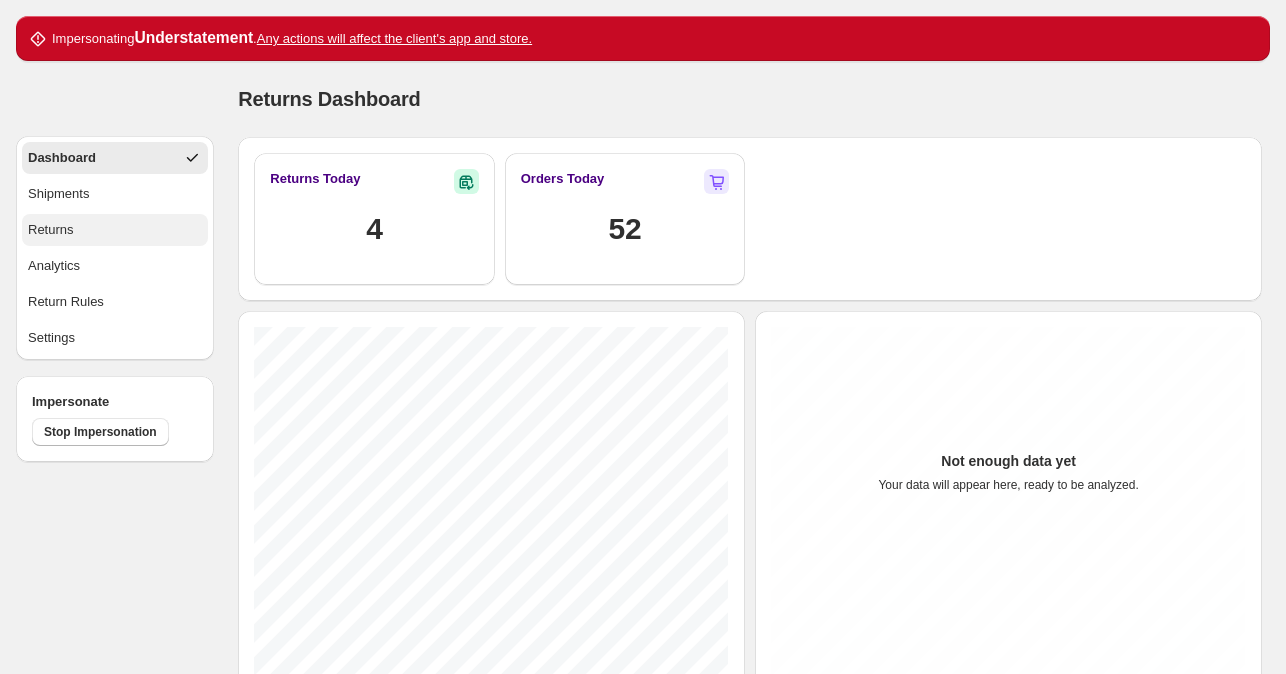 click on "Returns" at bounding box center (115, 230) 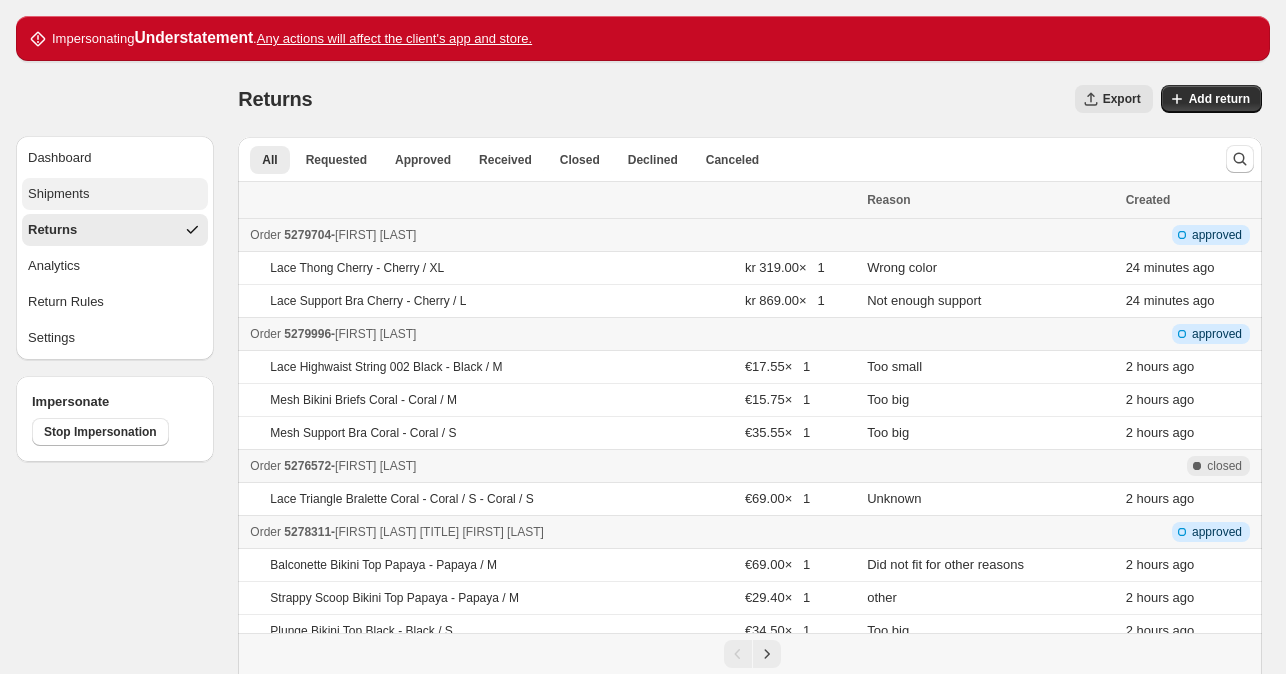 click on "Shipments" at bounding box center [115, 194] 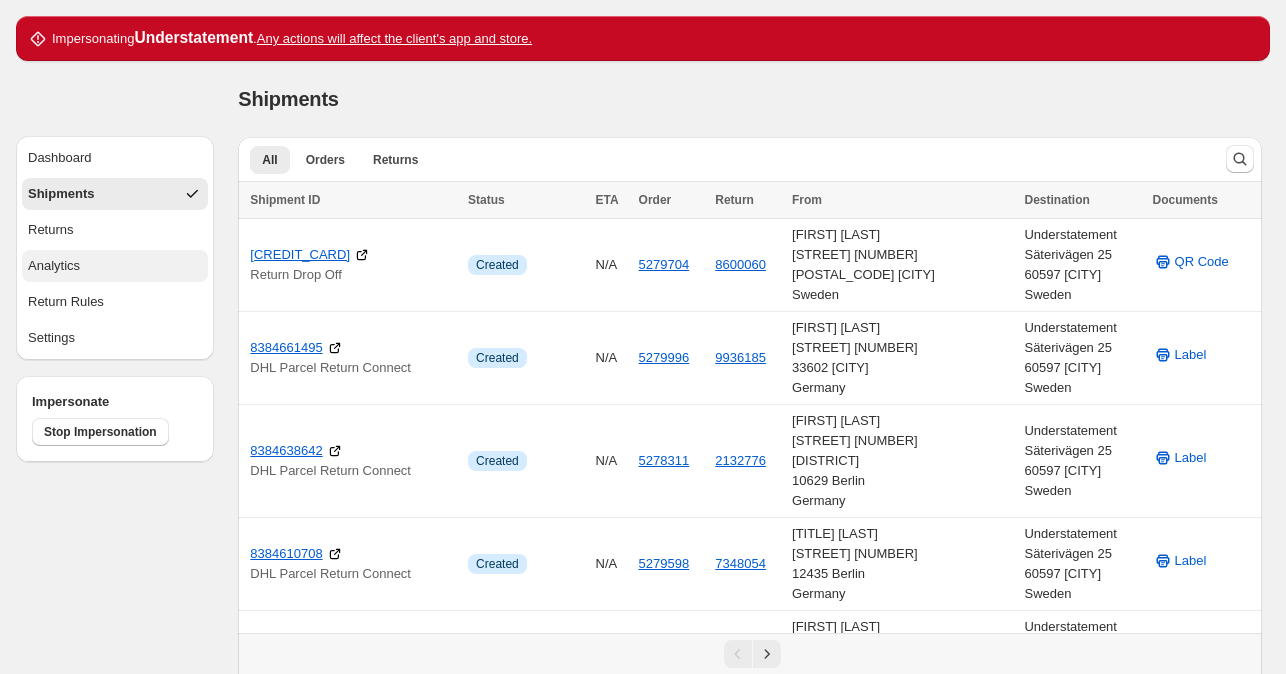 click on "Analytics" at bounding box center [115, 266] 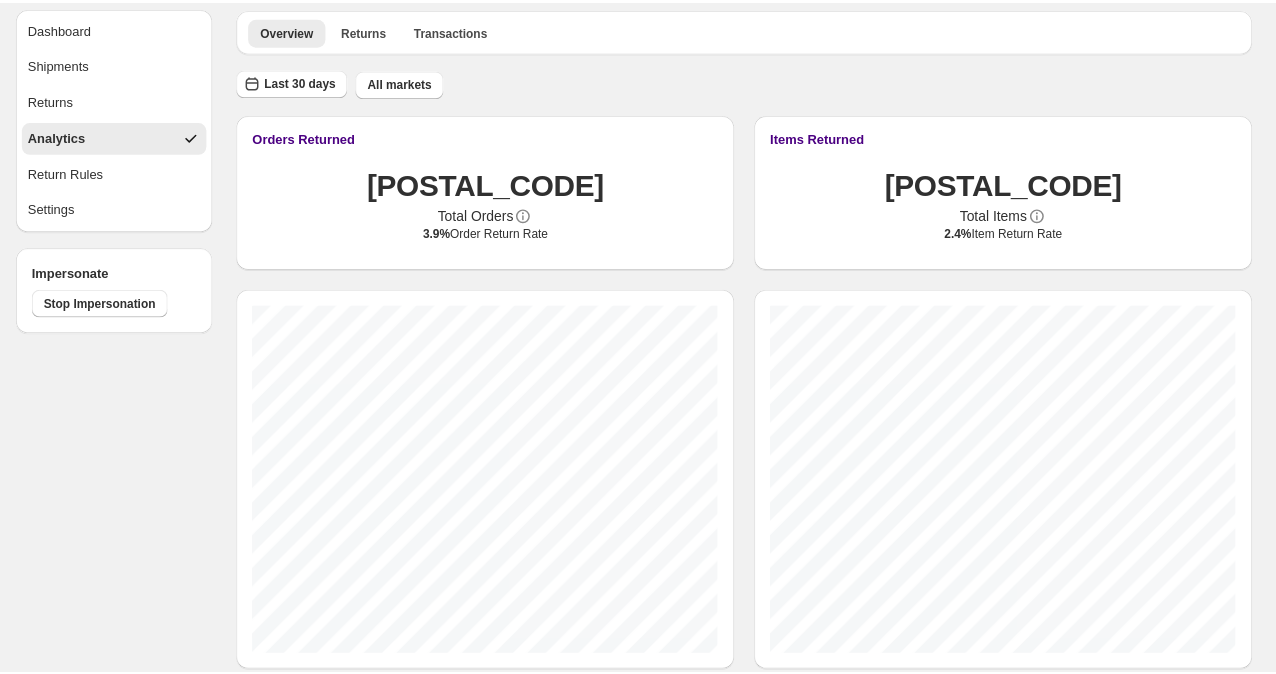 scroll, scrollTop: 128, scrollLeft: 0, axis: vertical 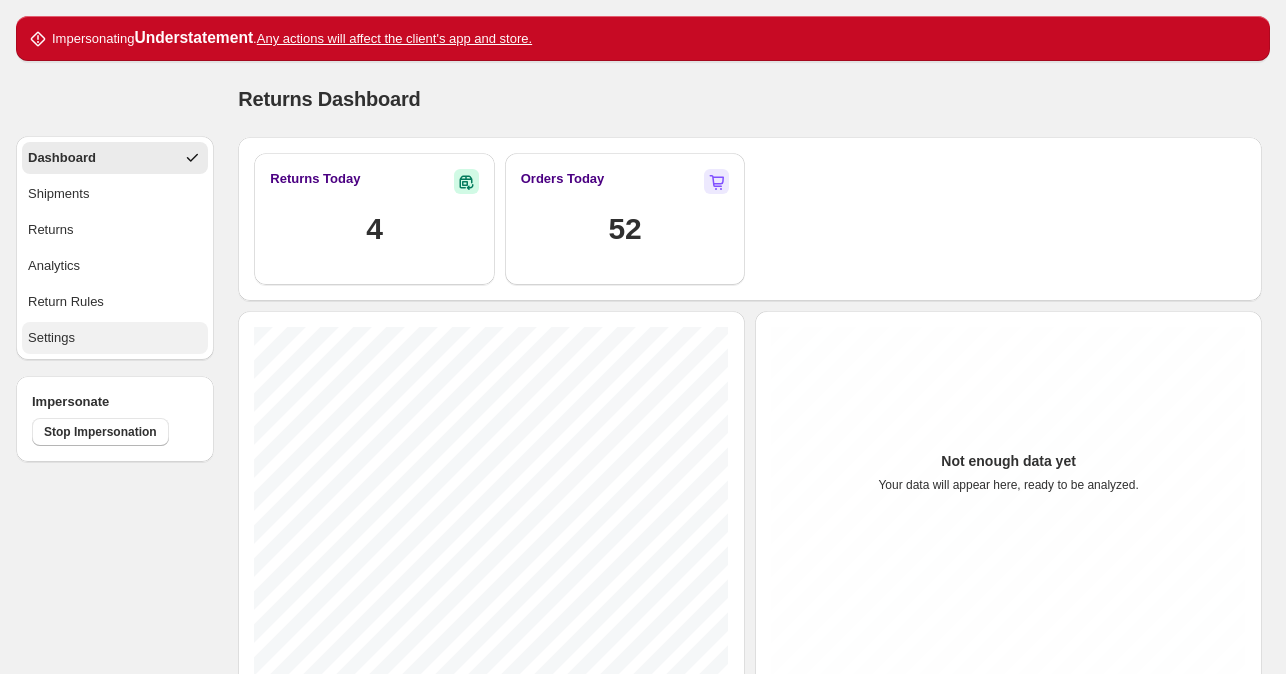 click on "Settings" at bounding box center (115, 338) 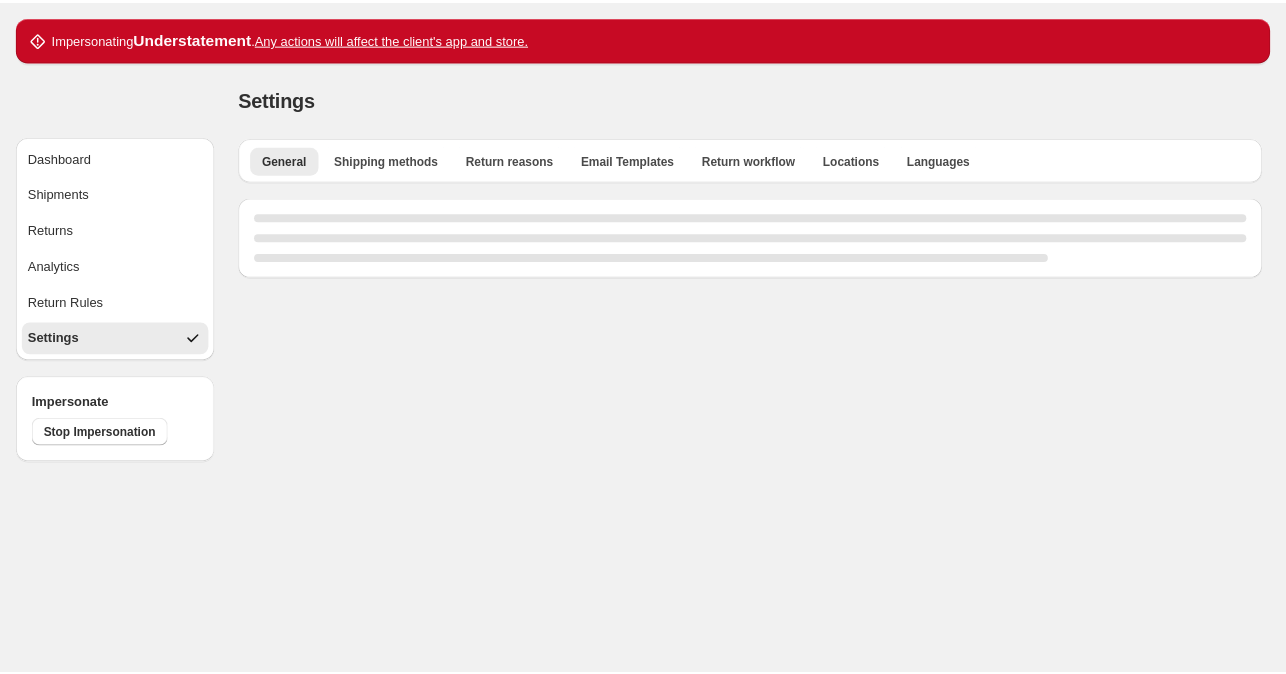 select on "**" 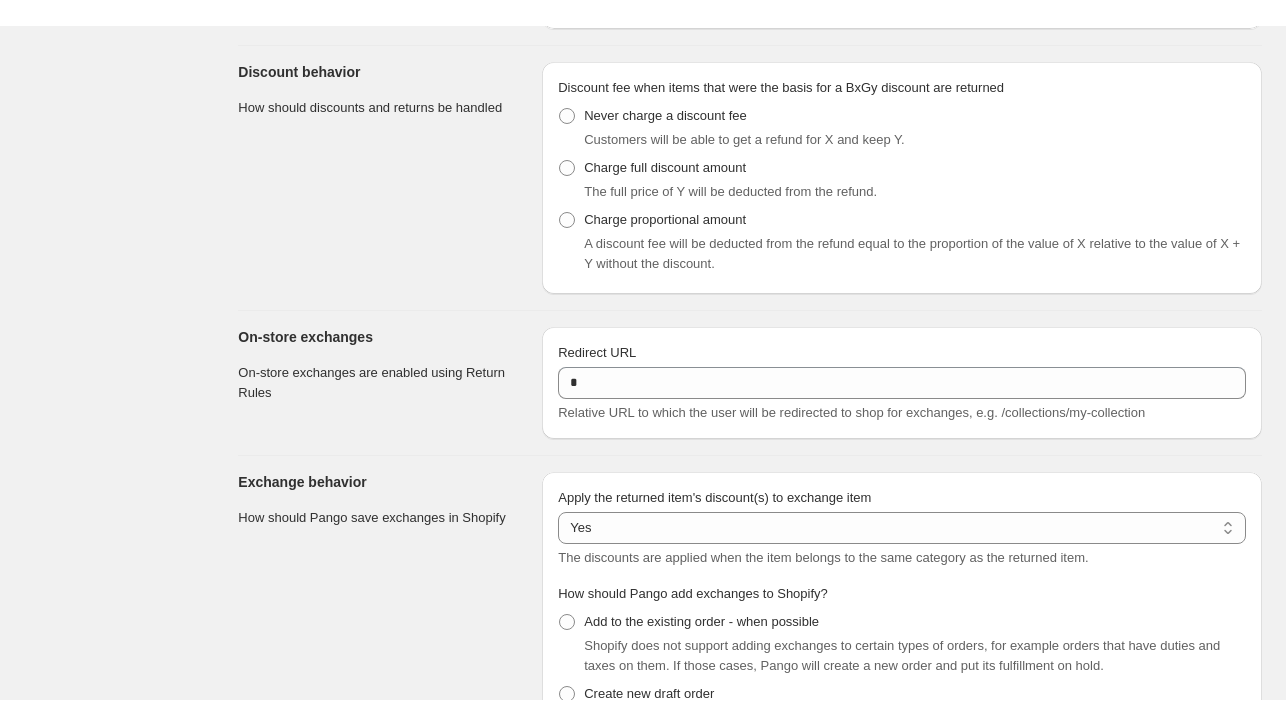 scroll, scrollTop: 1935, scrollLeft: 0, axis: vertical 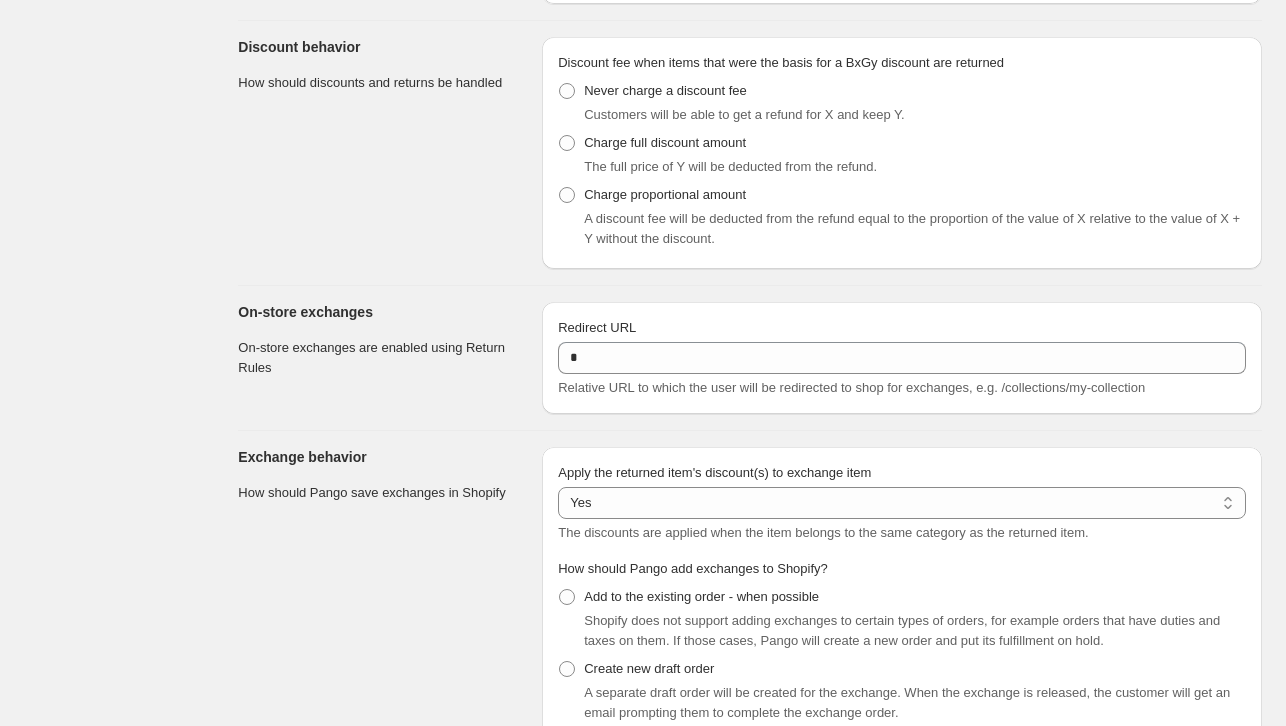 drag, startPoint x: 733, startPoint y: 108, endPoint x: 724, endPoint y: 124, distance: 18.35756 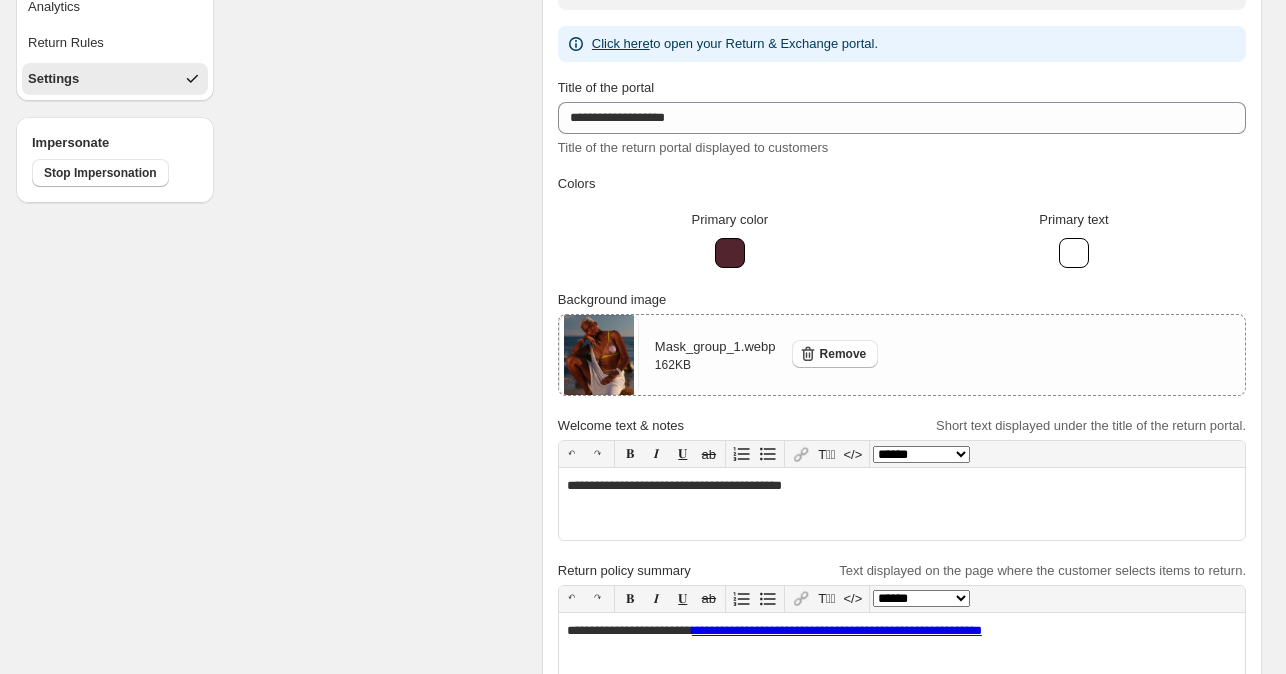 scroll, scrollTop: 0, scrollLeft: 0, axis: both 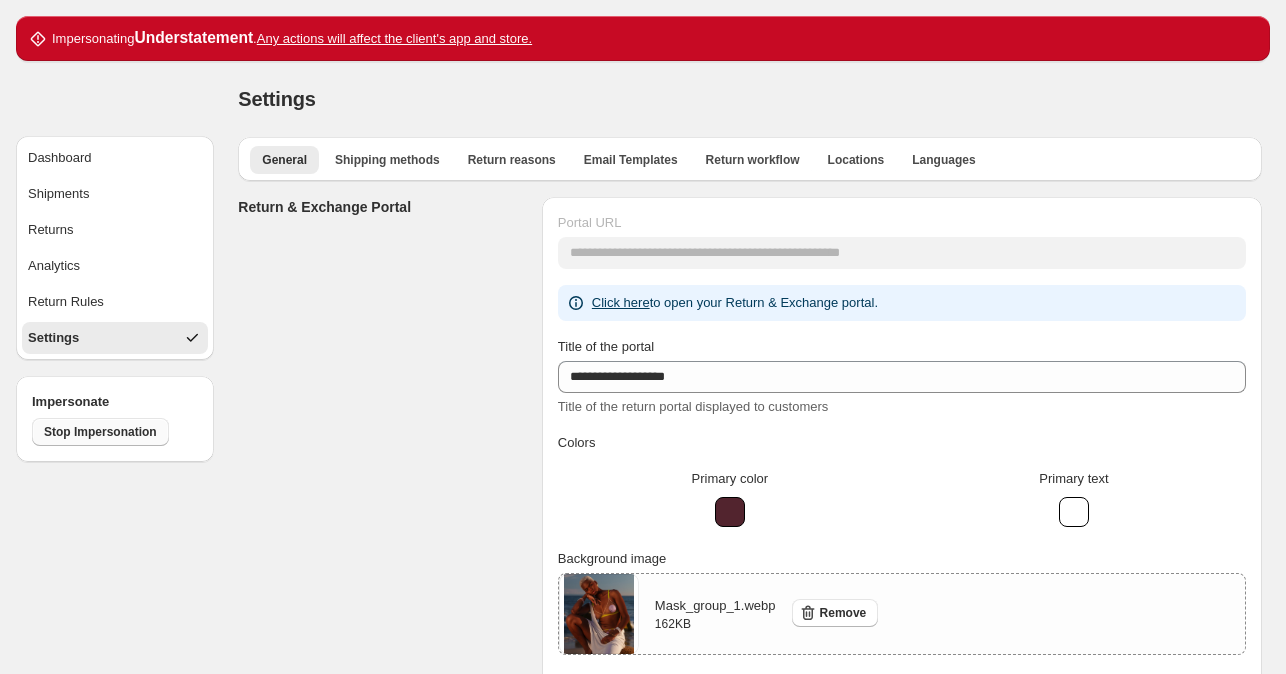 click on "Stop Impersonation" at bounding box center [100, 432] 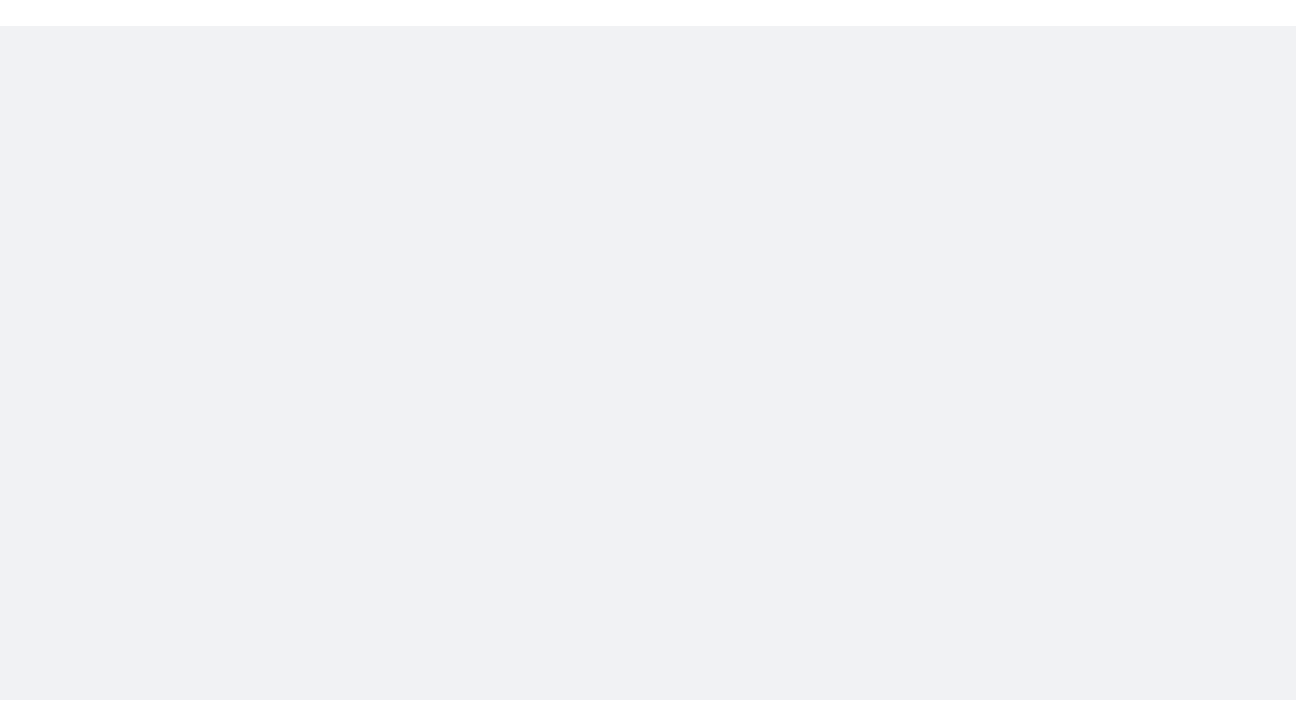 scroll, scrollTop: 0, scrollLeft: 0, axis: both 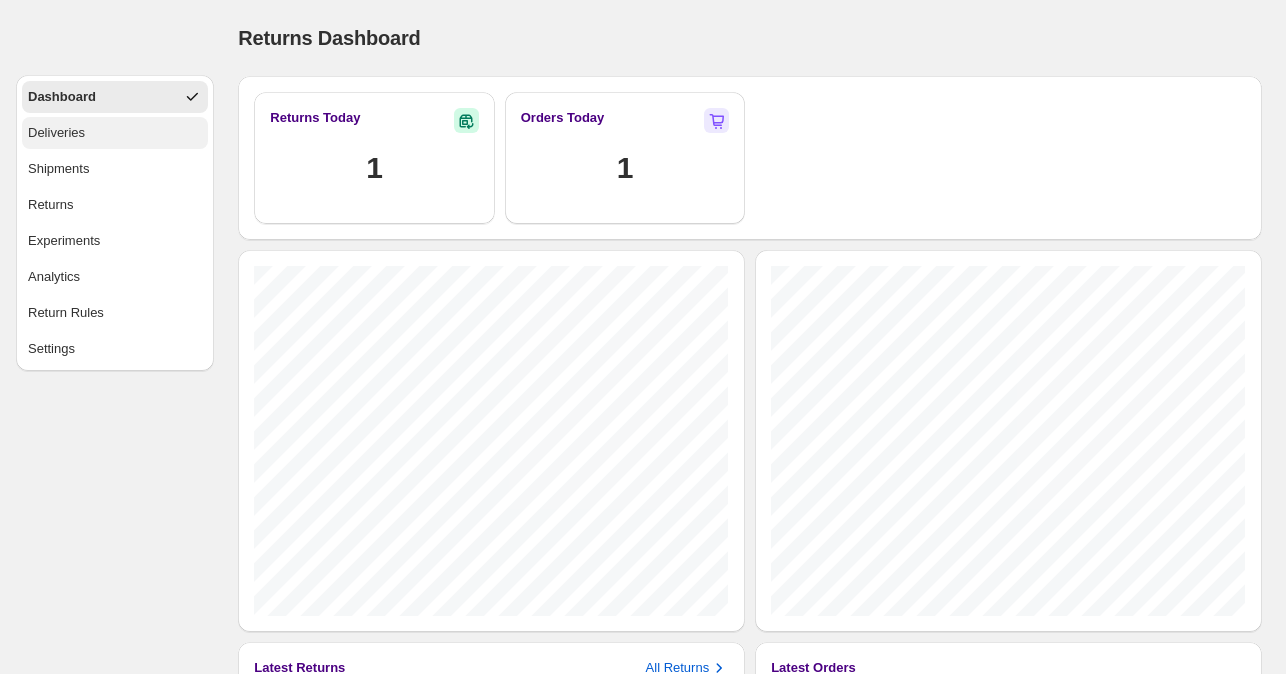 click on "Deliveries" at bounding box center (115, 133) 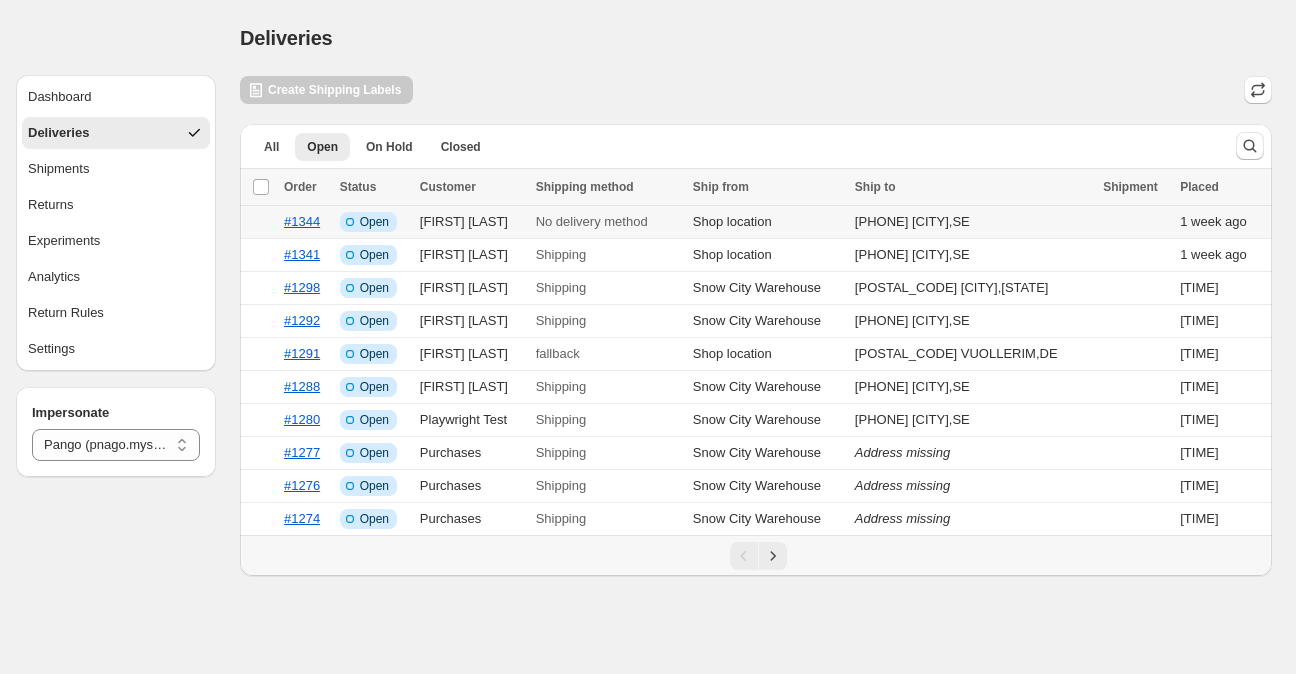 click at bounding box center (259, 222) 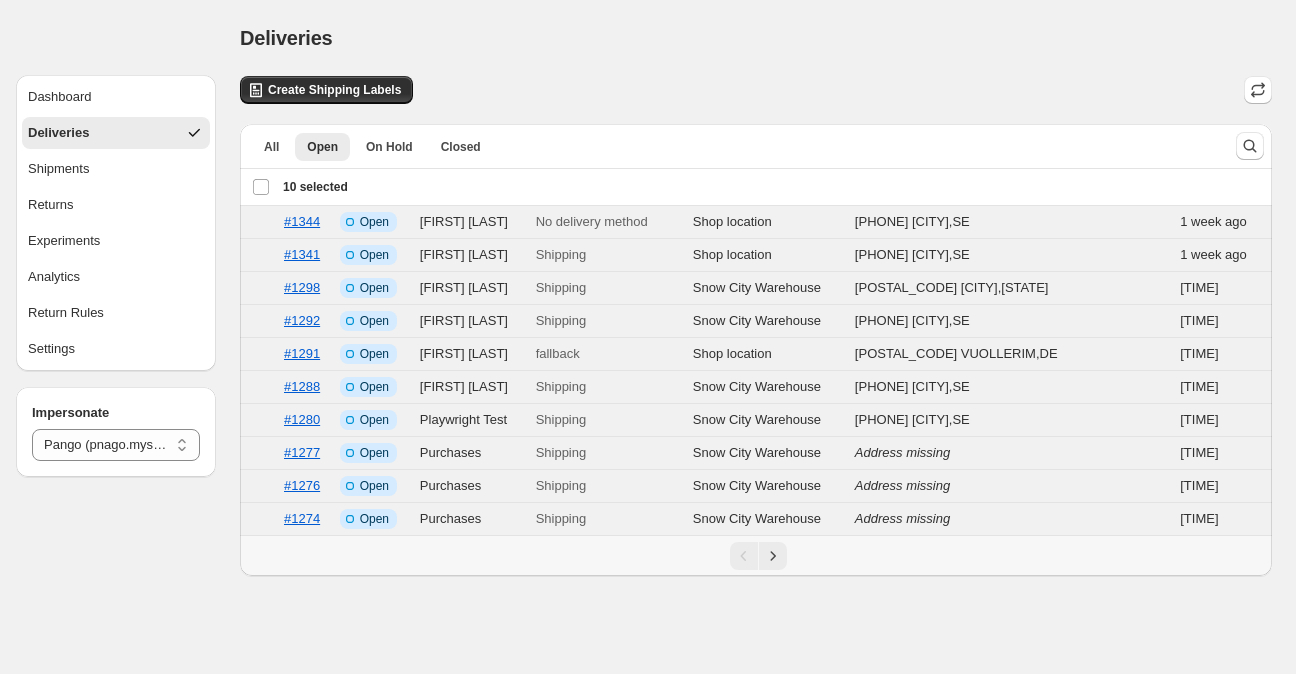 click on "Deliveries. This page is ready Deliveries" at bounding box center [756, 38] 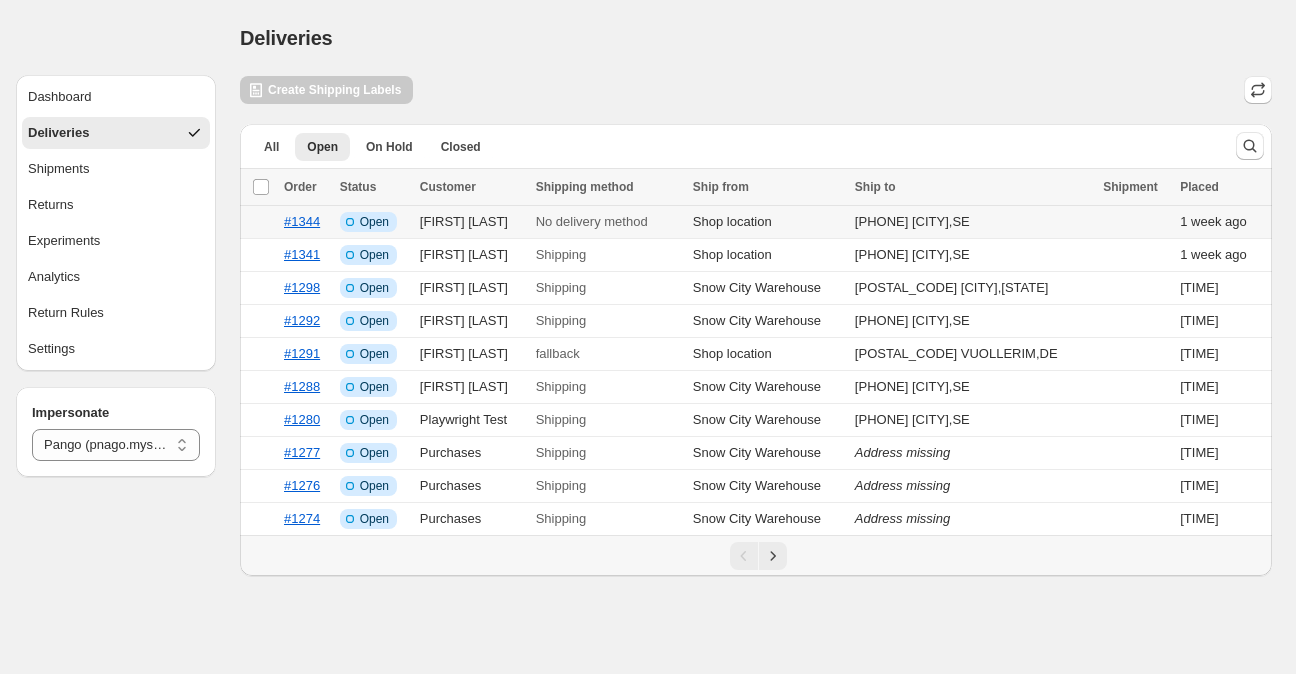 click on "No delivery method" at bounding box center (592, 222) 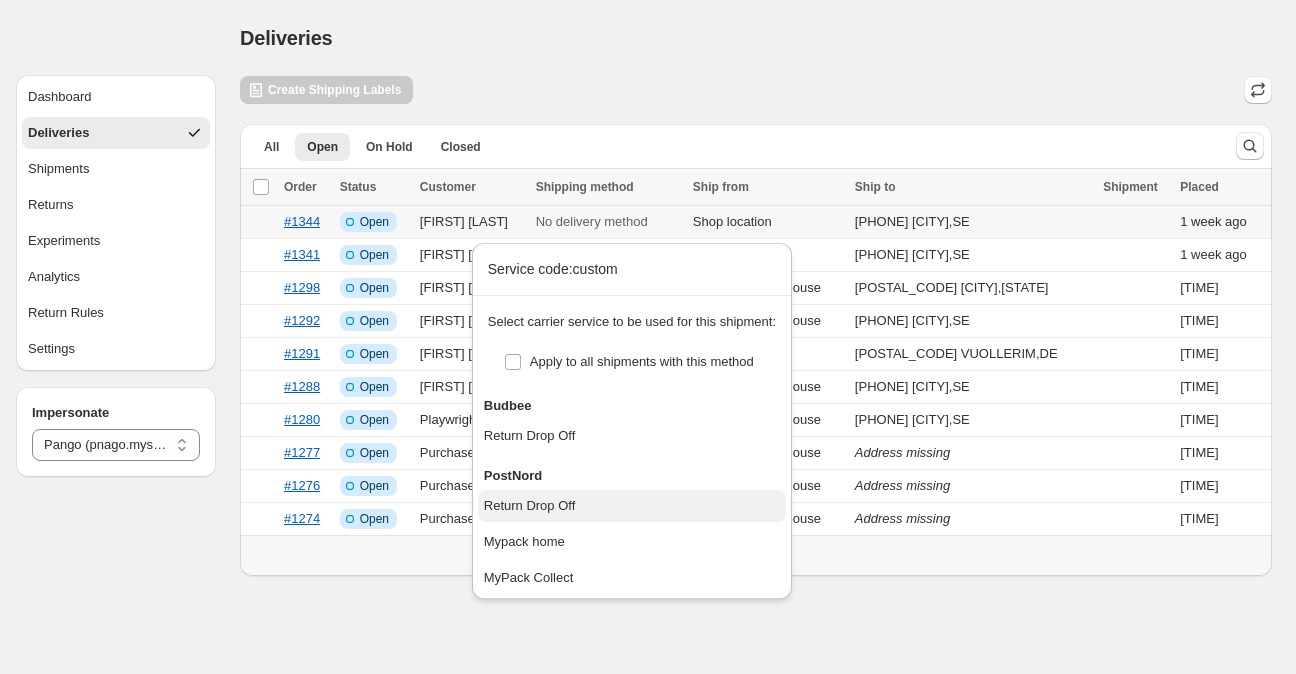click on "Return Drop Off" at bounding box center (530, 506) 